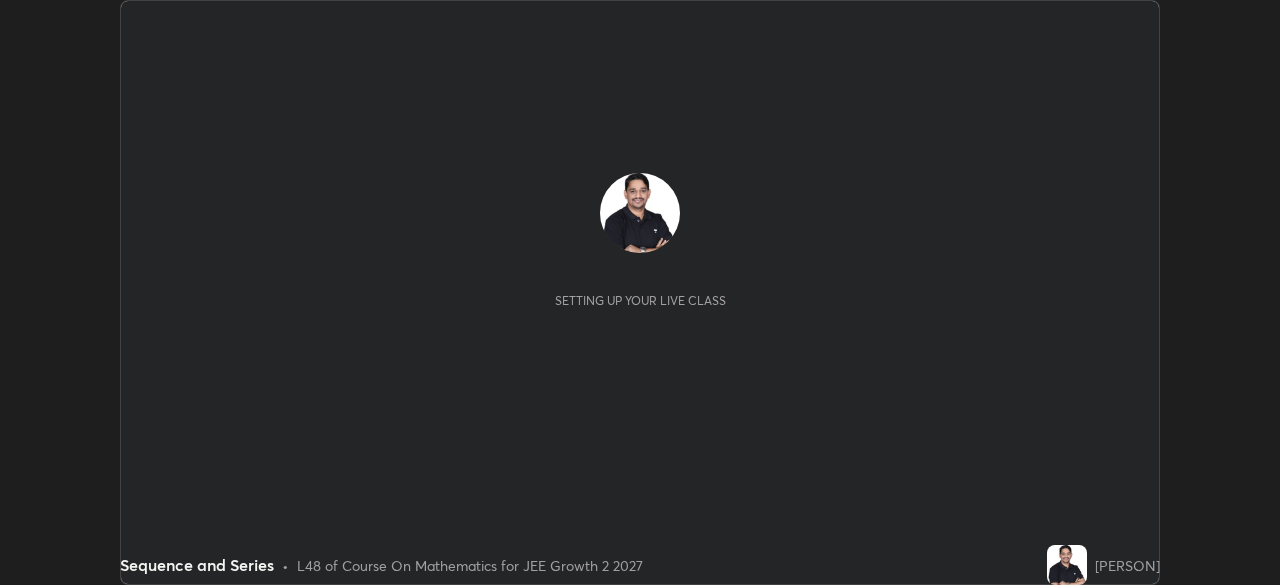 scroll, scrollTop: 0, scrollLeft: 0, axis: both 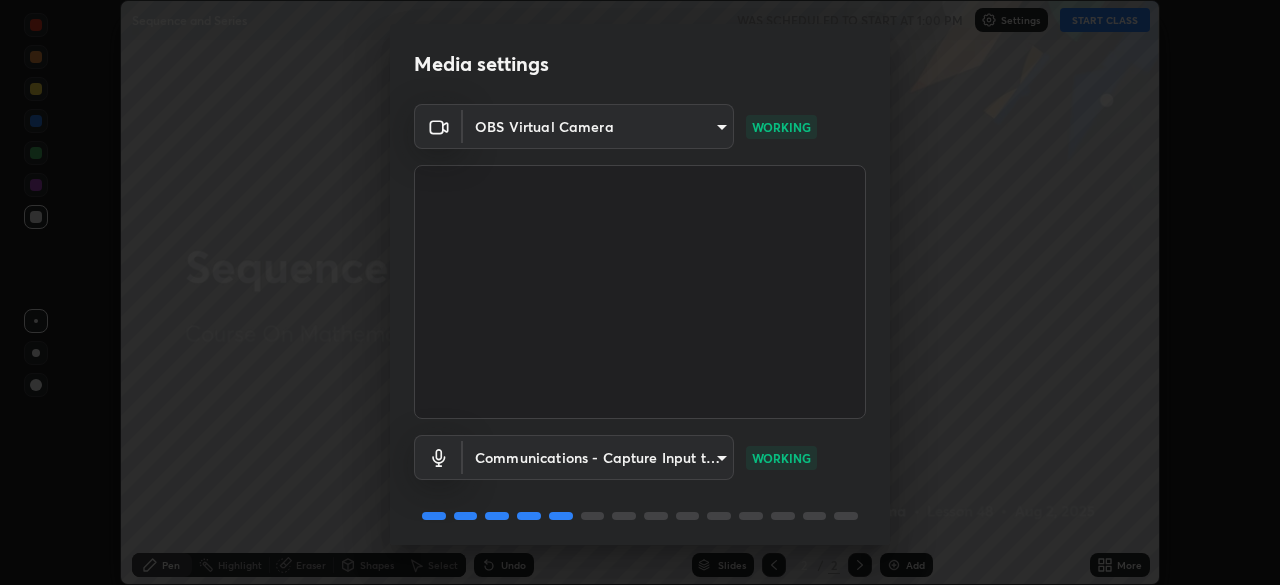 click on "OBS Virtual Camera 846d0ba8f5080ab81b5b071cdfefeec17a04dc93fe71064fe08a1f5c66129023 WORKING Communications - Capture Input terminal (Digital Array MIC) communications WORKING" at bounding box center (640, 328) 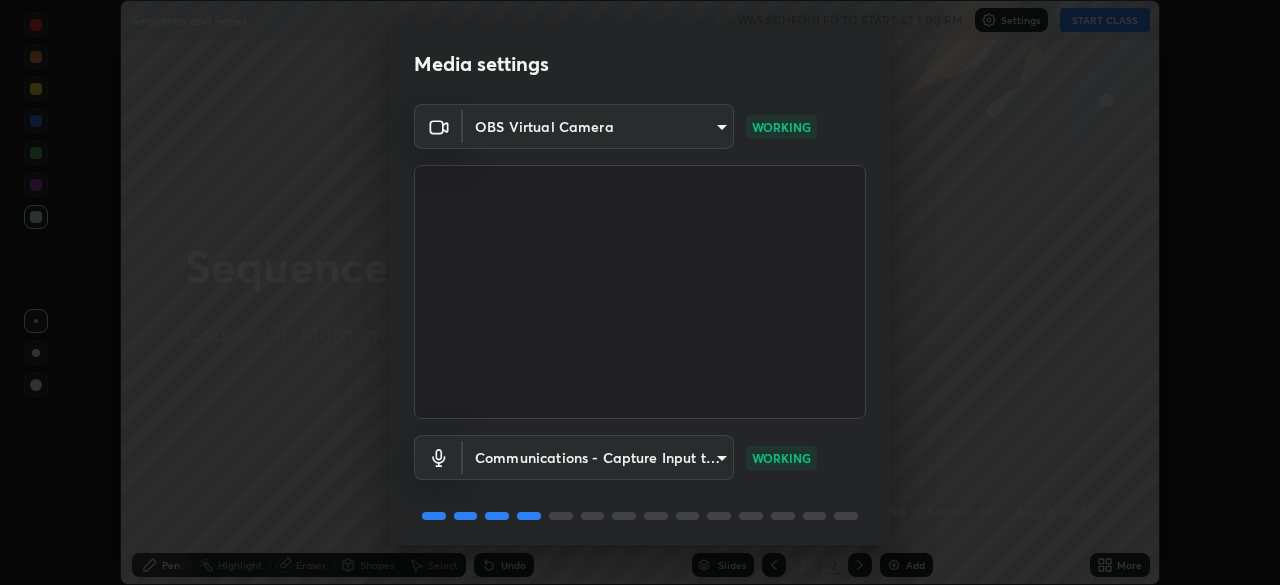 click on "OBS Virtual Camera 846d0ba8f5080ab81b5b071cdfefeec17a04dc93fe71064fe08a1f5c66129023 WORKING Communications - Capture Input terminal (Digital Array MIC) communications WORKING" at bounding box center [640, 328] 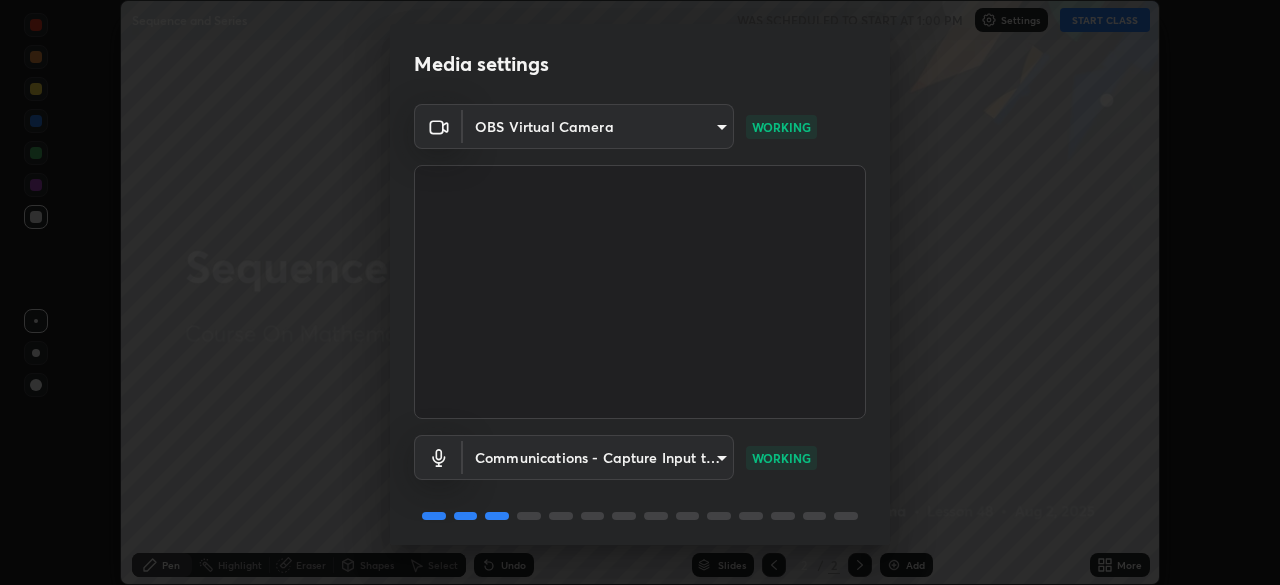 click on "OBS Virtual Camera 846d0ba8f5080ab81b5b071cdfefeec17a04dc93fe71064fe08a1f5c66129023 WORKING Communications - Capture Input terminal (Digital Array MIC) communications WORKING" at bounding box center [640, 328] 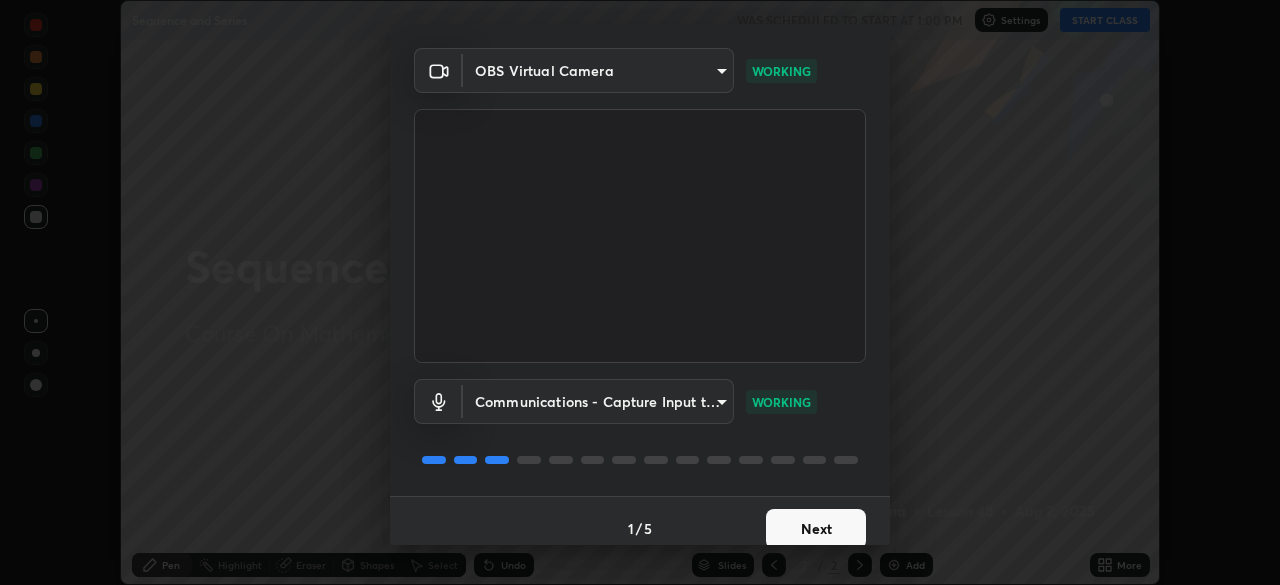 scroll, scrollTop: 71, scrollLeft: 0, axis: vertical 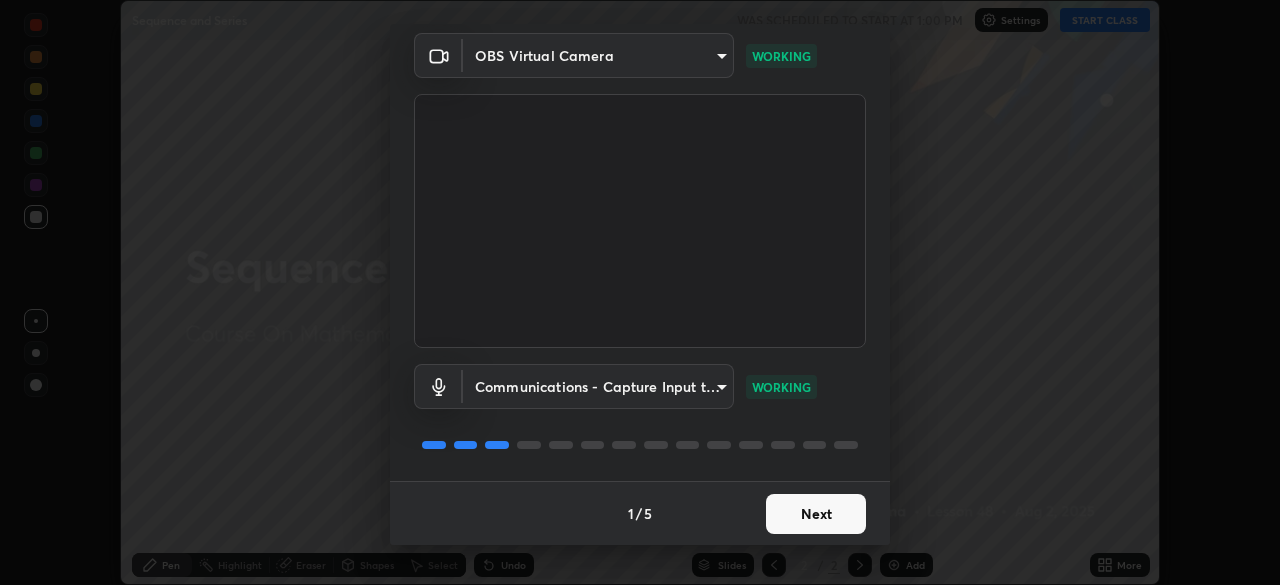 click on "Next" at bounding box center (816, 514) 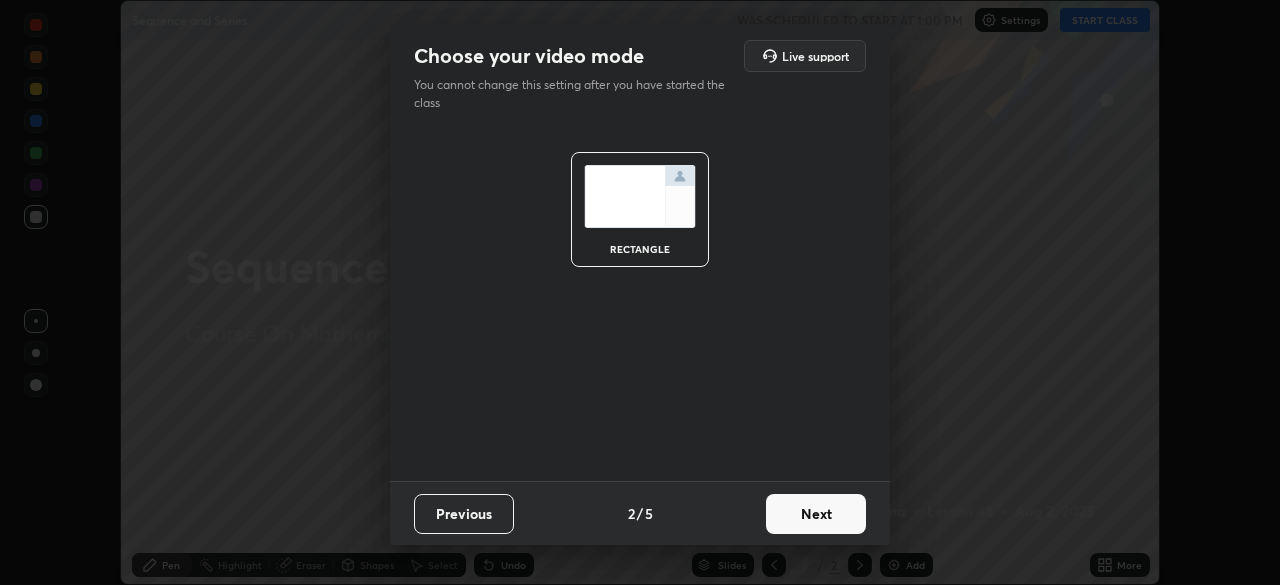 scroll, scrollTop: 0, scrollLeft: 0, axis: both 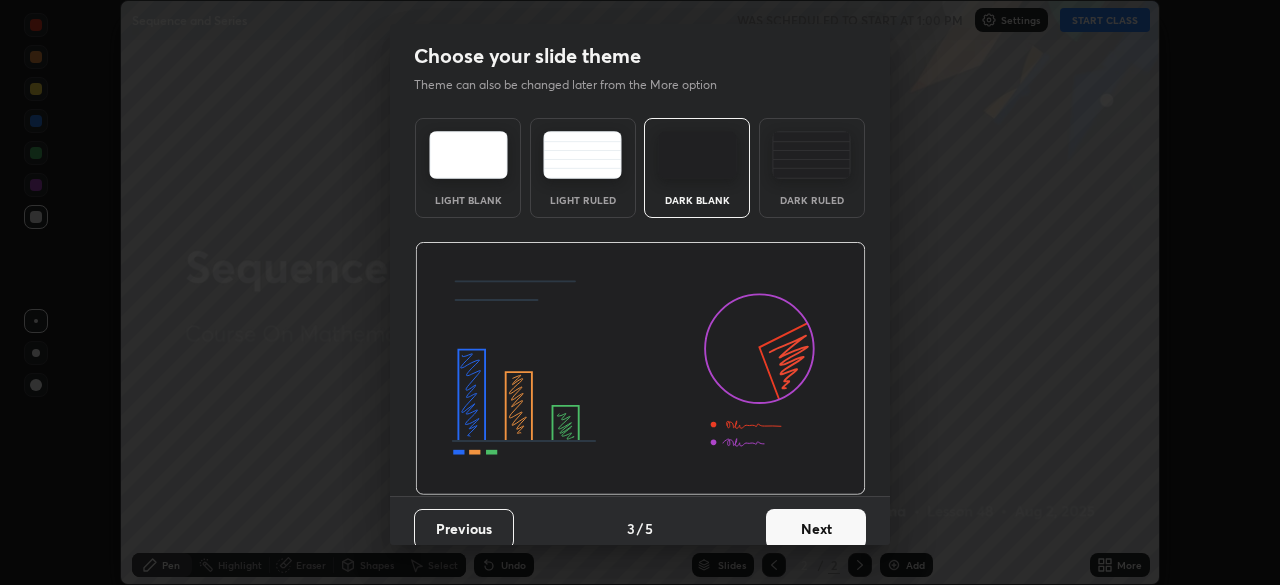 click on "Choose your slide theme Theme can also be changed later from the More option Light Blank Light Ruled Dark Blank Dark Ruled Previous 3 / 5 Next" at bounding box center (640, 292) 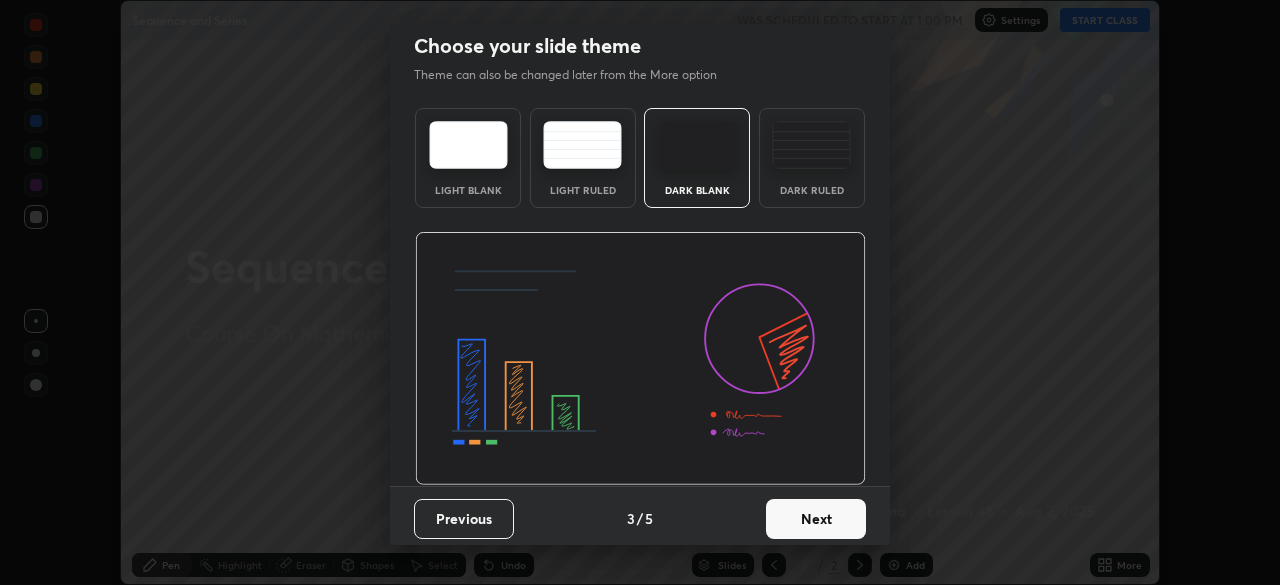 click on "Choose your slide theme Theme can also be changed later from the More option Light Blank Light Ruled Dark Blank Dark Ruled Previous 3 / 5 Next" at bounding box center [640, 292] 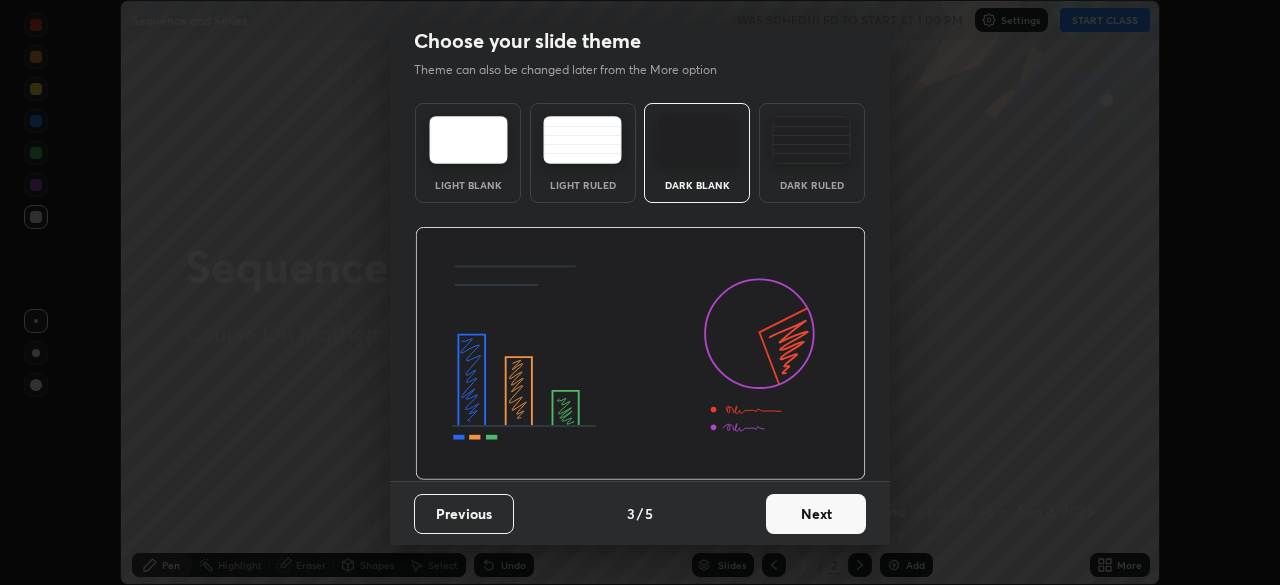 click on "Next" at bounding box center (816, 514) 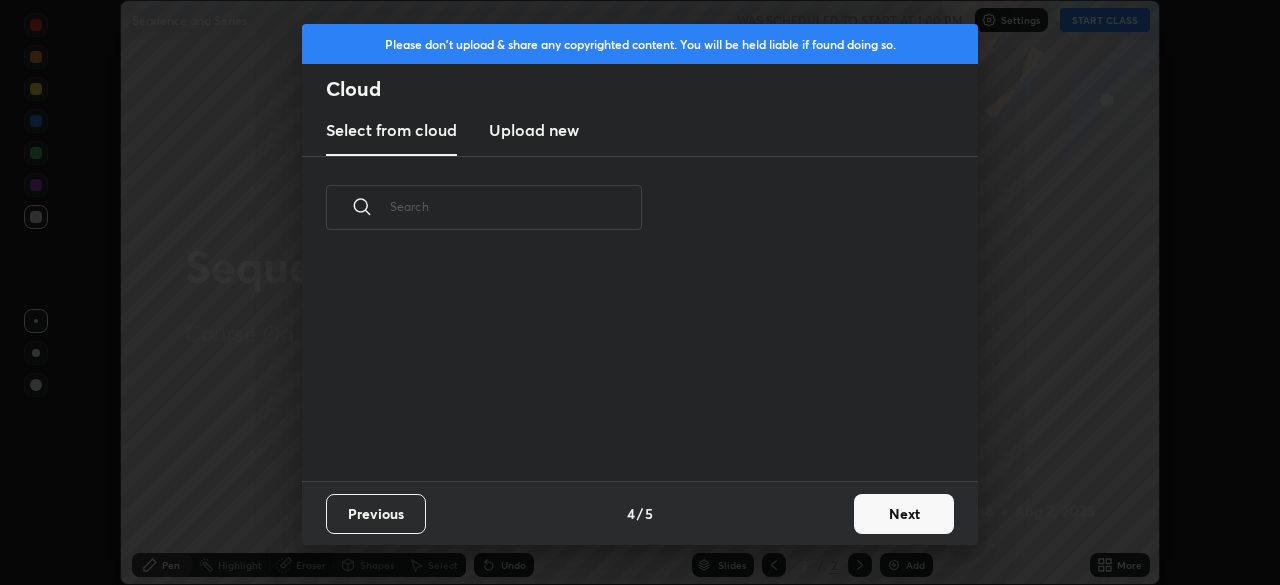 click on "Next" at bounding box center (904, 514) 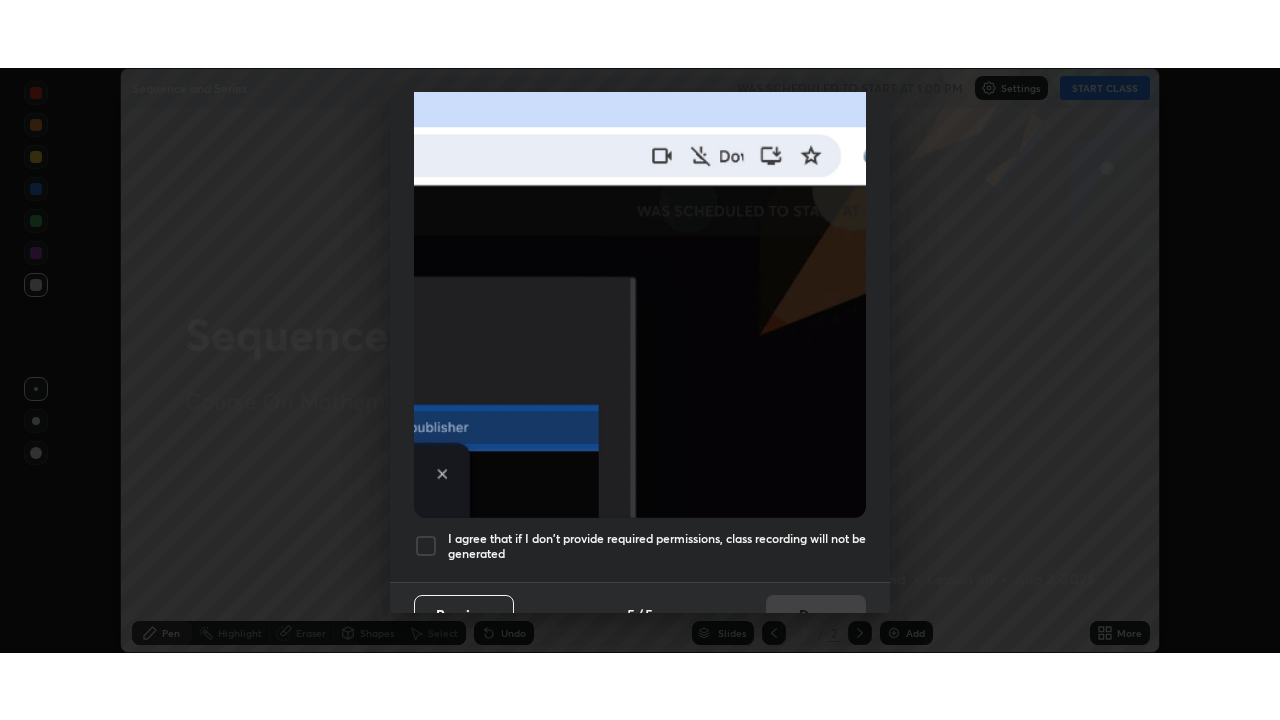 scroll, scrollTop: 479, scrollLeft: 0, axis: vertical 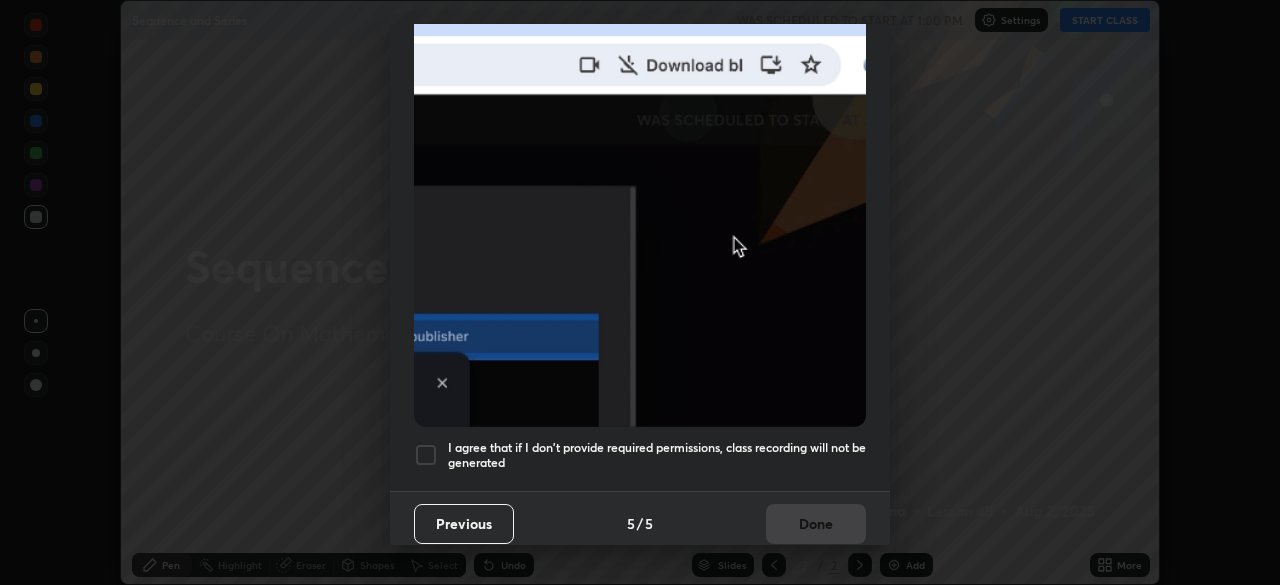 click on "Allow automatic downloads Please provide the following download permissions to ensure class recording is generating without any issues. Allow "Download multiple files" if prompted: If download blocked popup comes, open it and then "Always allow": I agree that if I don't provide required permissions, class recording will not be generated Previous 5 / 5 Done" at bounding box center [640, 292] 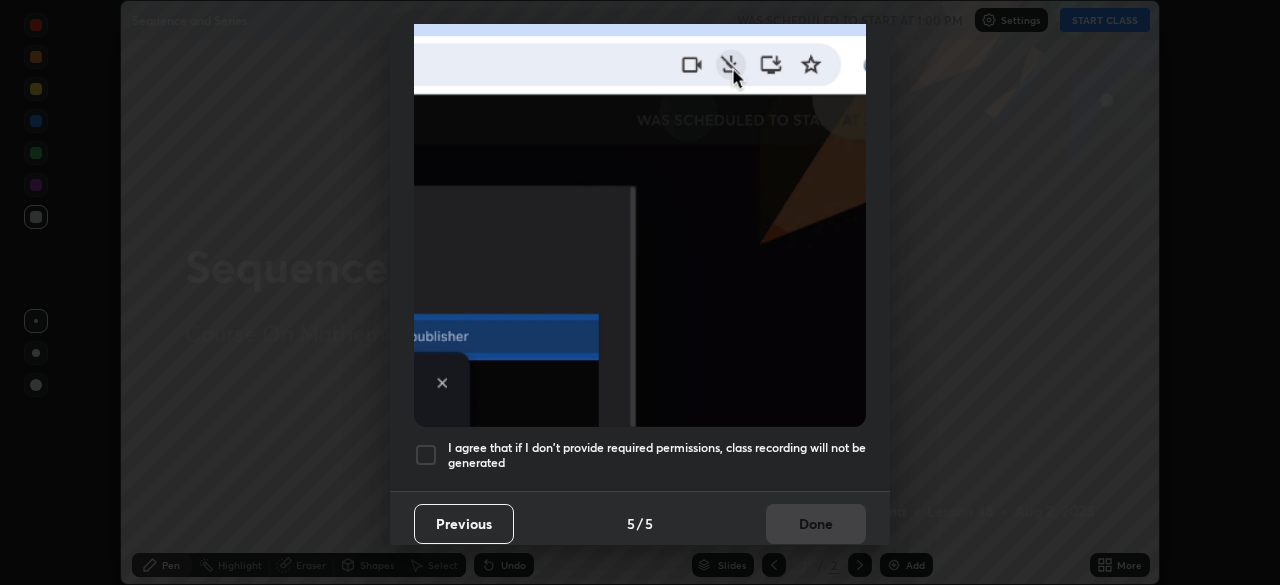 click at bounding box center (426, 455) 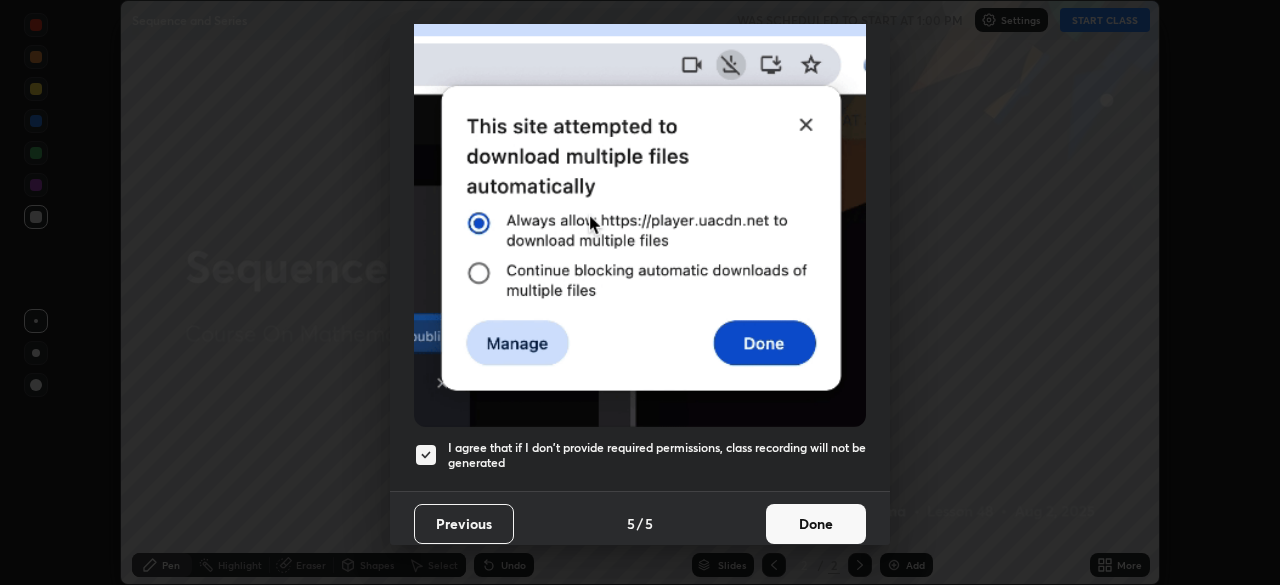 click on "Done" at bounding box center (816, 524) 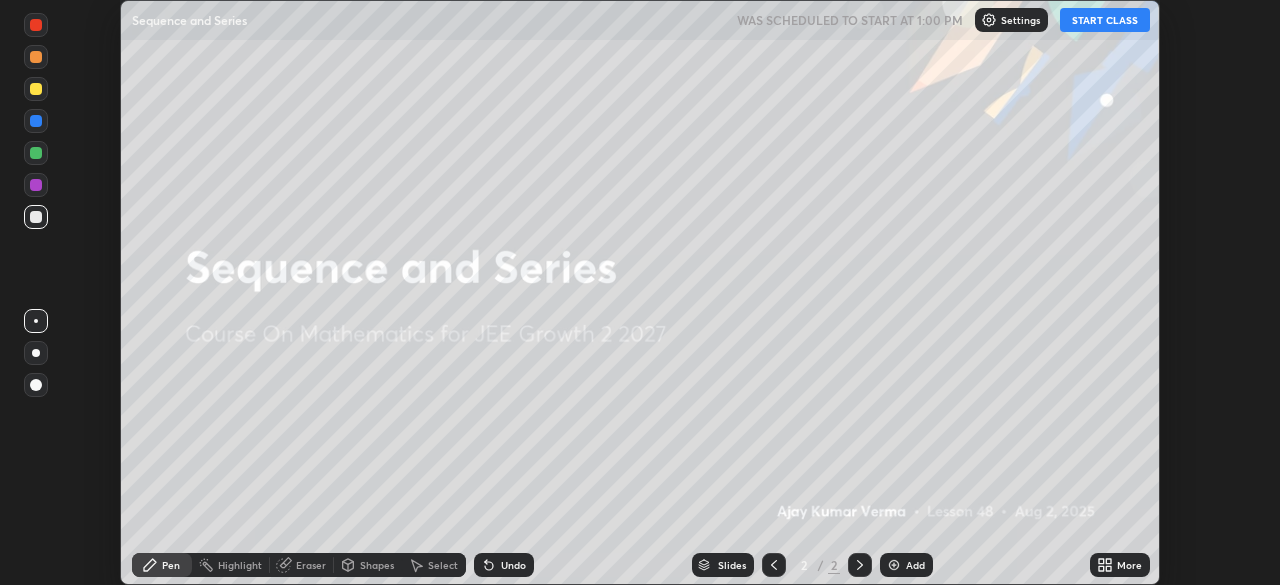 click on "START CLASS" at bounding box center (1105, 20) 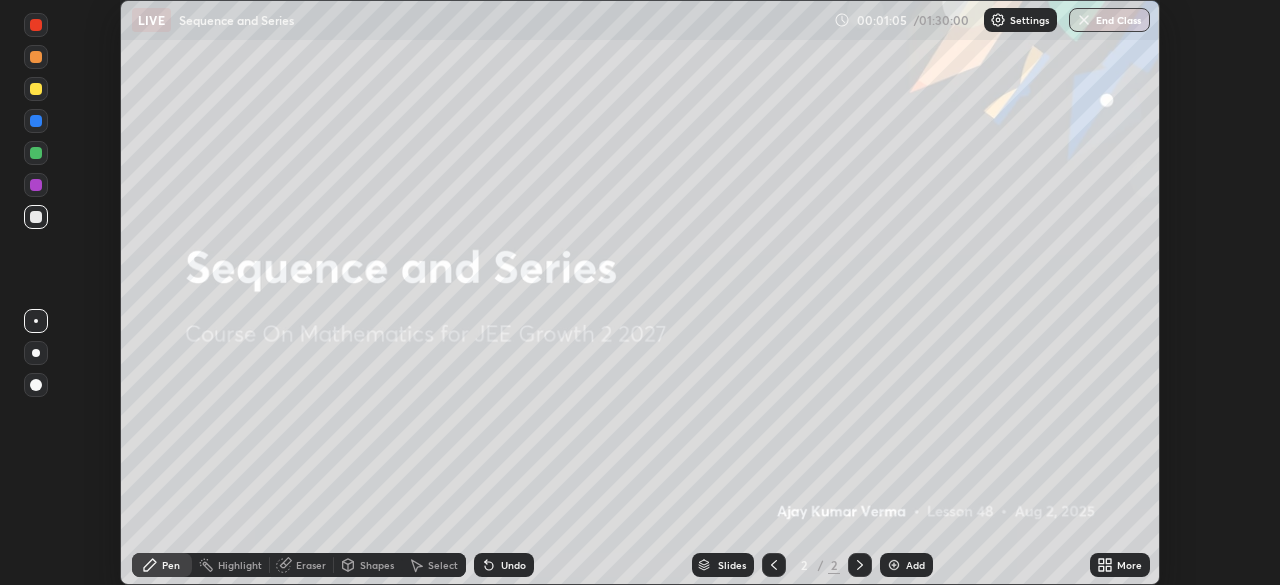 click 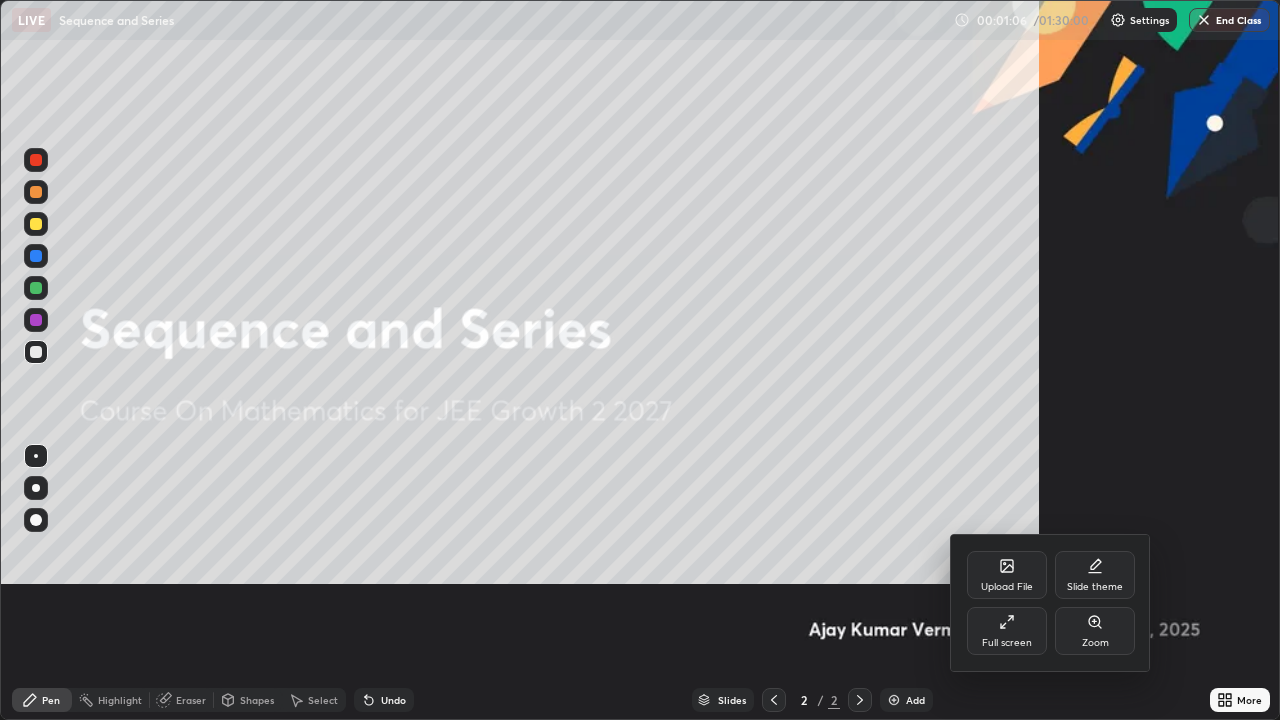 scroll, scrollTop: 99280, scrollLeft: 98720, axis: both 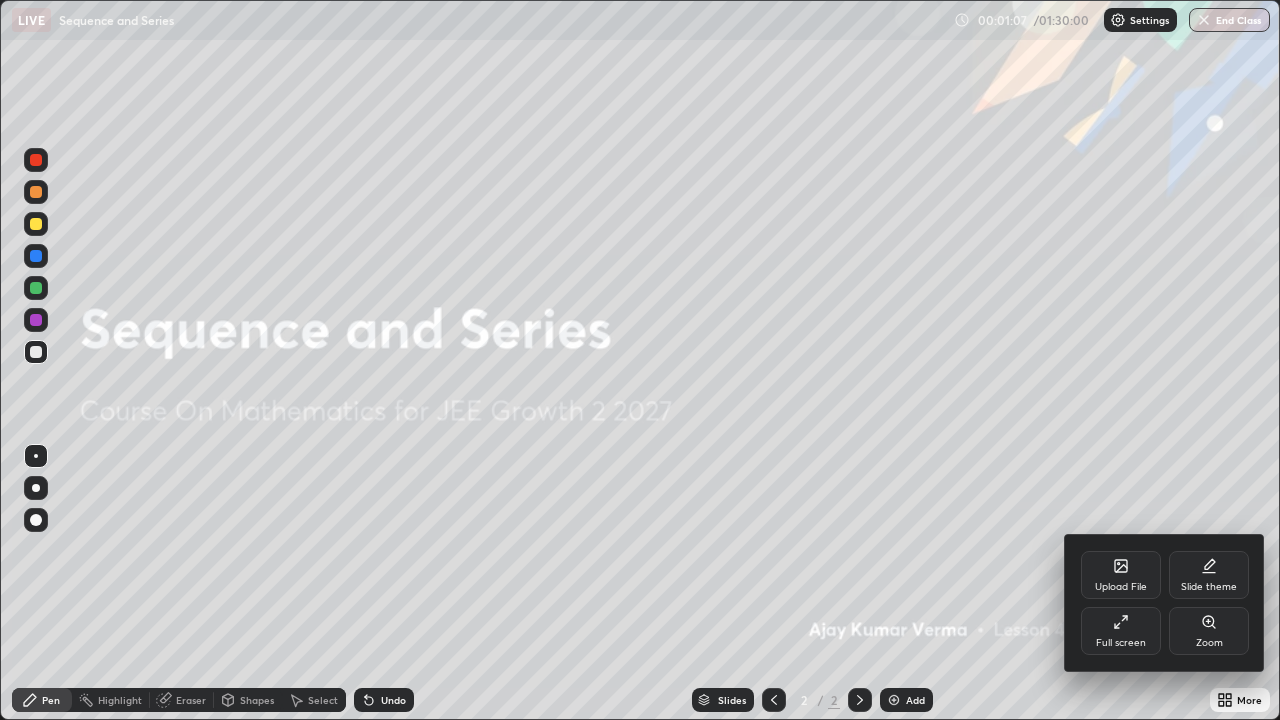 click 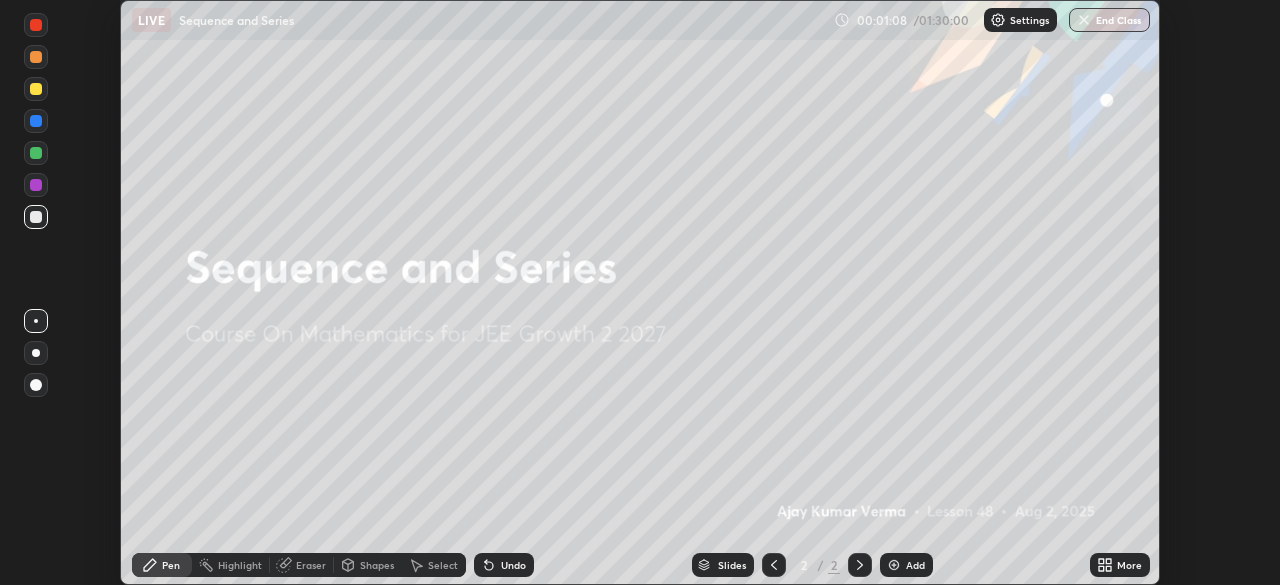 scroll, scrollTop: 585, scrollLeft: 1280, axis: both 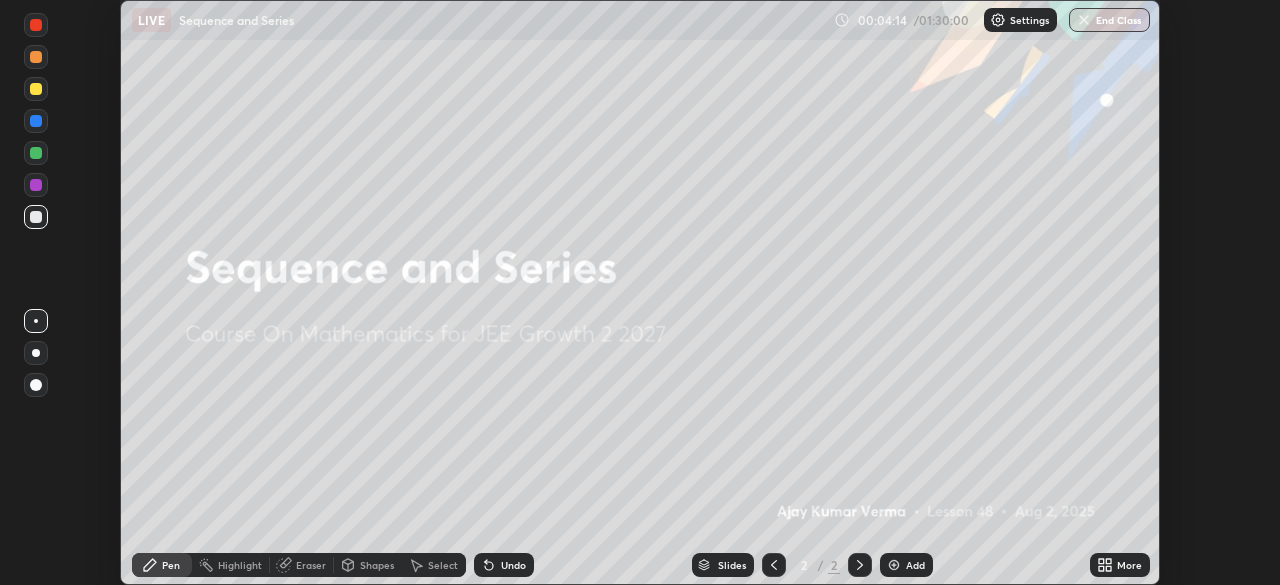 click 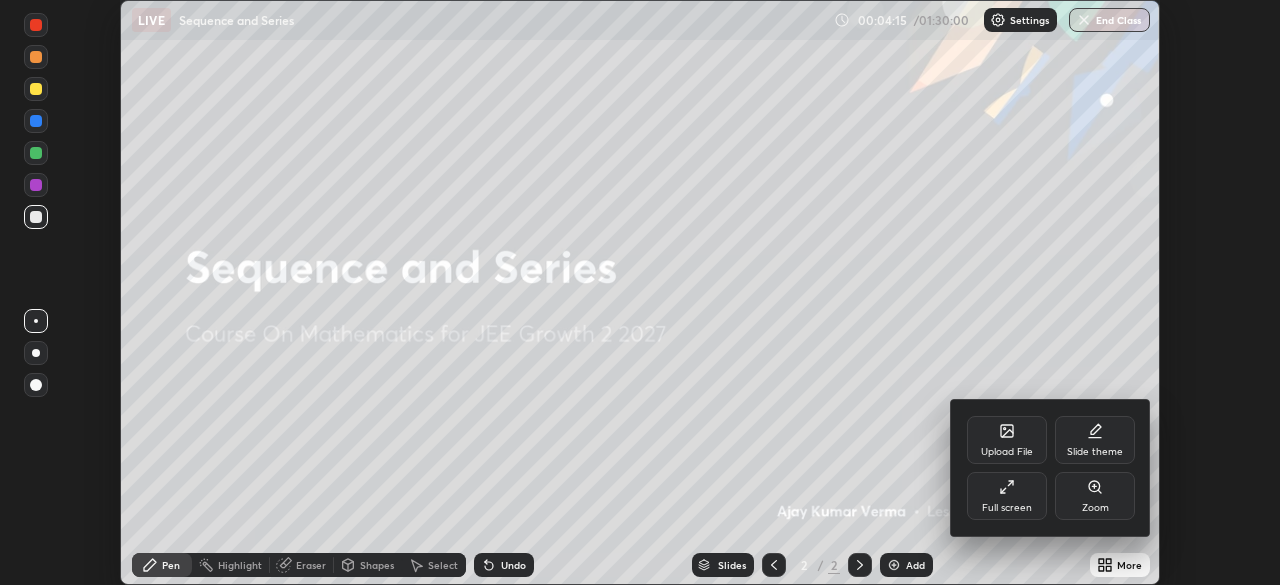 click 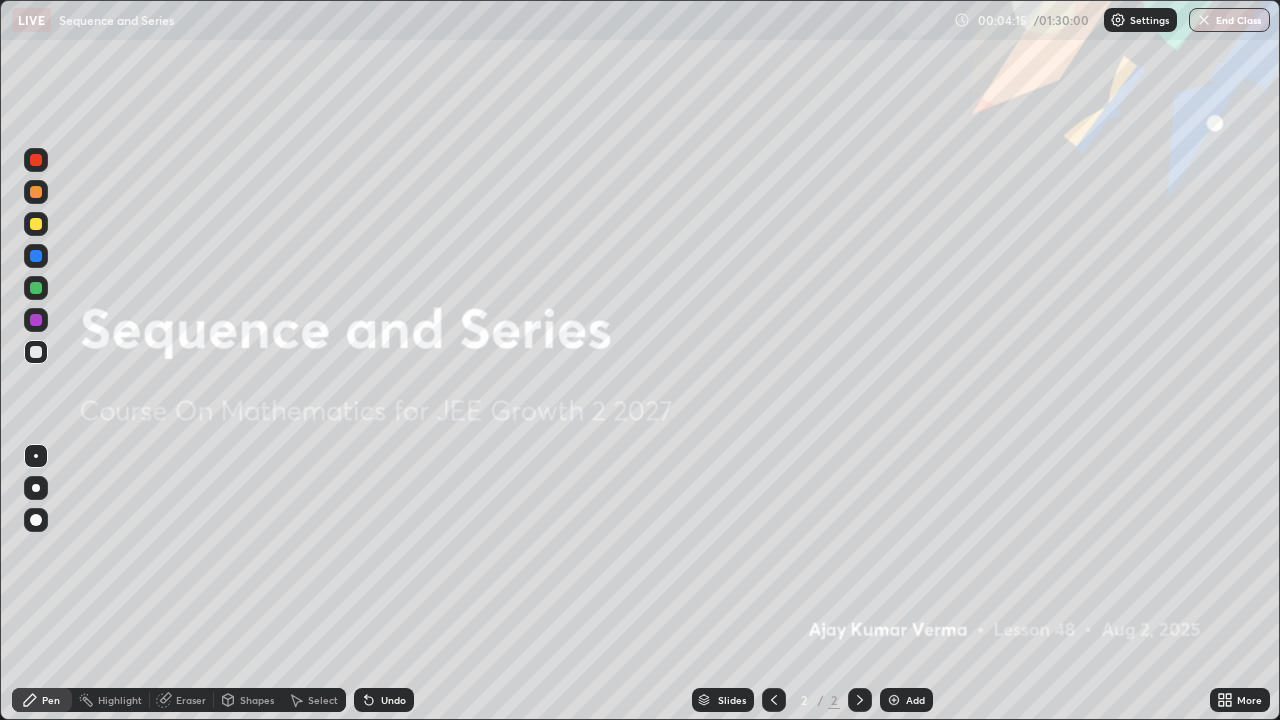 scroll, scrollTop: 99280, scrollLeft: 98720, axis: both 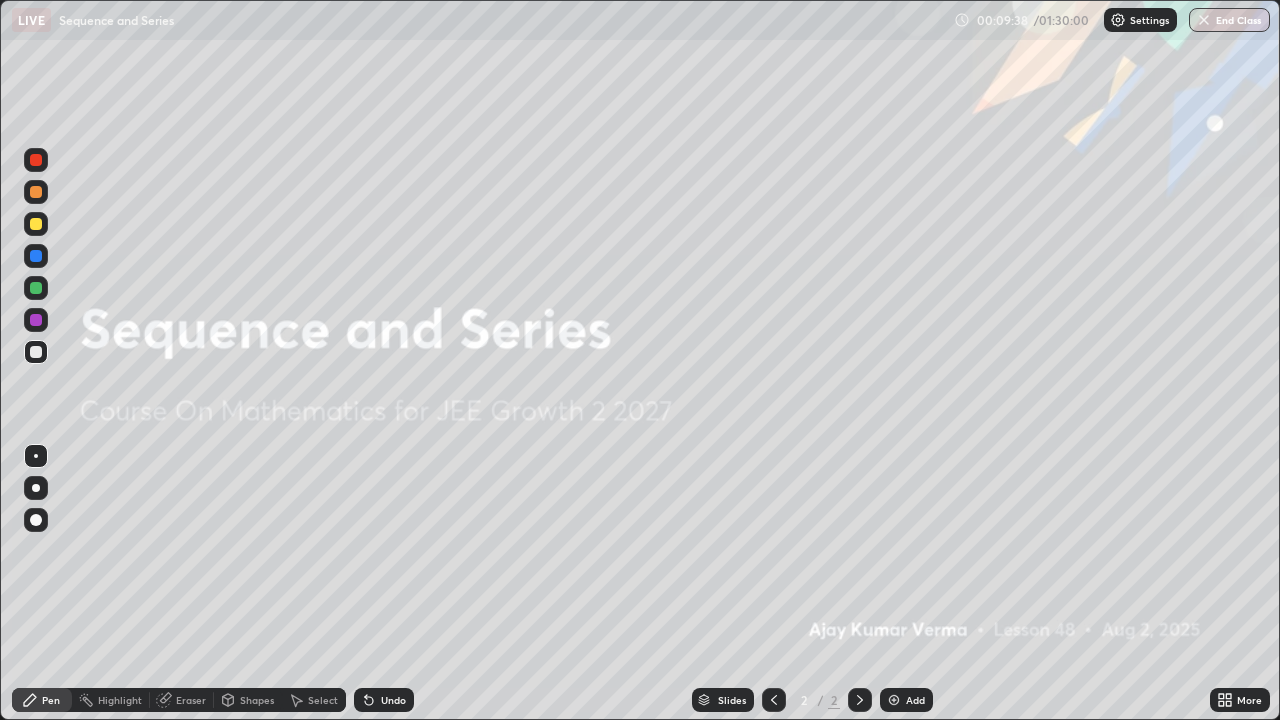 click at bounding box center (894, 700) 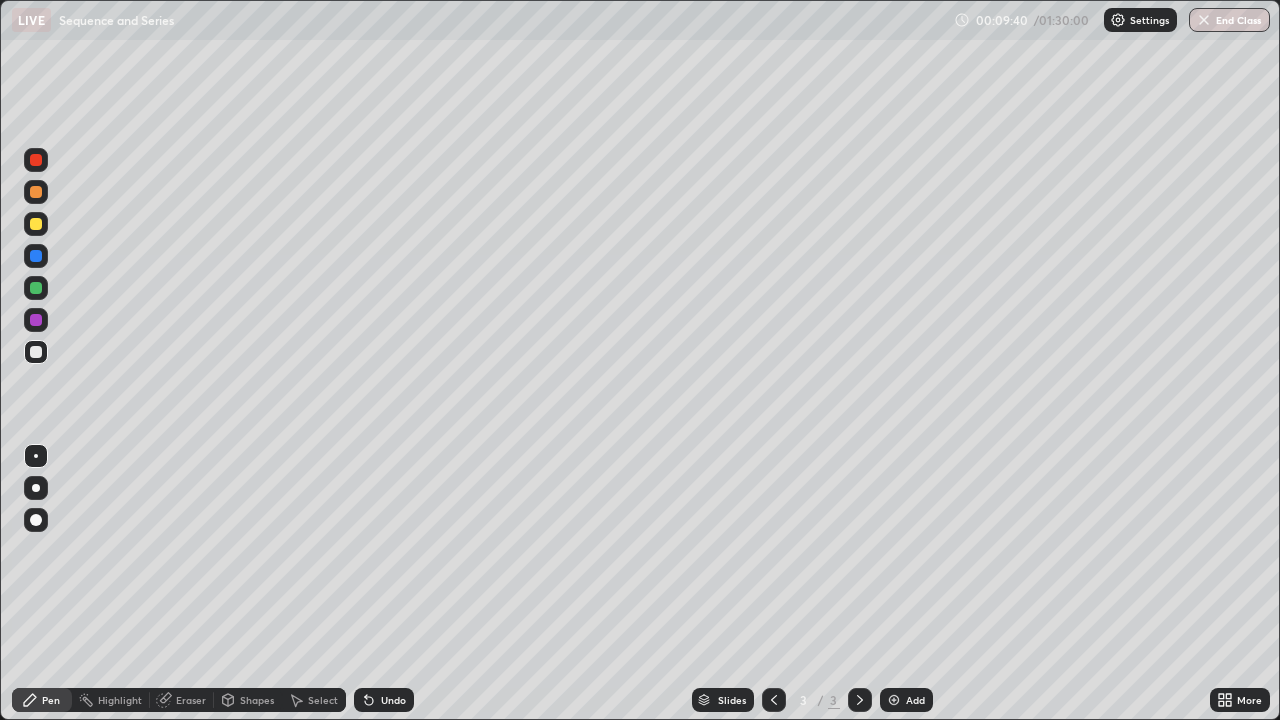 click at bounding box center [36, 192] 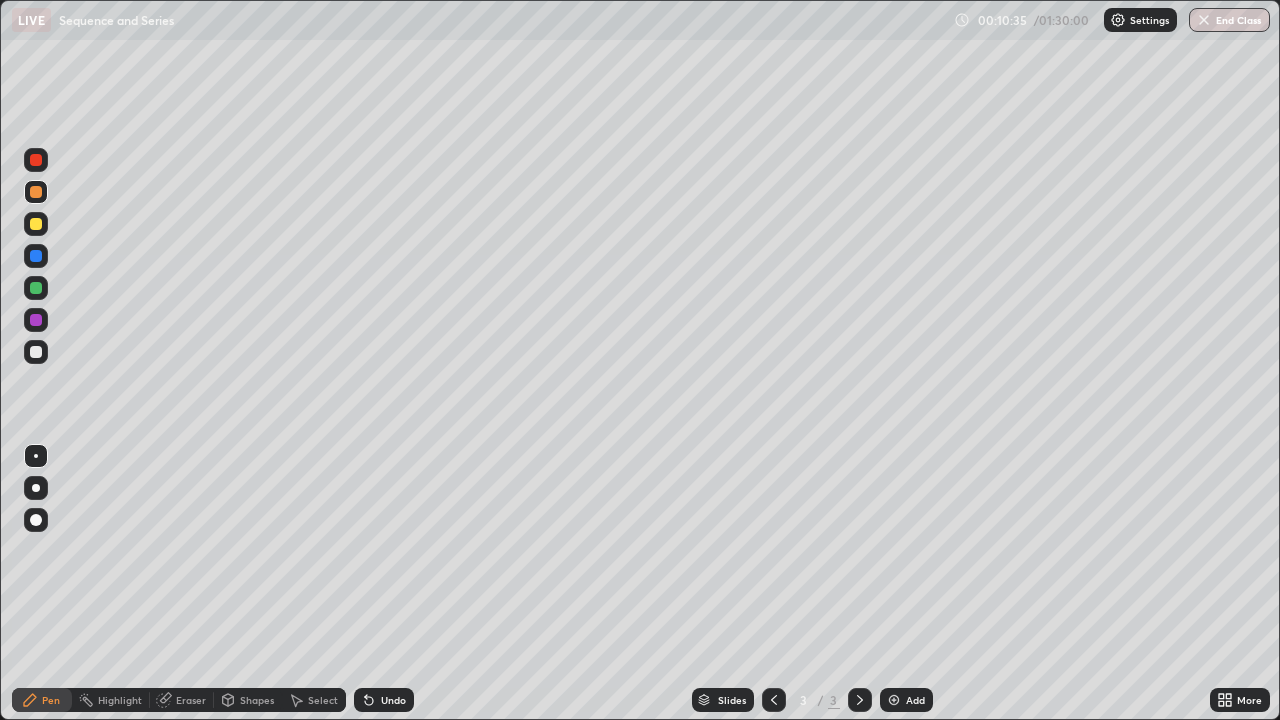 click at bounding box center (36, 224) 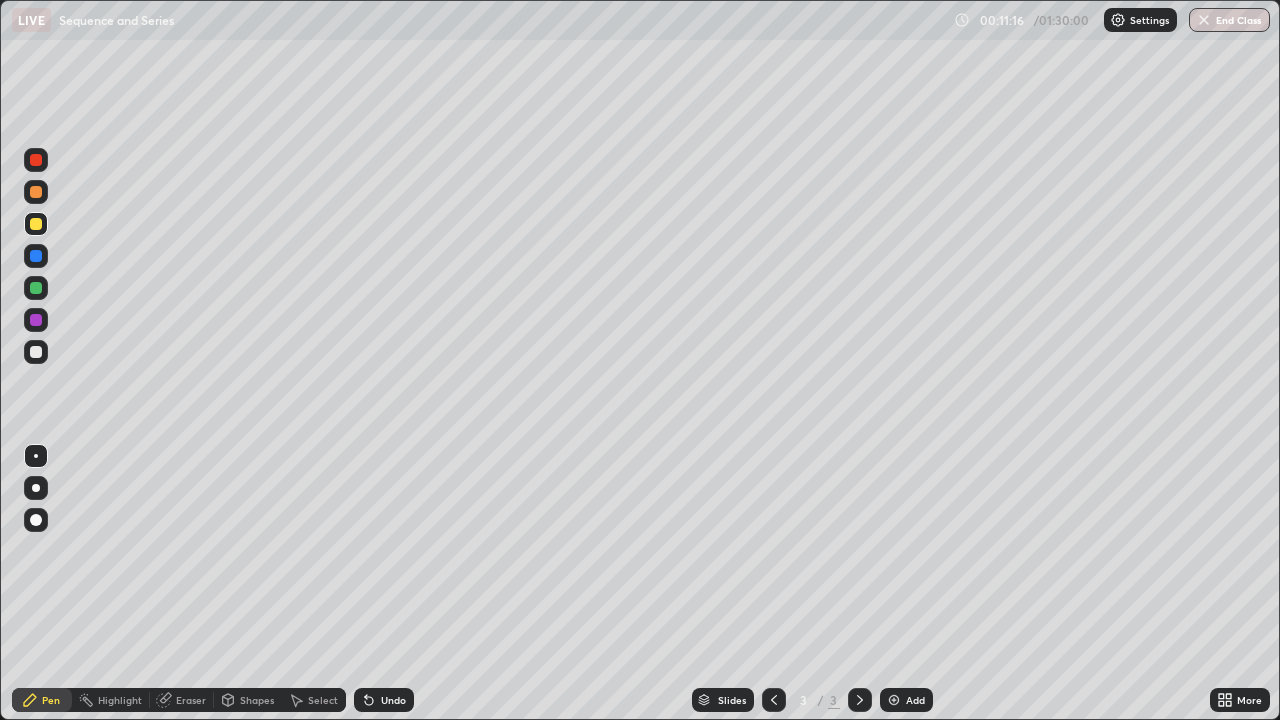 click at bounding box center [36, 256] 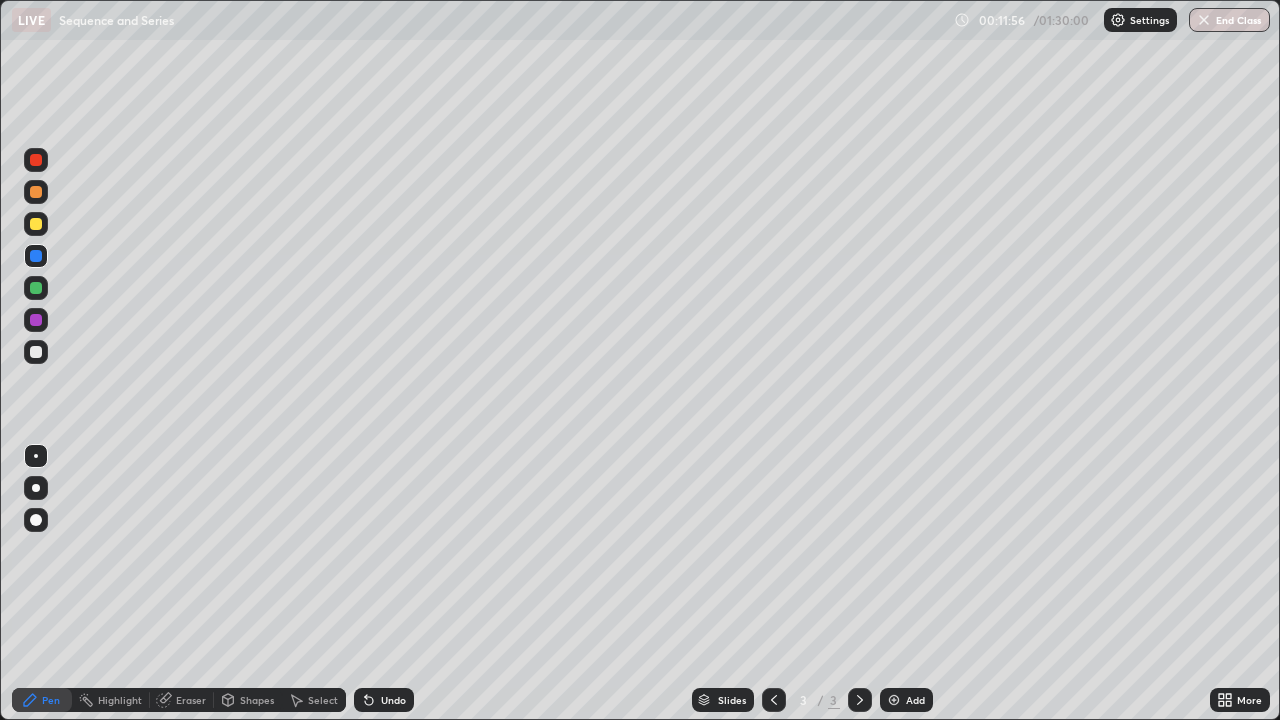 click at bounding box center [36, 224] 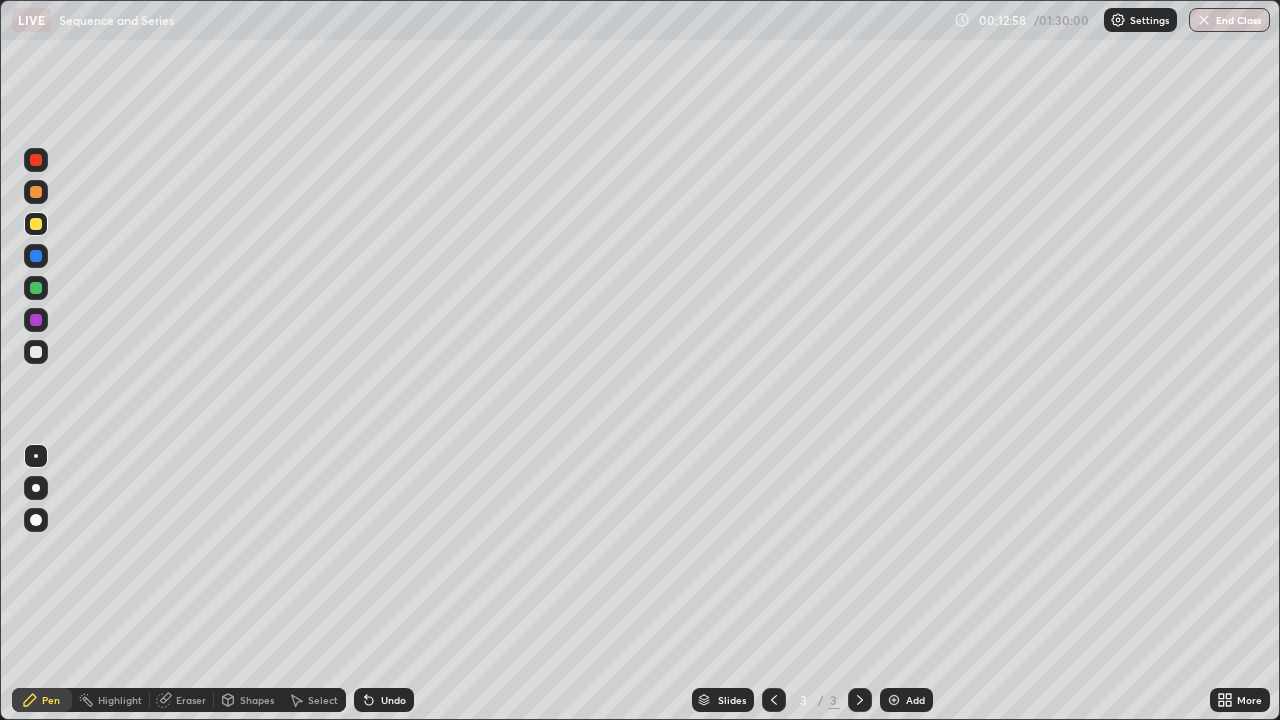 click at bounding box center [36, 224] 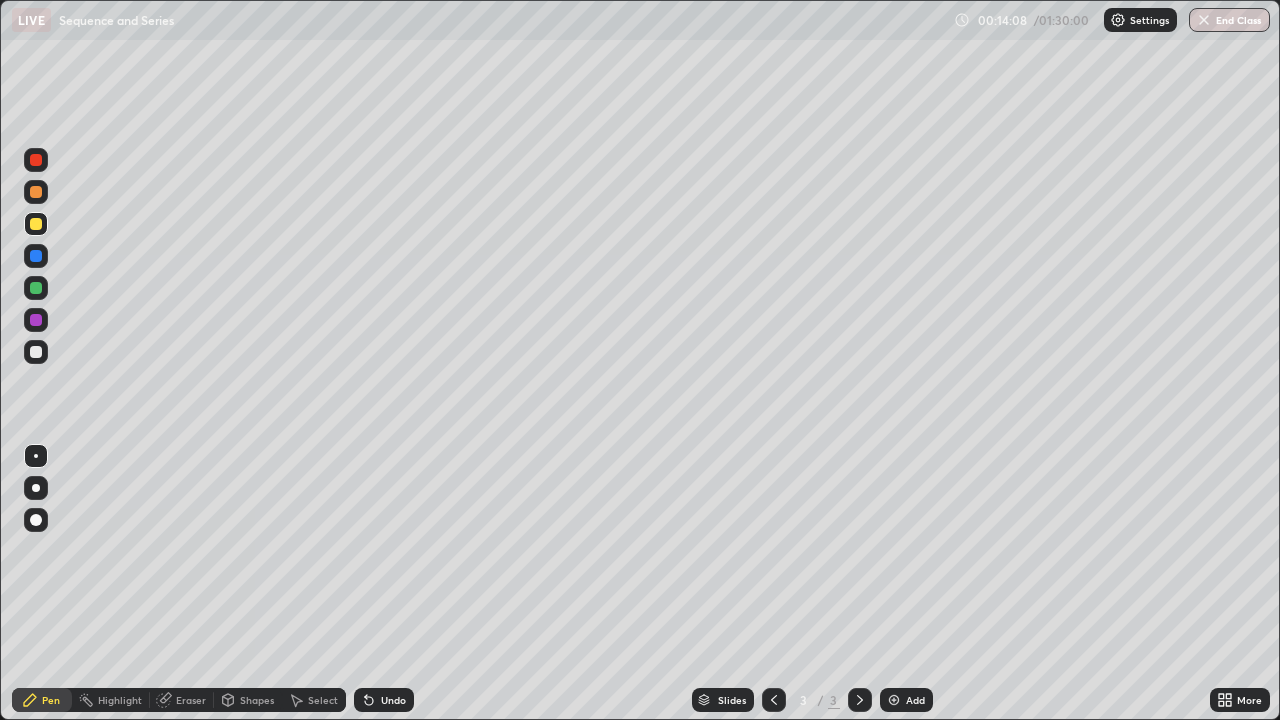 click at bounding box center [36, 320] 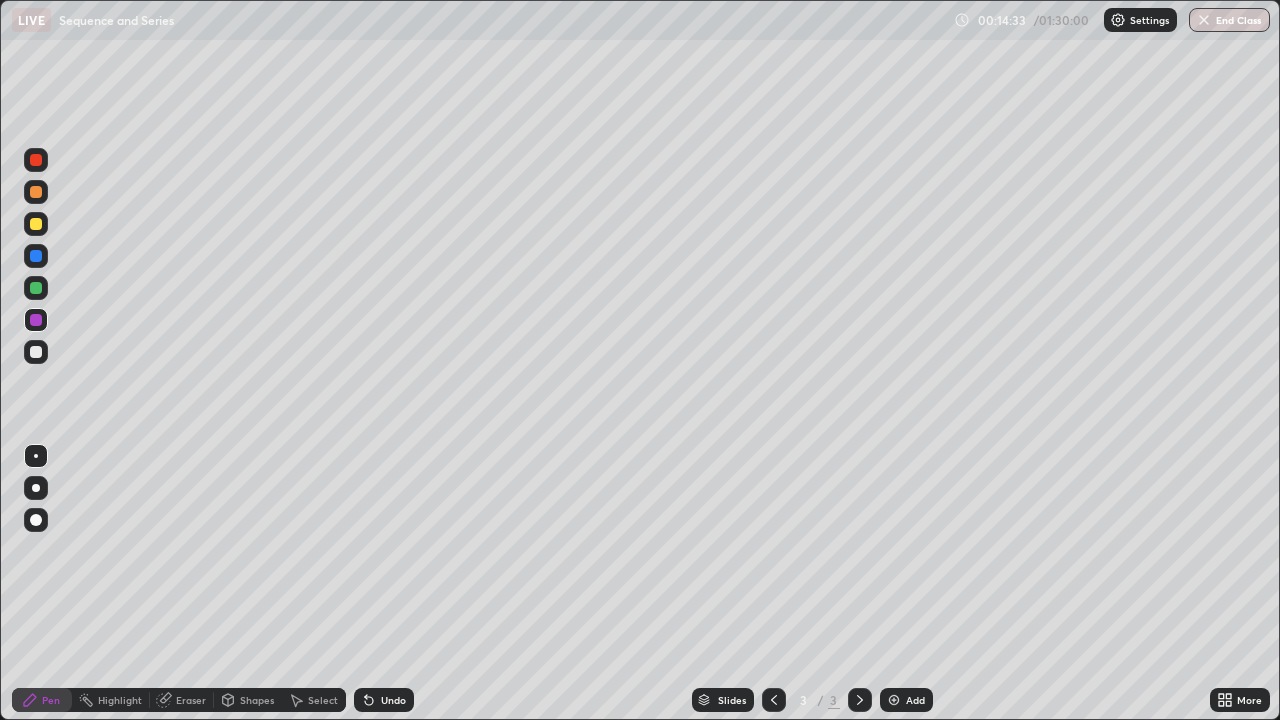 click at bounding box center (36, 352) 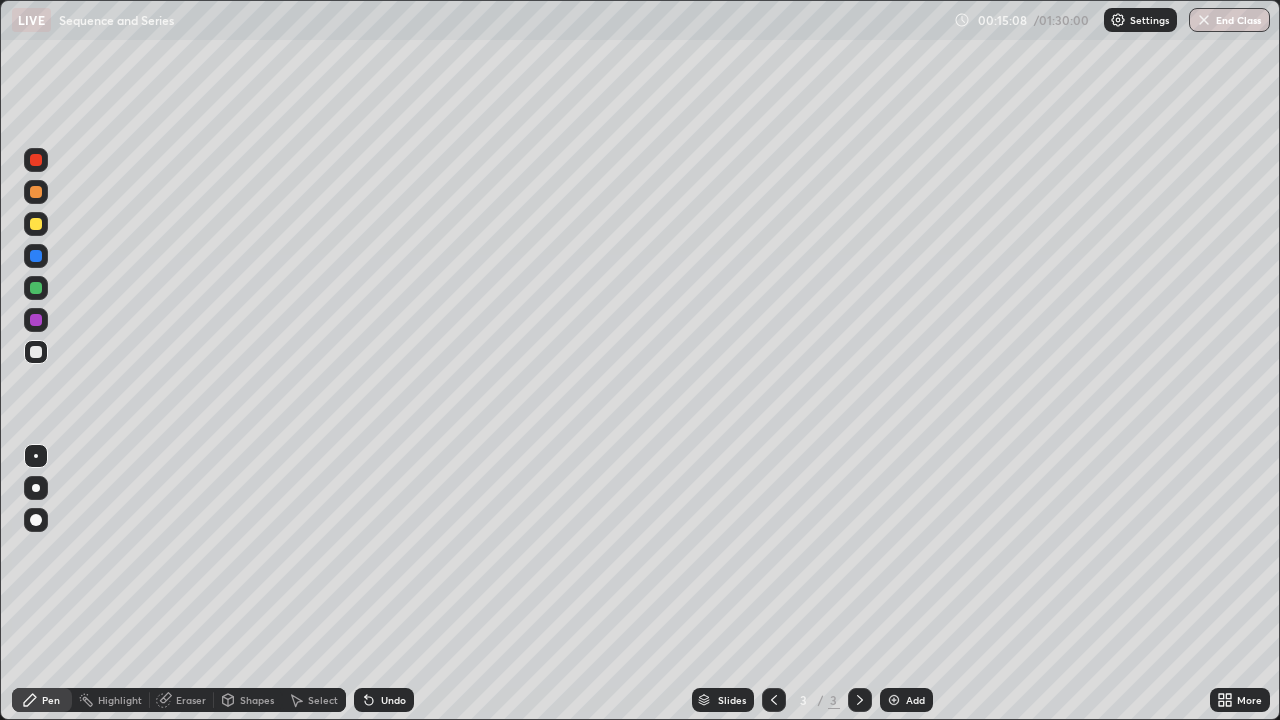 click at bounding box center (36, 256) 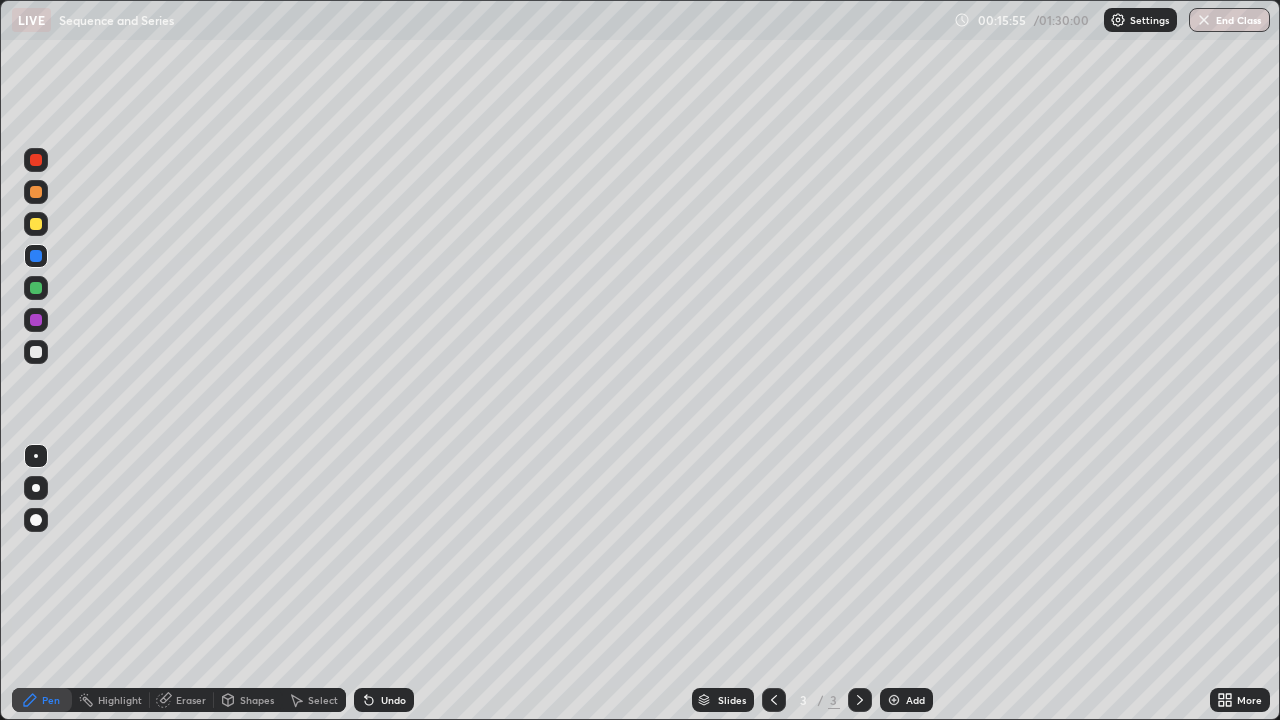 click at bounding box center [894, 700] 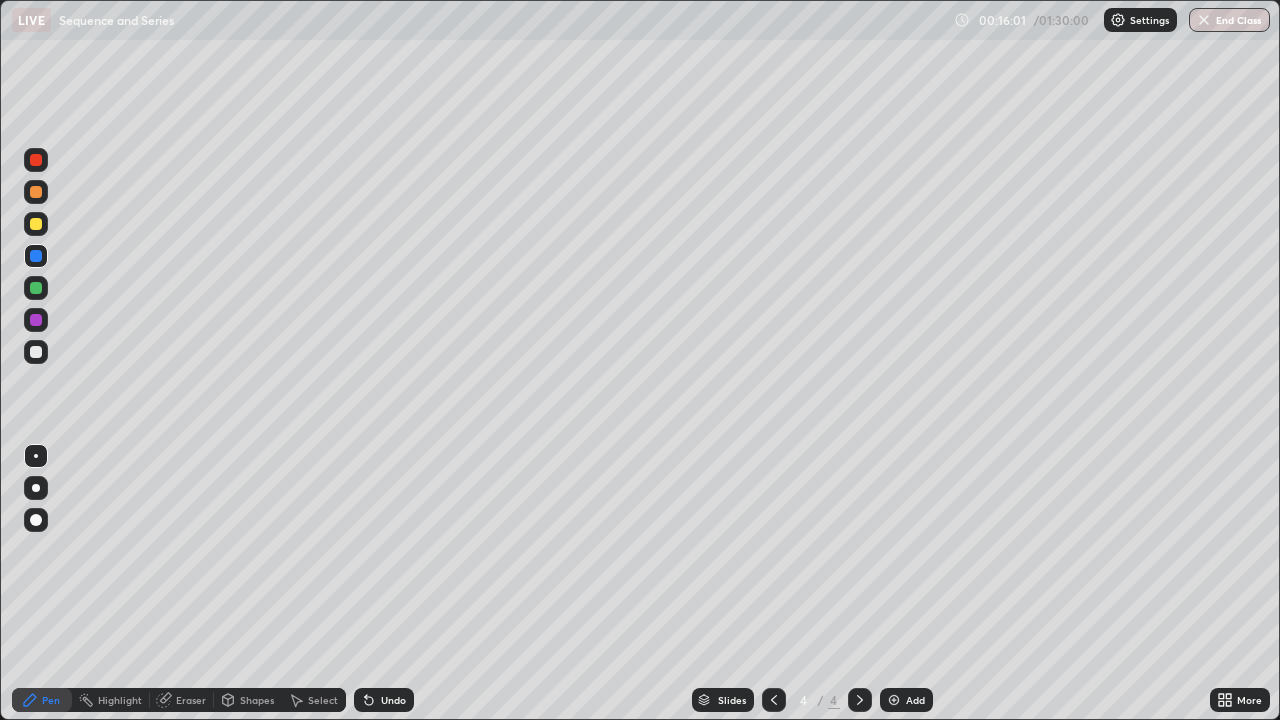 click 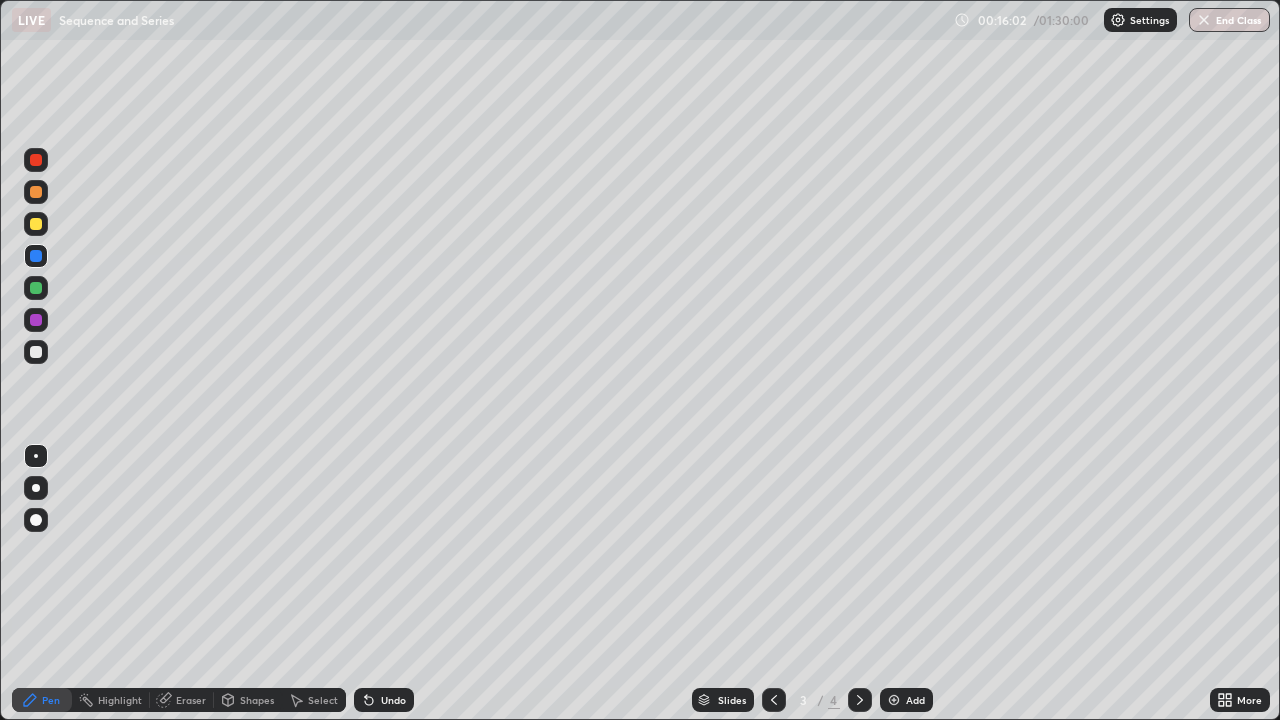 click 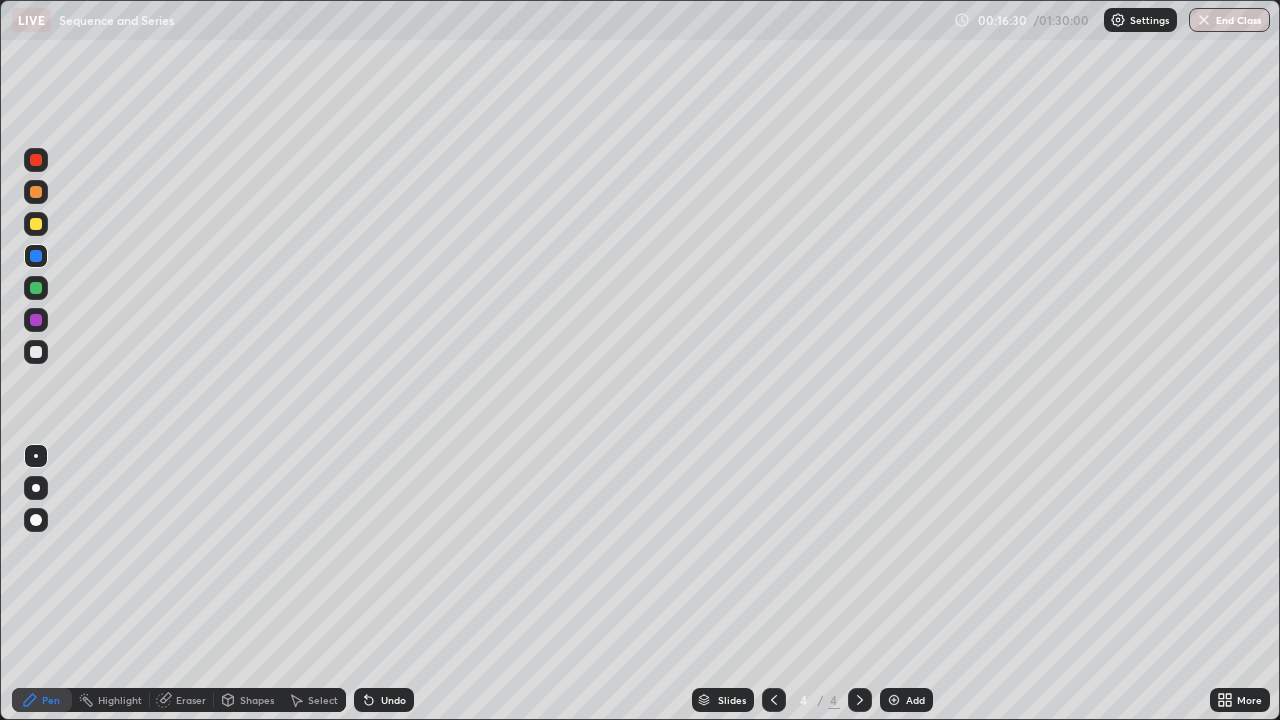 click at bounding box center [774, 700] 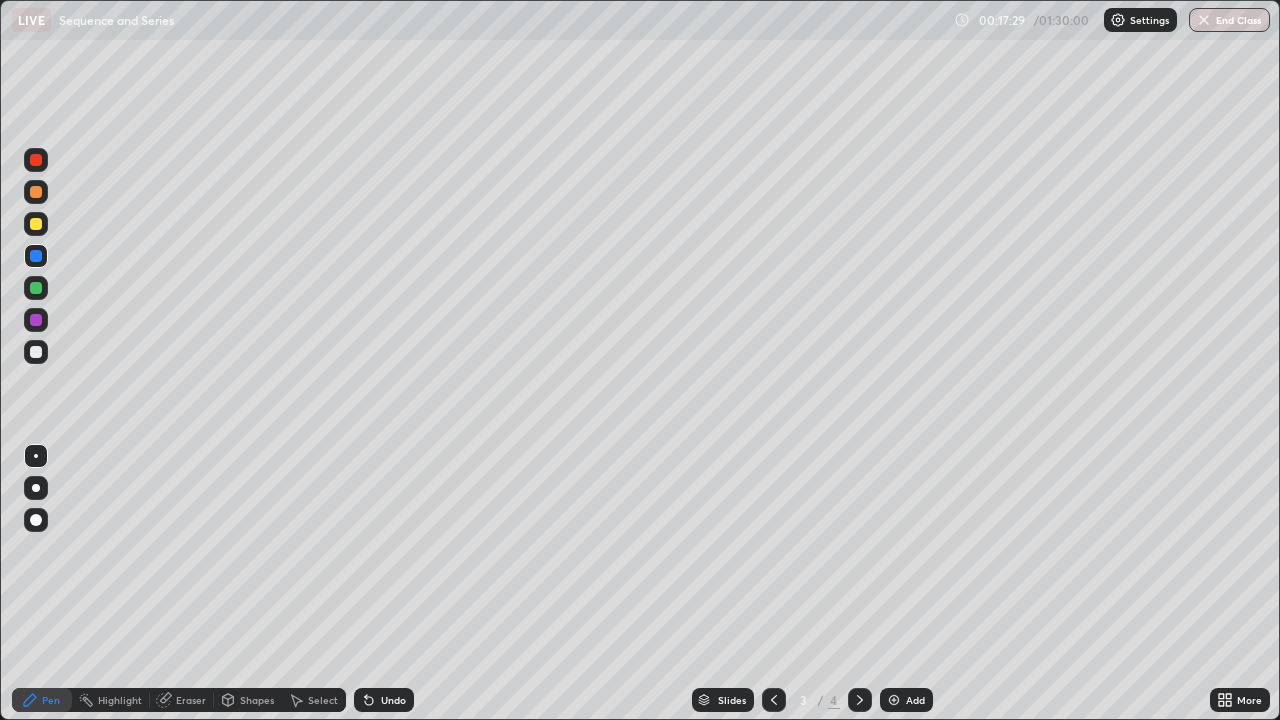 click at bounding box center (860, 700) 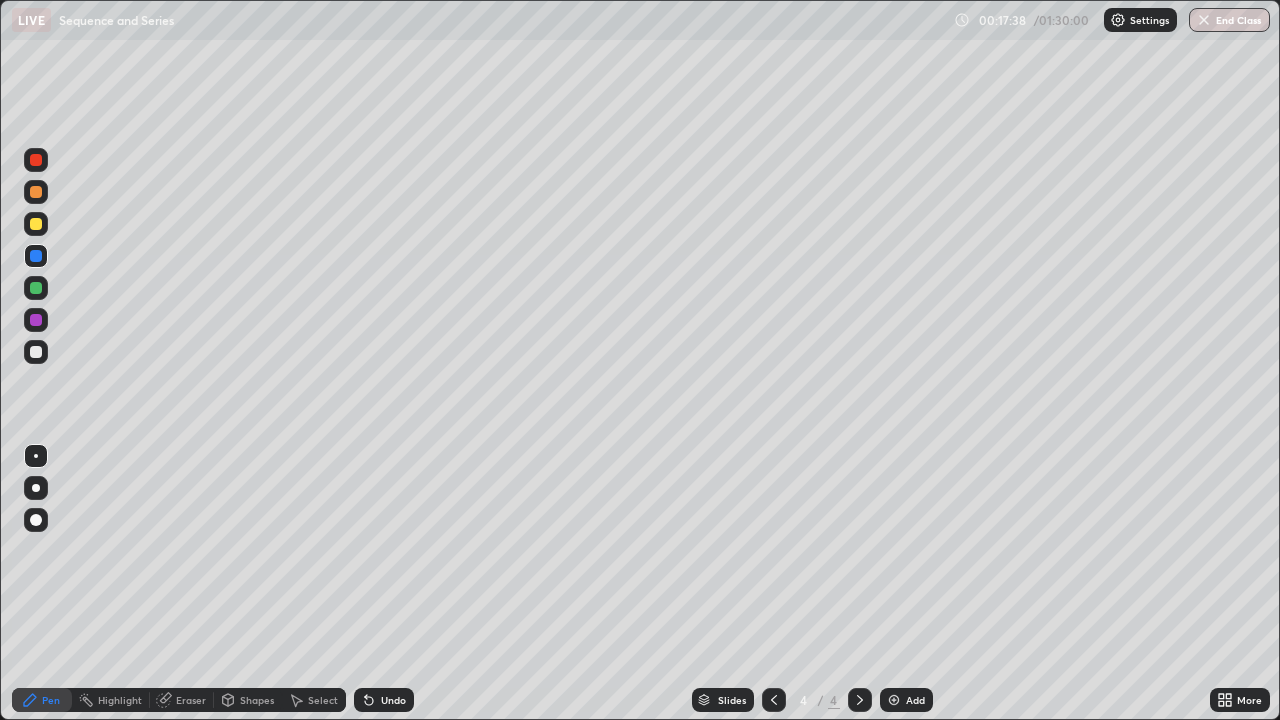 click at bounding box center (774, 700) 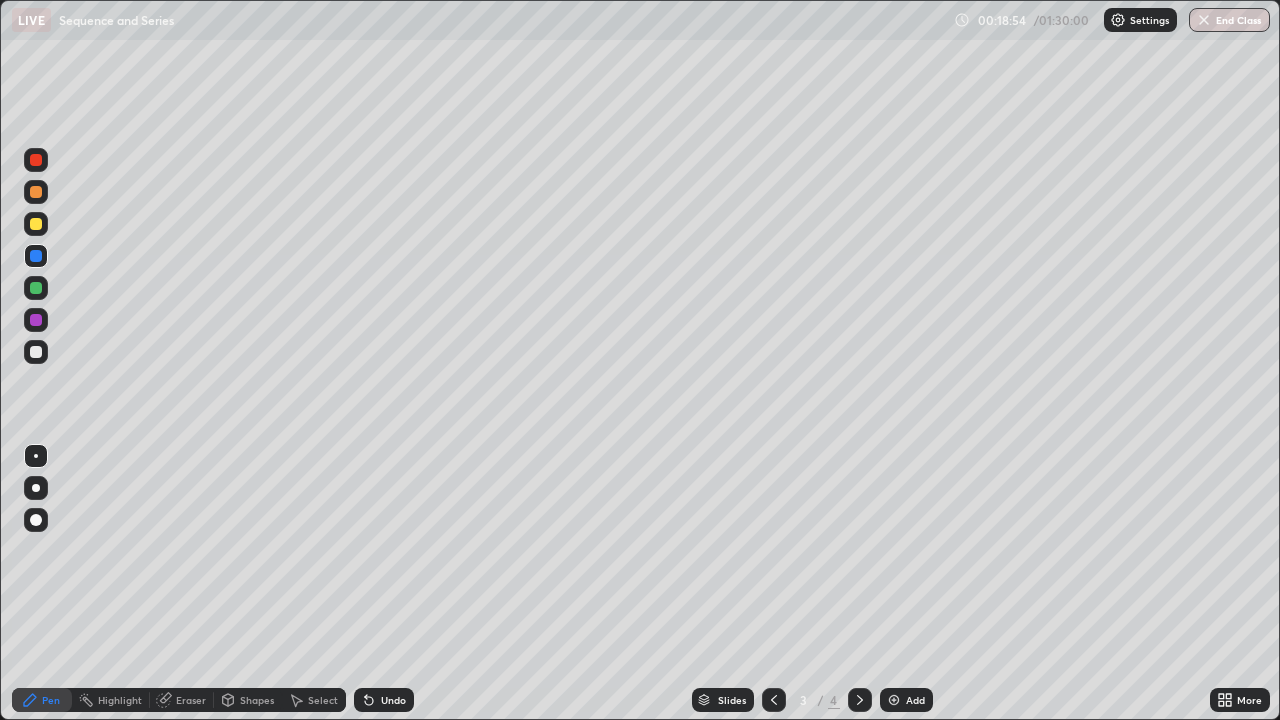 click 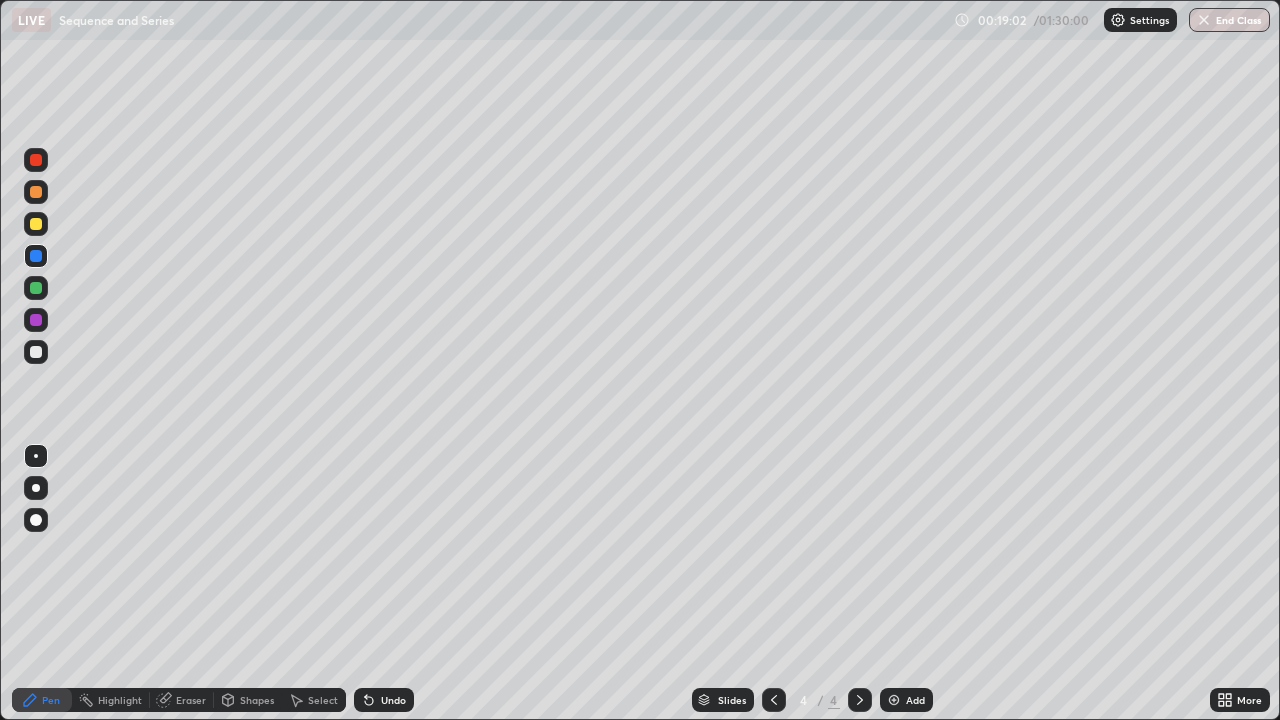 click at bounding box center [36, 320] 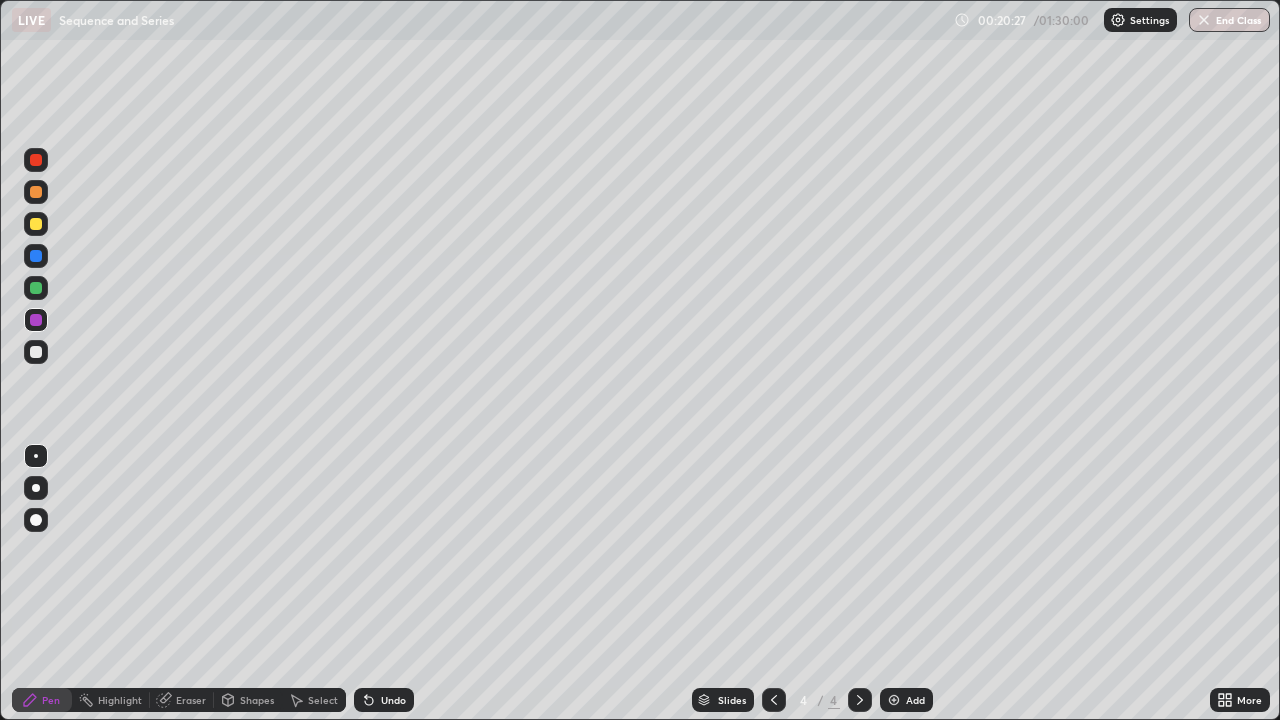 click 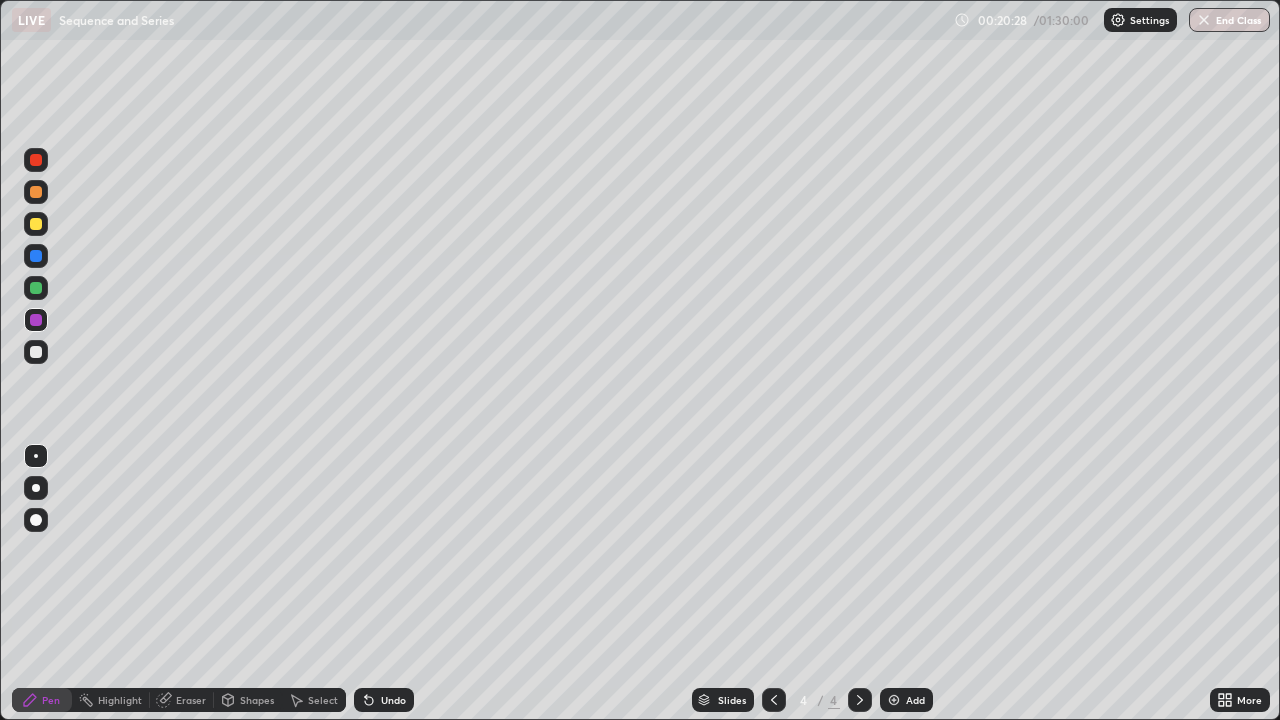 click at bounding box center [894, 700] 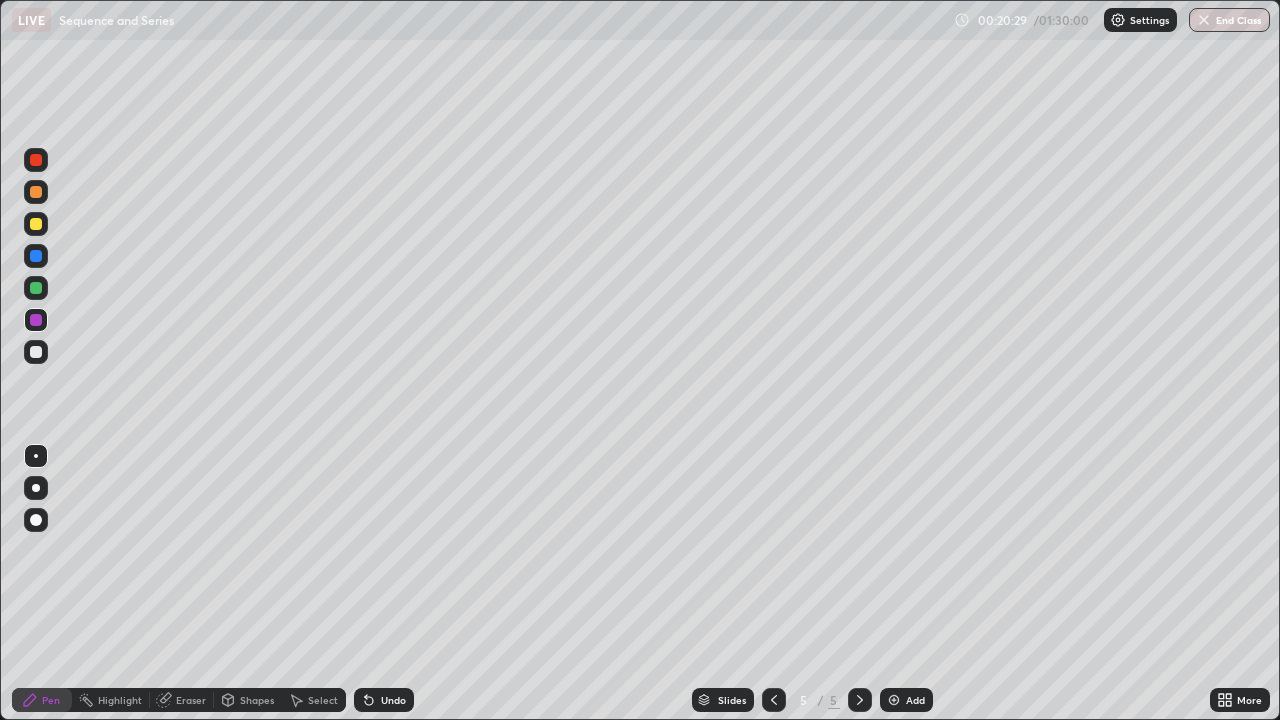 click at bounding box center (36, 192) 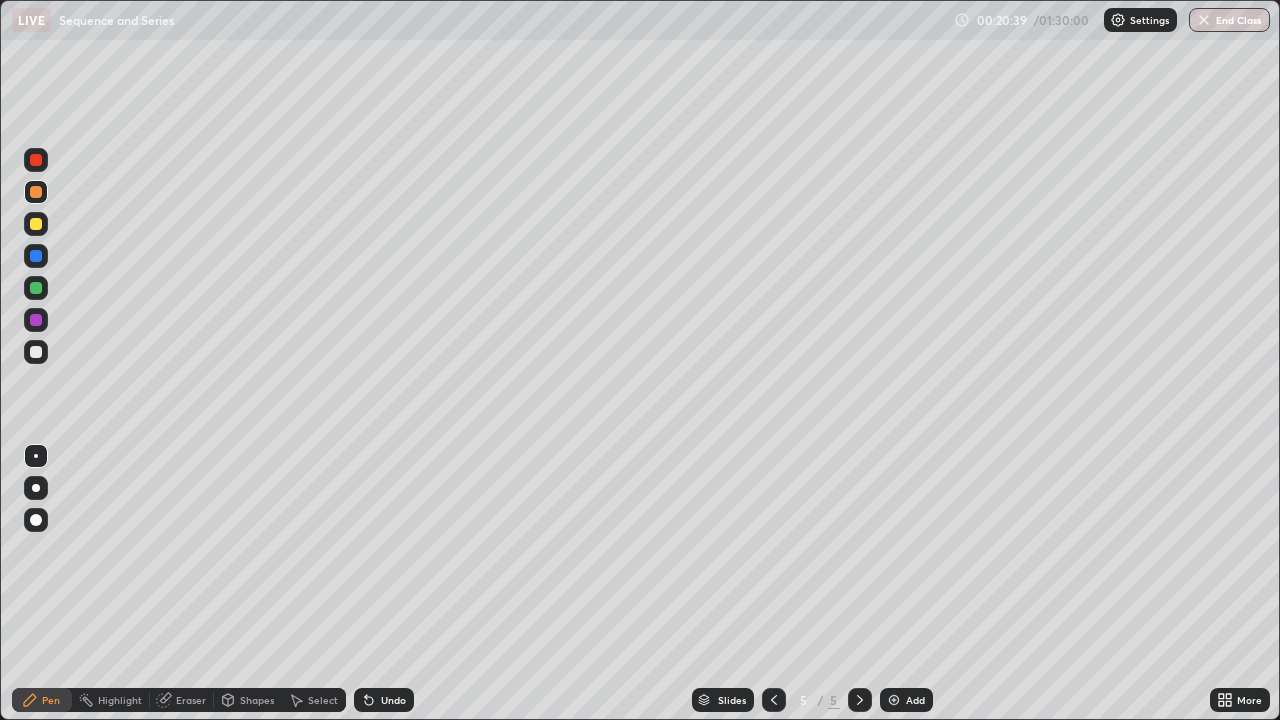 click 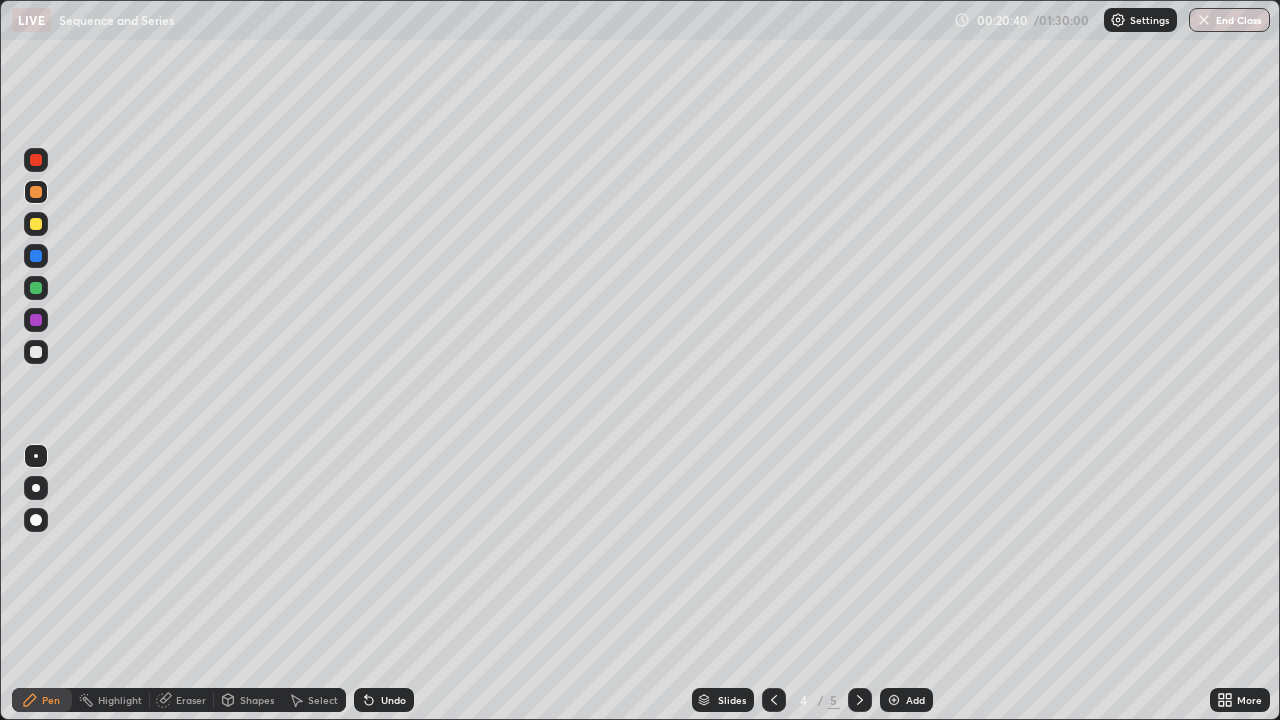 click 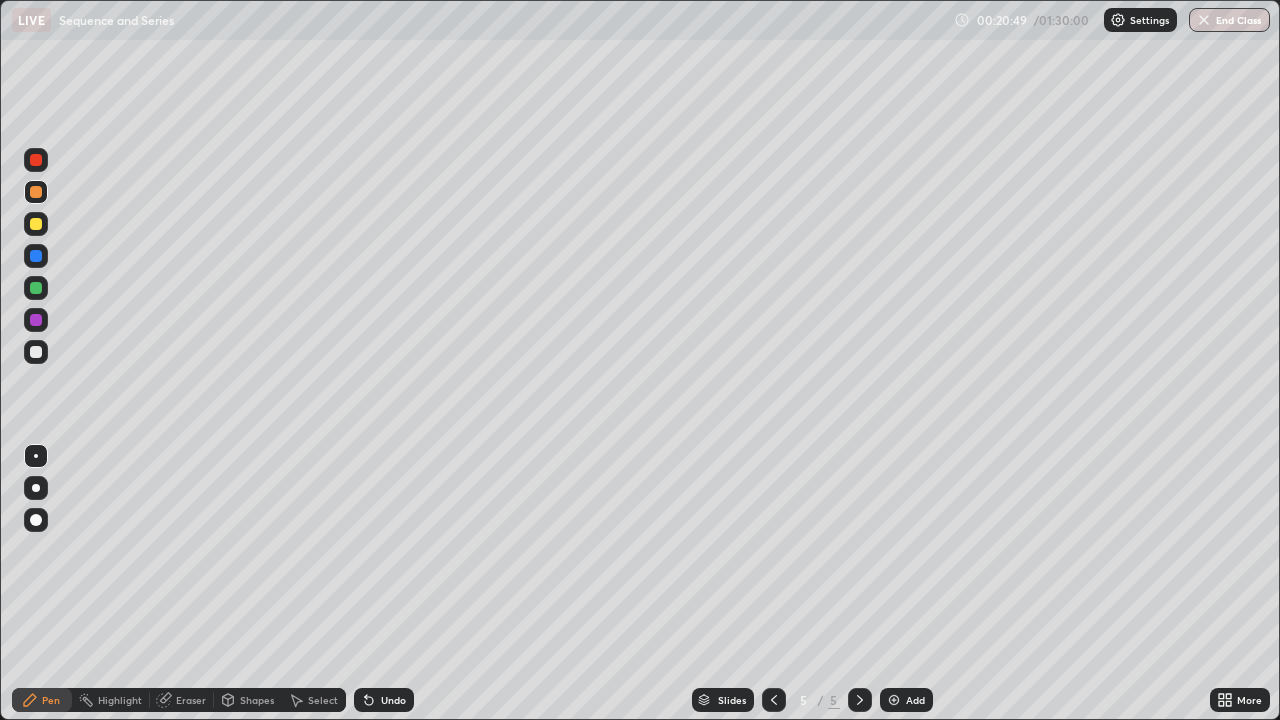 click 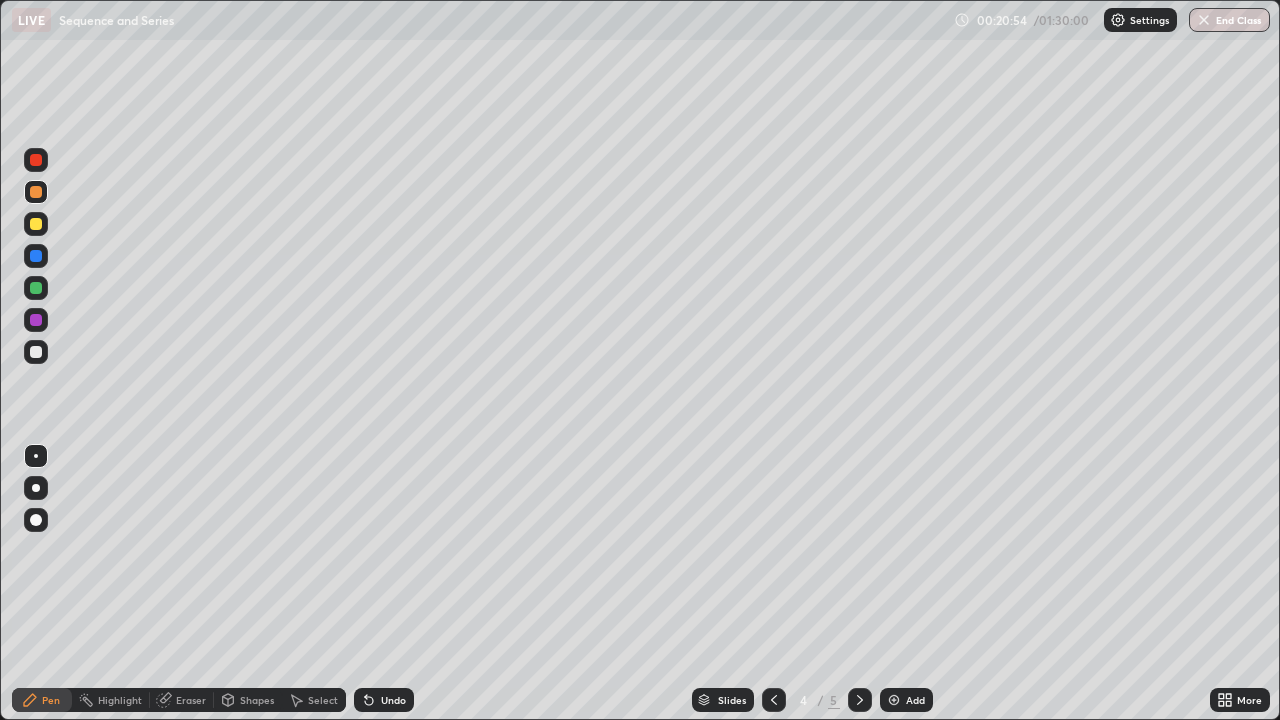 click 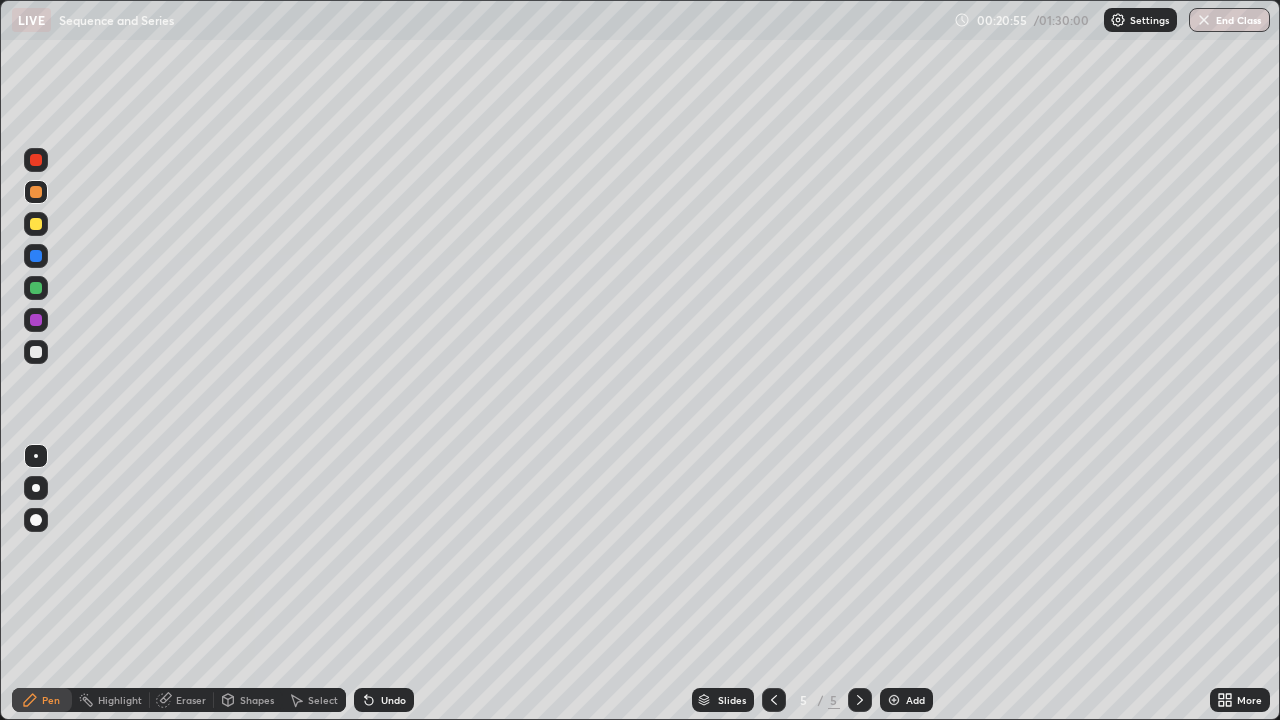 click on "Eraser" at bounding box center (182, 700) 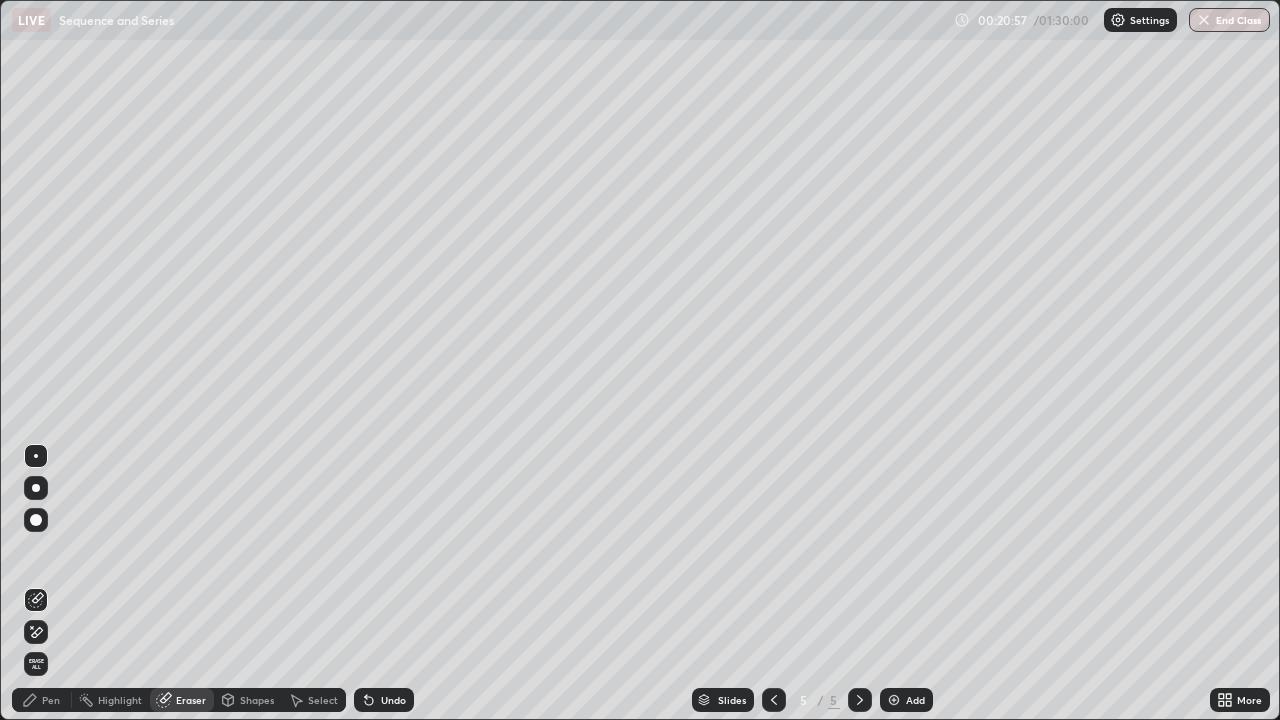 click on "Pen" at bounding box center [42, 700] 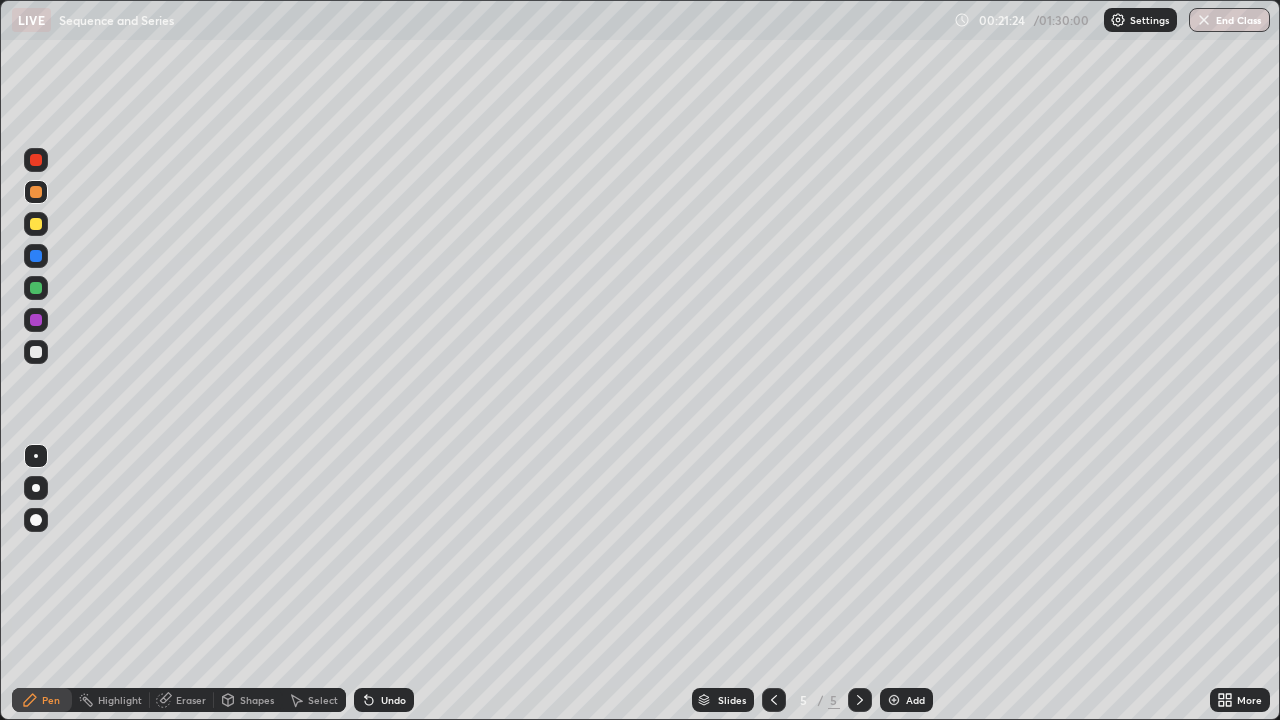 click on "Eraser" at bounding box center (191, 700) 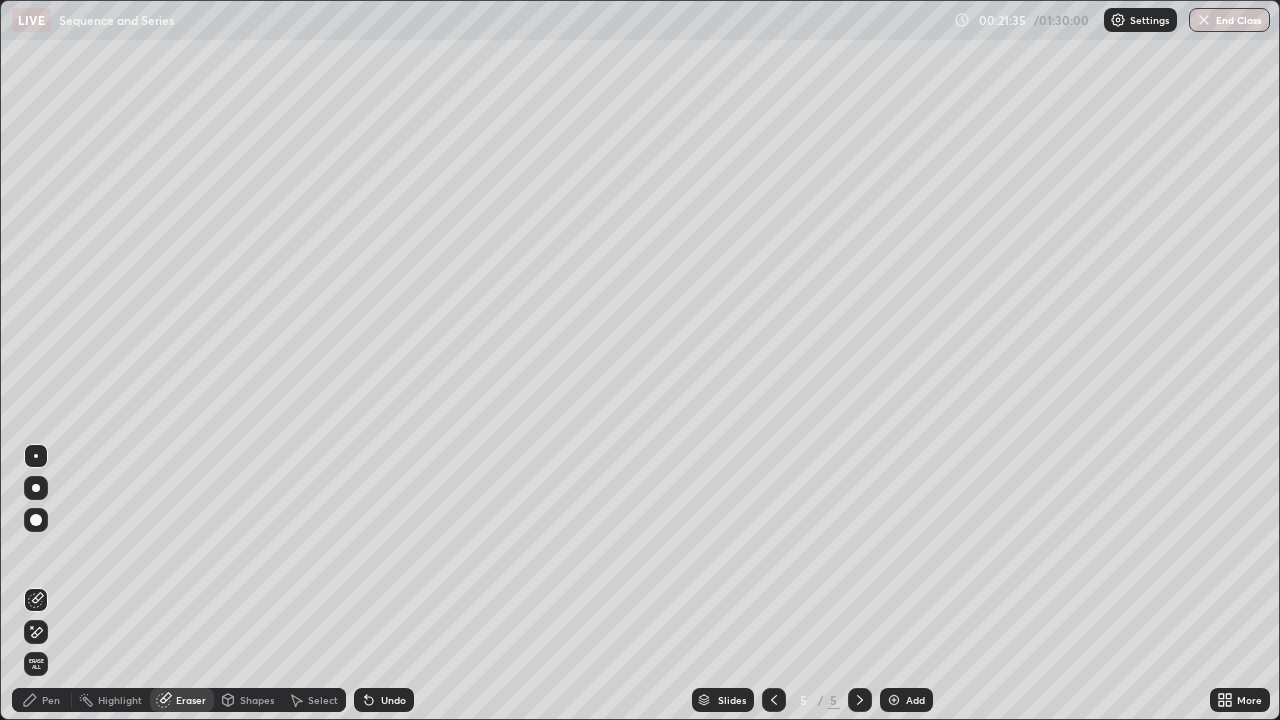 click on "Pen" at bounding box center [51, 700] 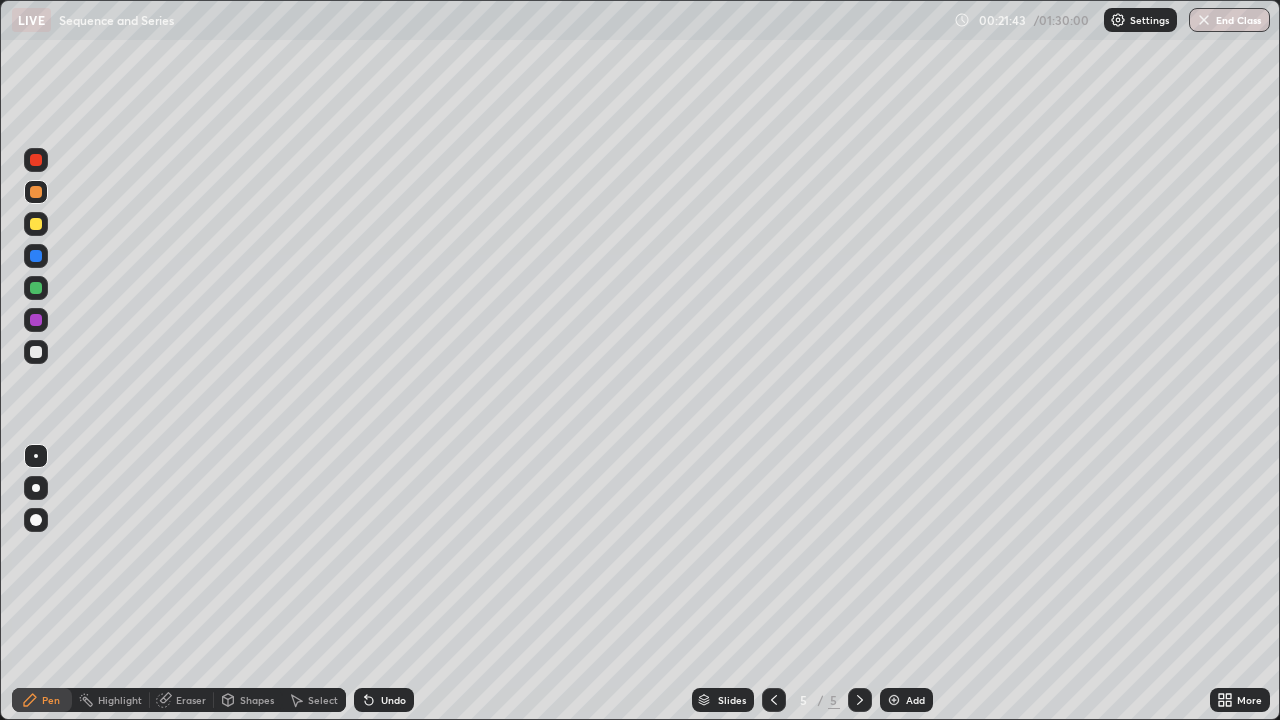 click at bounding box center [774, 700] 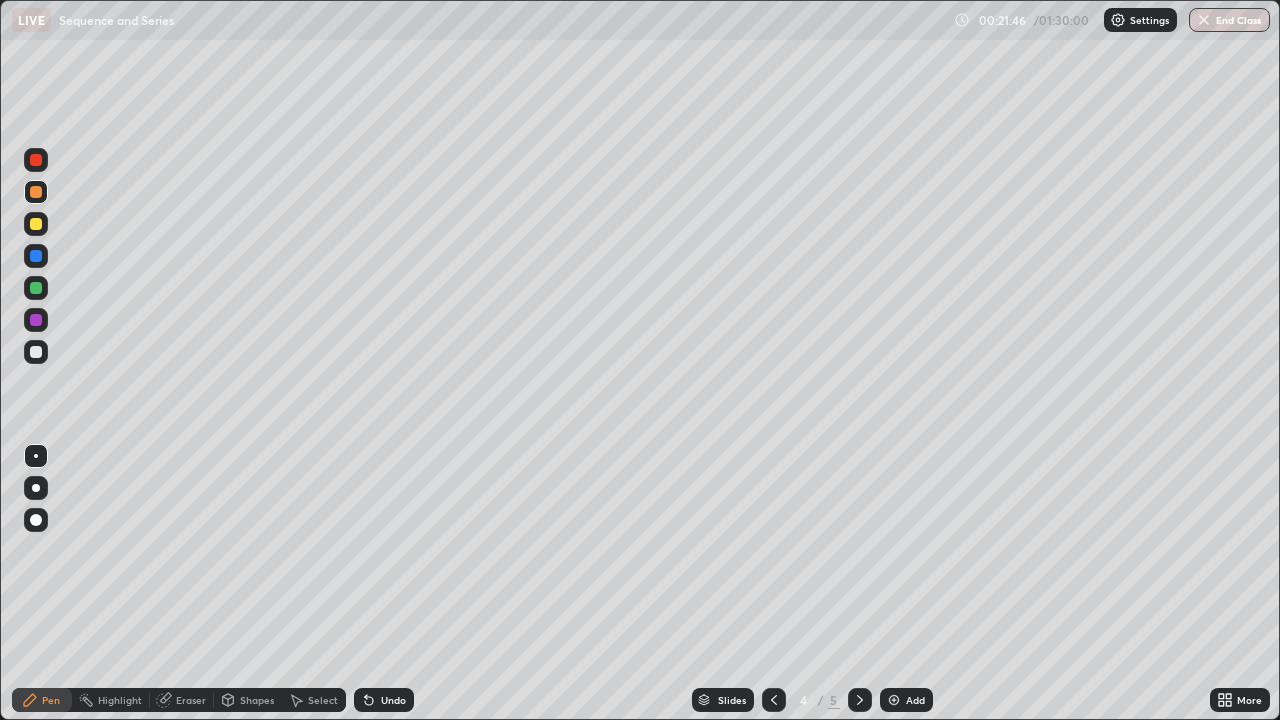 click on "Eraser" at bounding box center [182, 700] 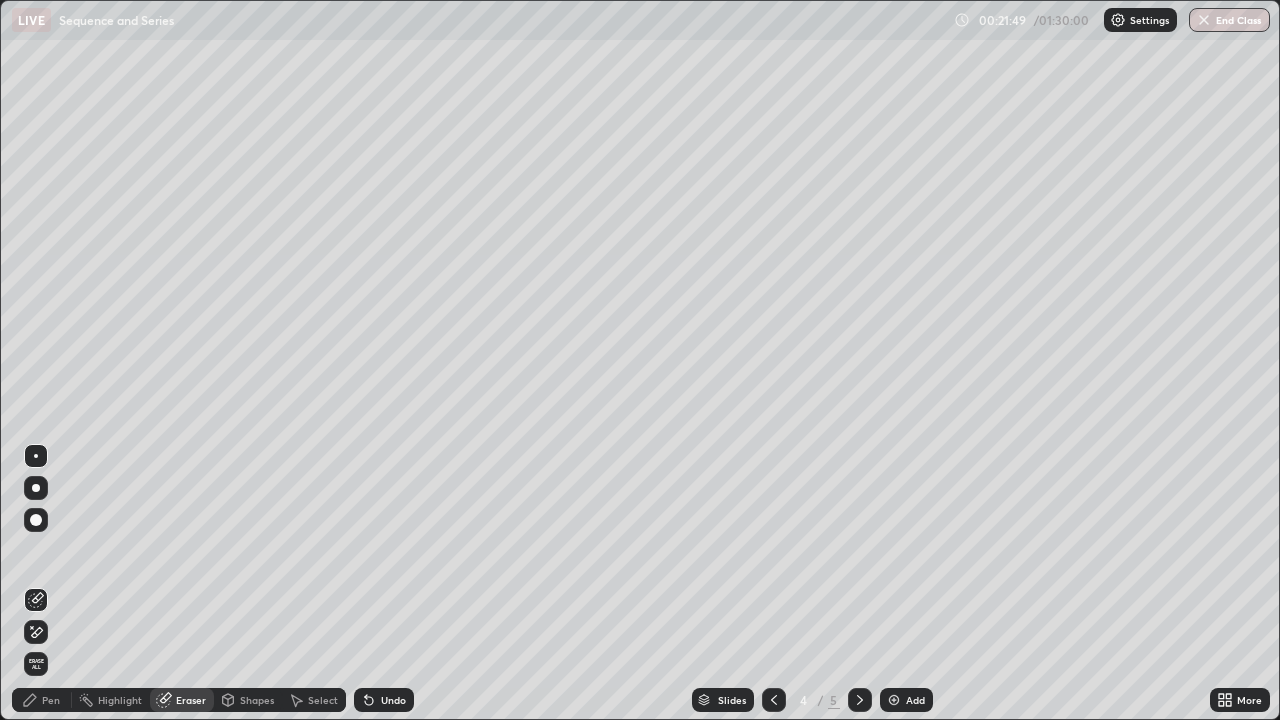 click on "Pen" at bounding box center (51, 700) 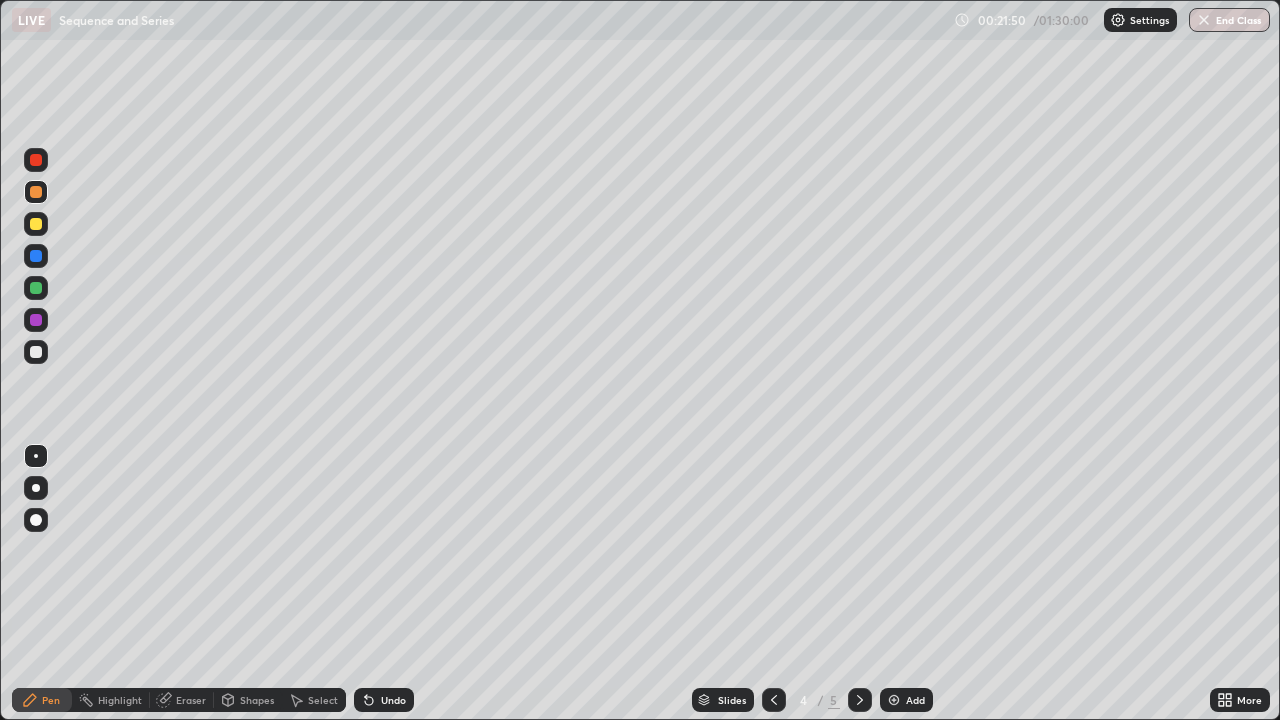 click at bounding box center (36, 224) 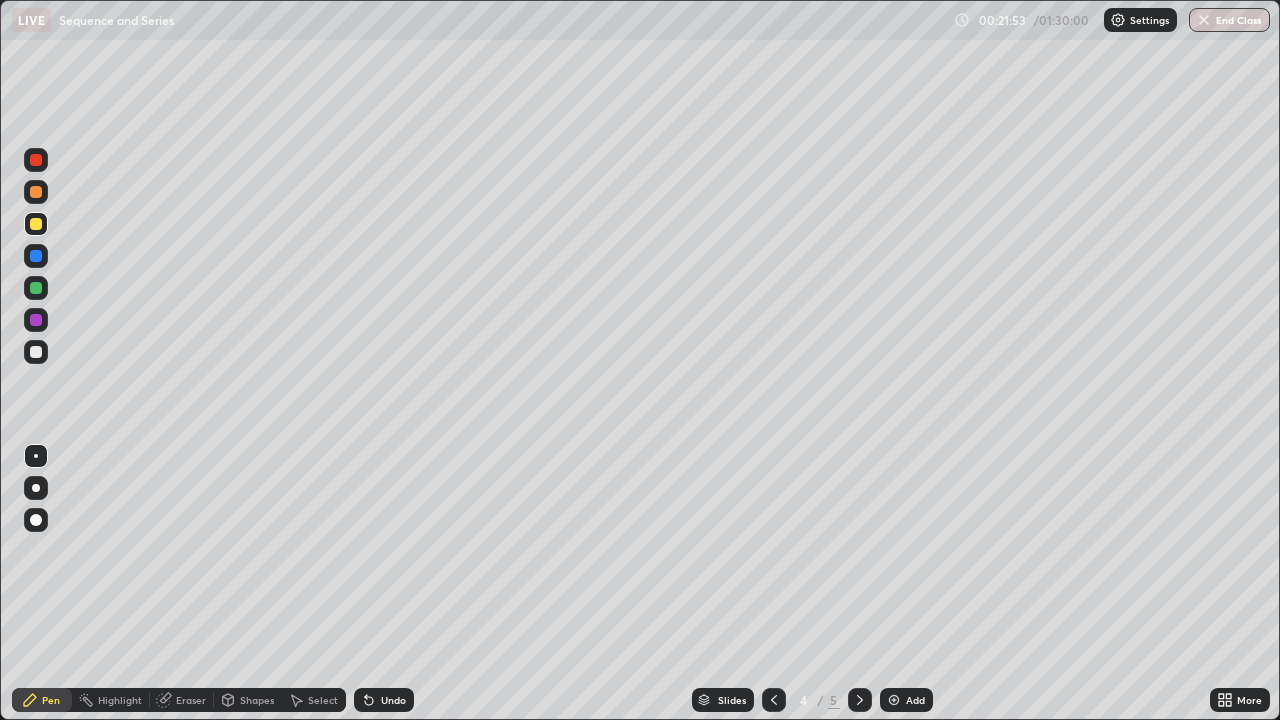 click at bounding box center (36, 320) 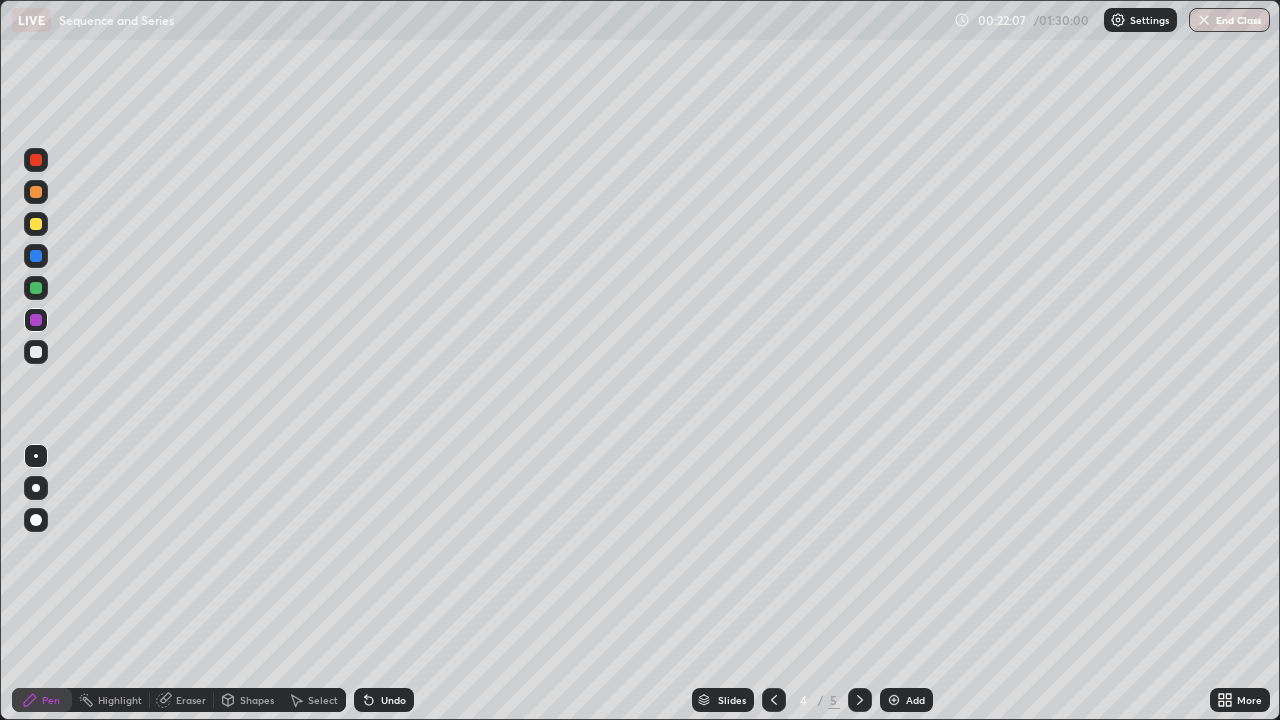 click 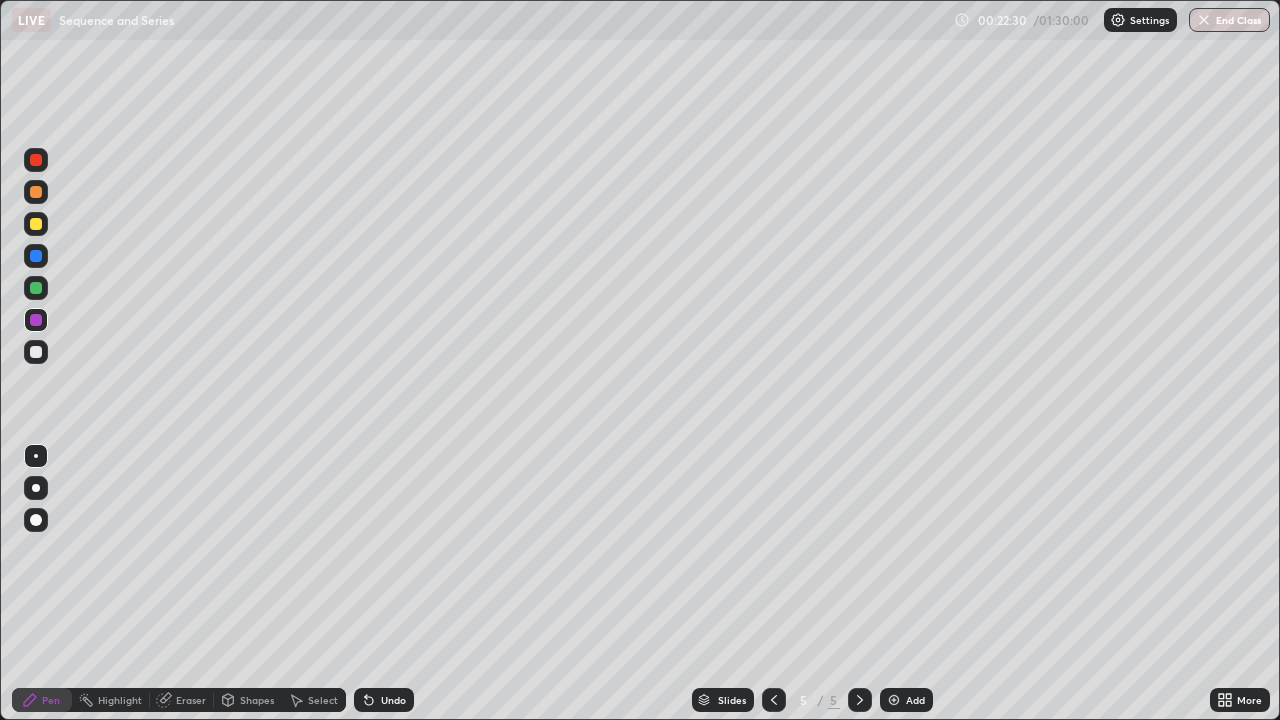click on "Eraser" at bounding box center [191, 700] 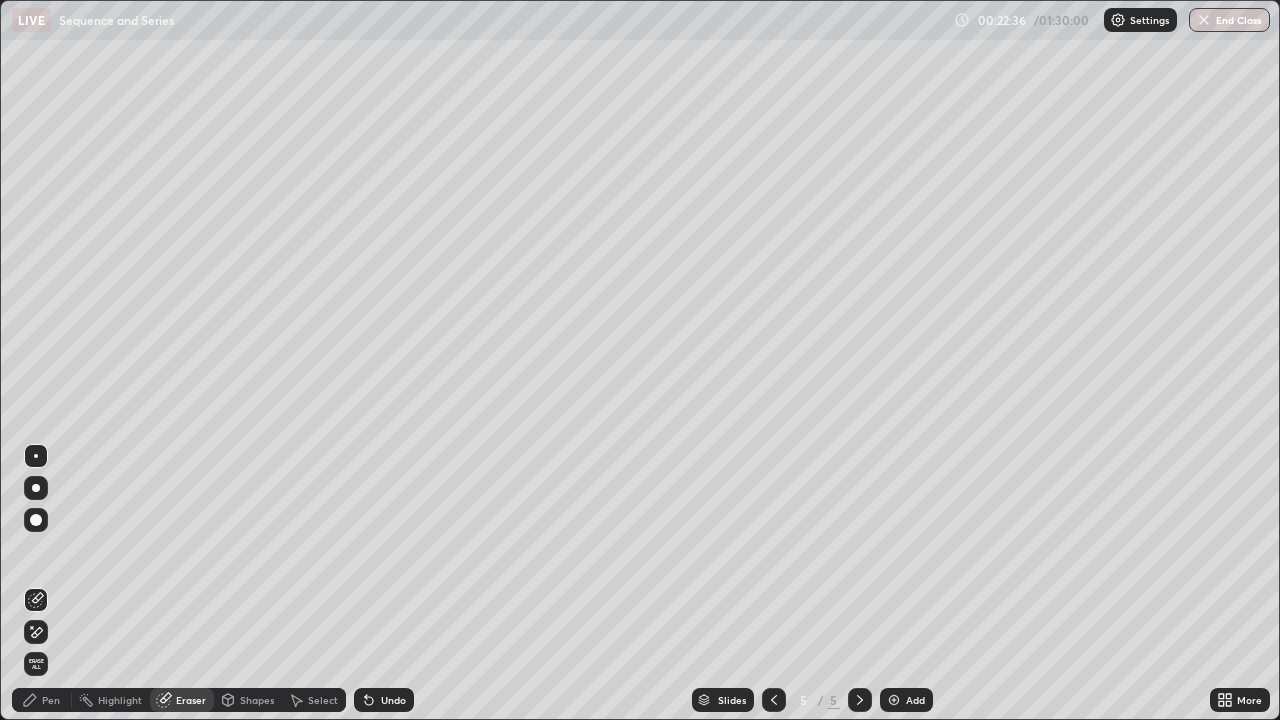 click on "Pen" at bounding box center (51, 700) 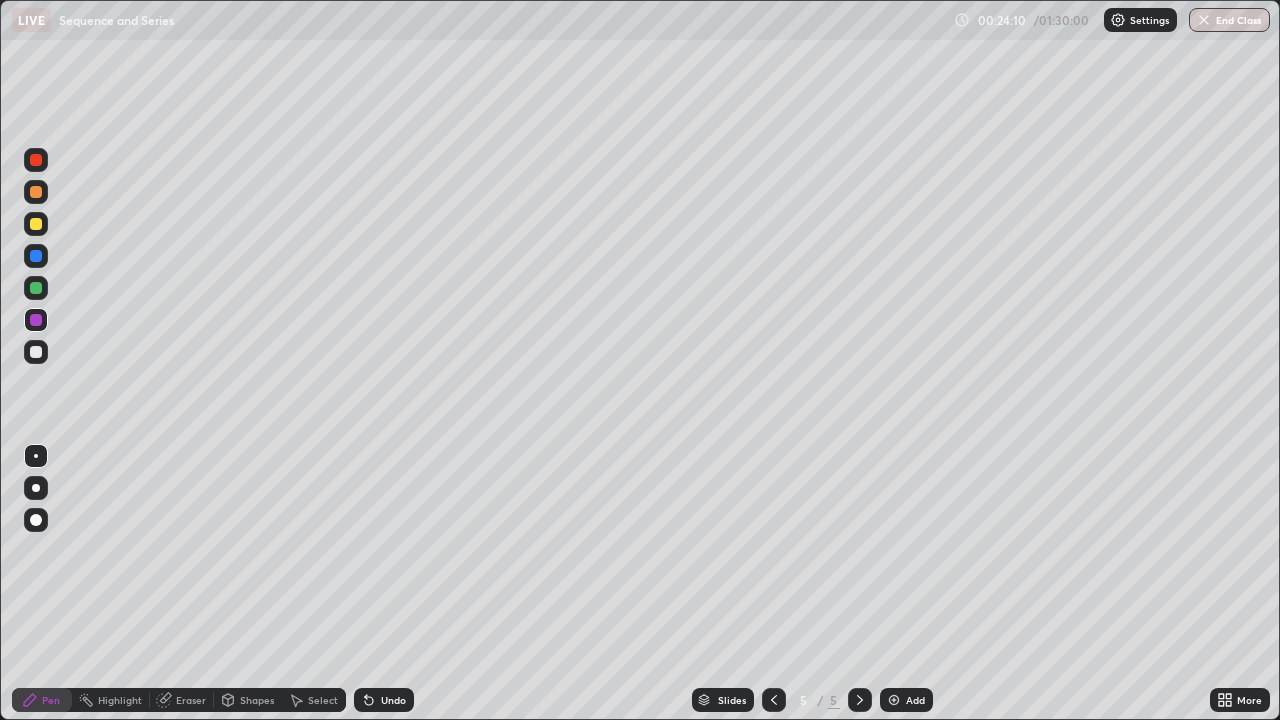 click on "Eraser" at bounding box center (191, 700) 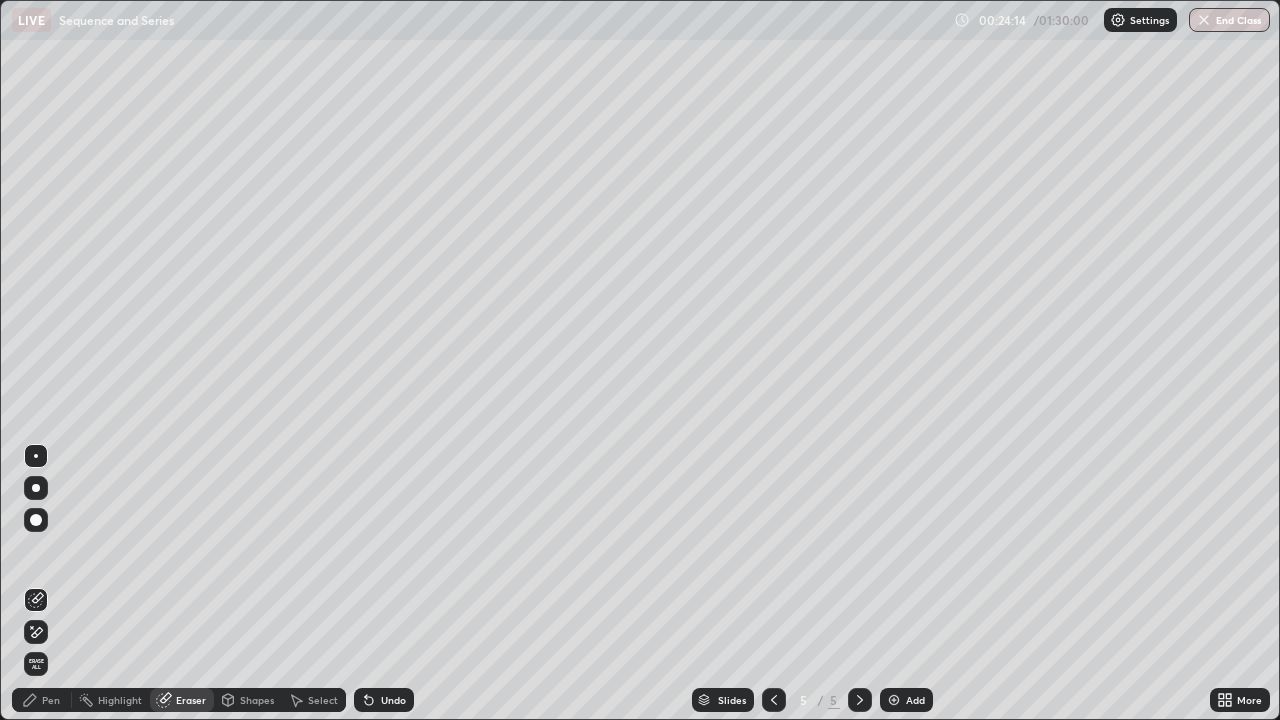 click on "Pen" at bounding box center (51, 700) 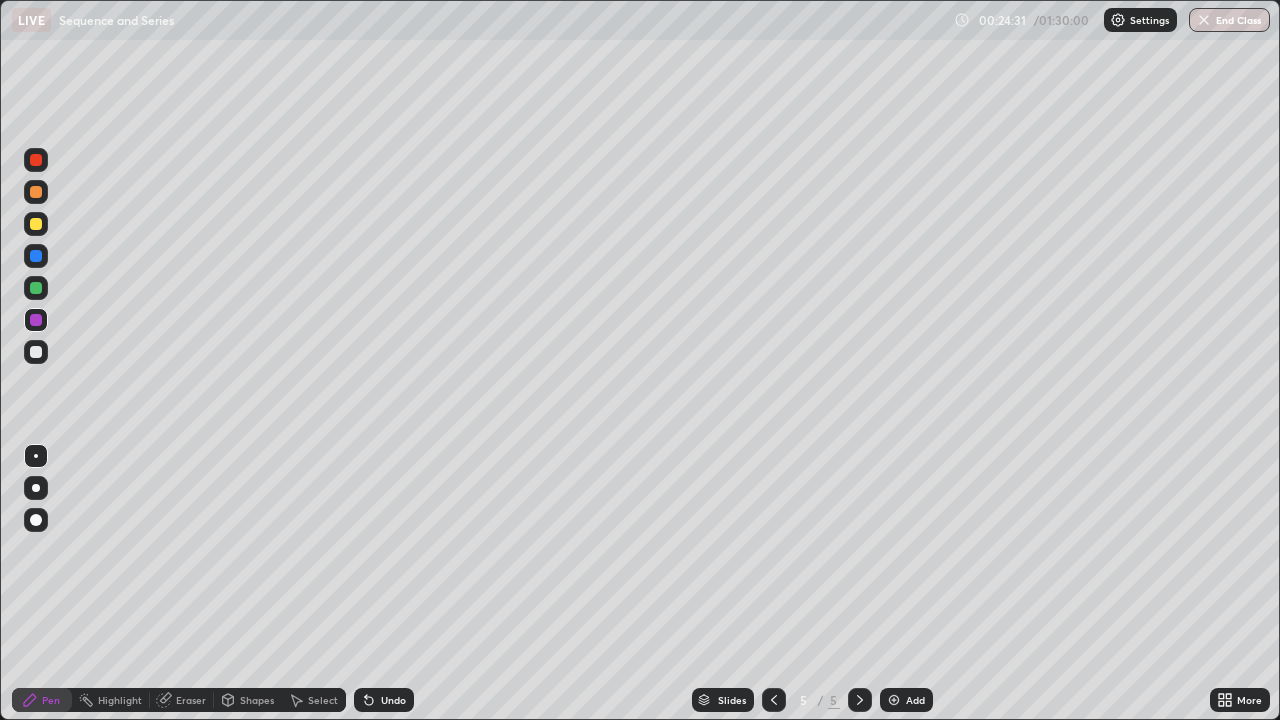 click on "Shapes" at bounding box center [257, 700] 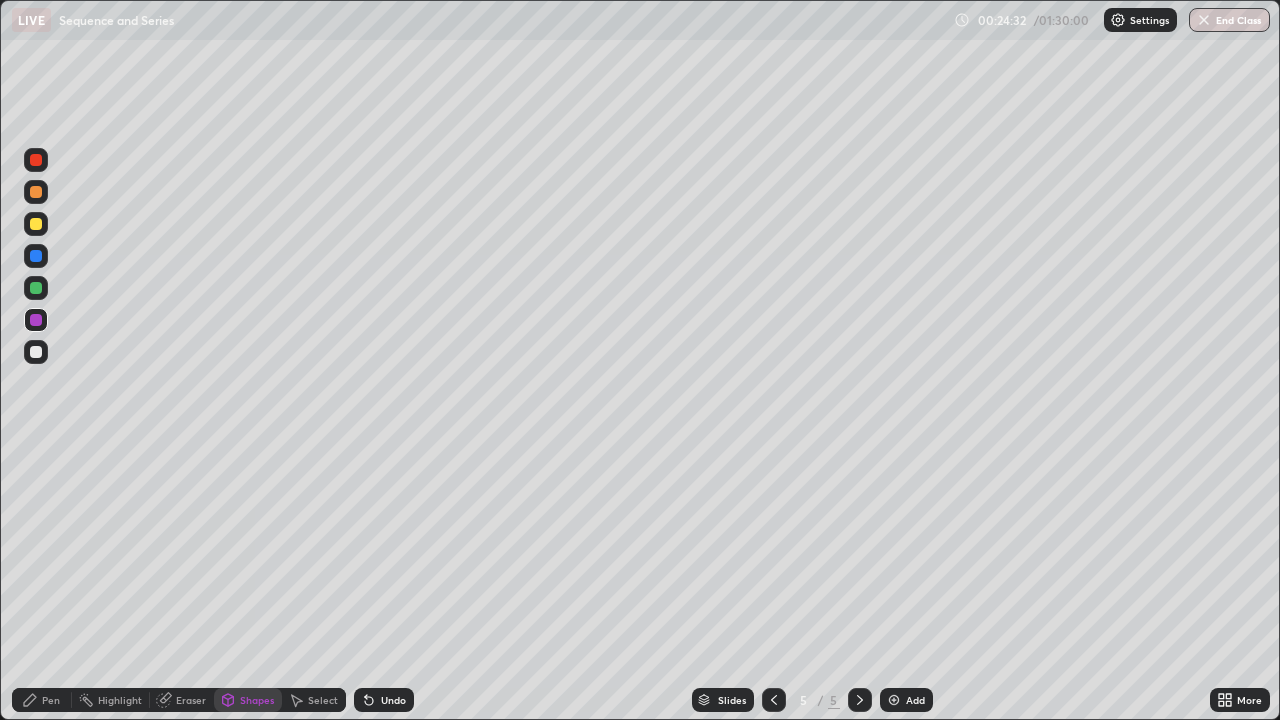 click on "Eraser" at bounding box center [191, 700] 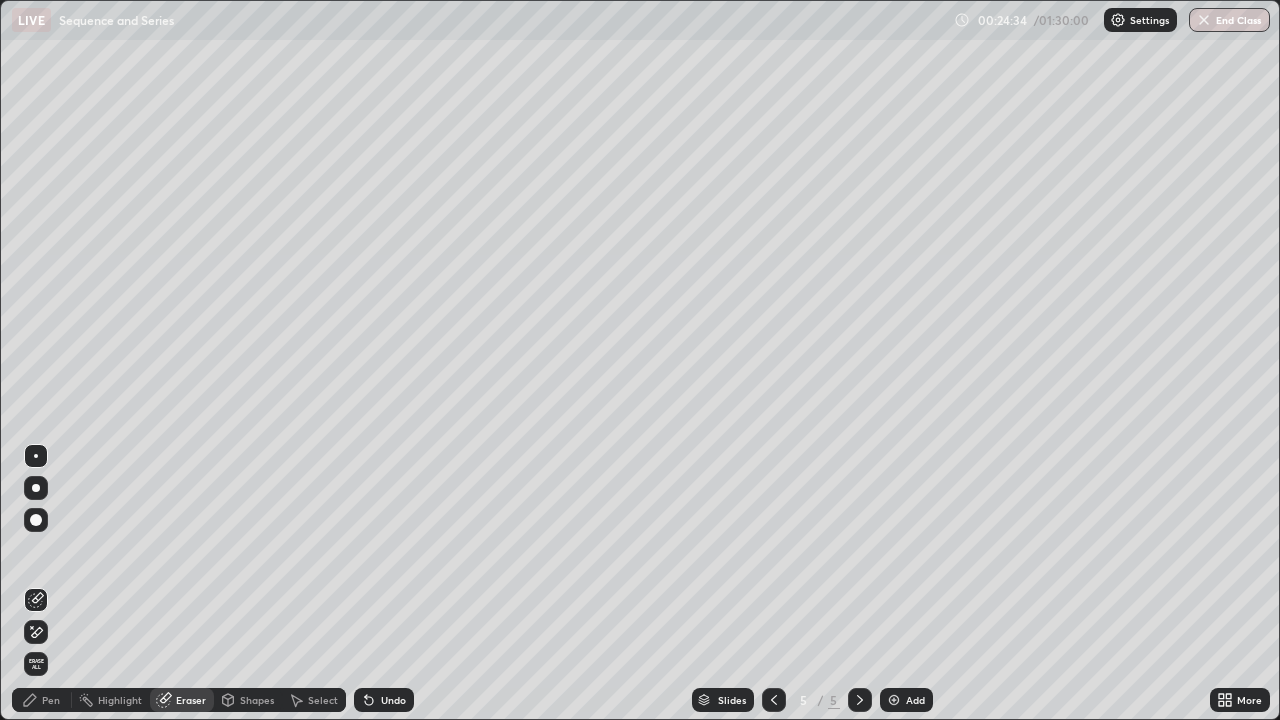 click on "Pen" at bounding box center [51, 700] 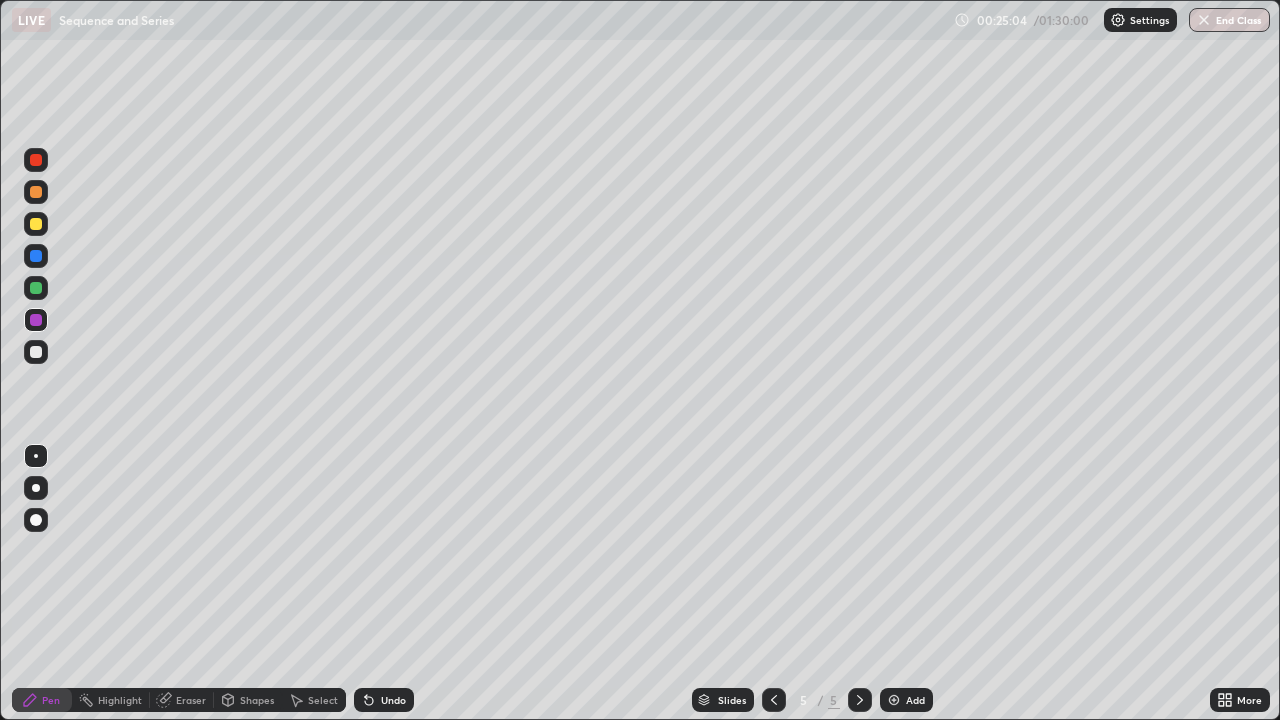 click at bounding box center (36, 288) 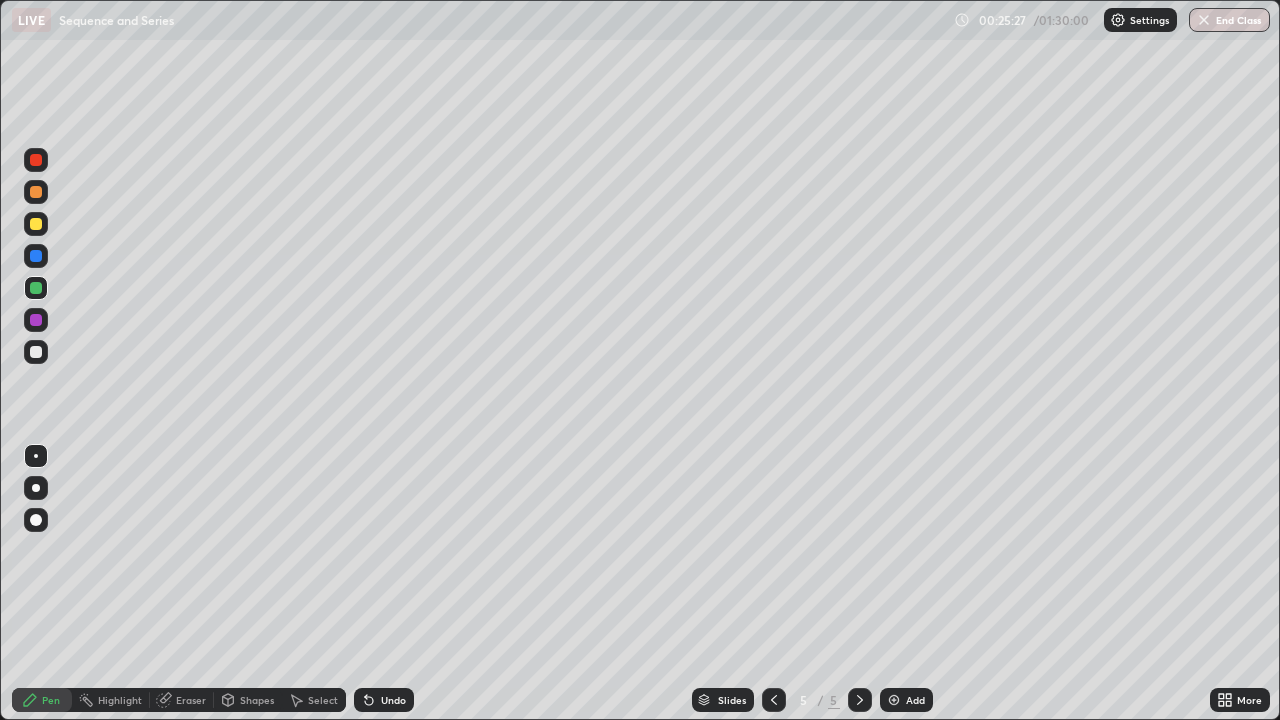 click at bounding box center (36, 224) 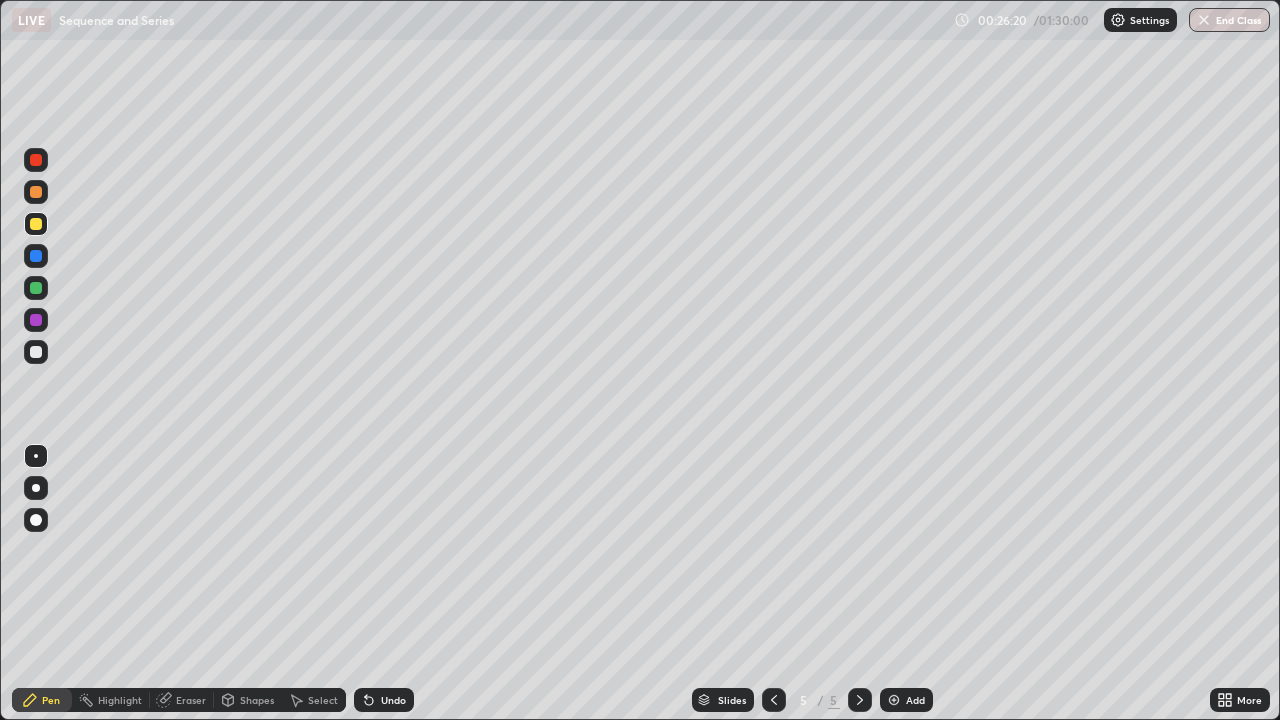 click on "Eraser" at bounding box center (191, 700) 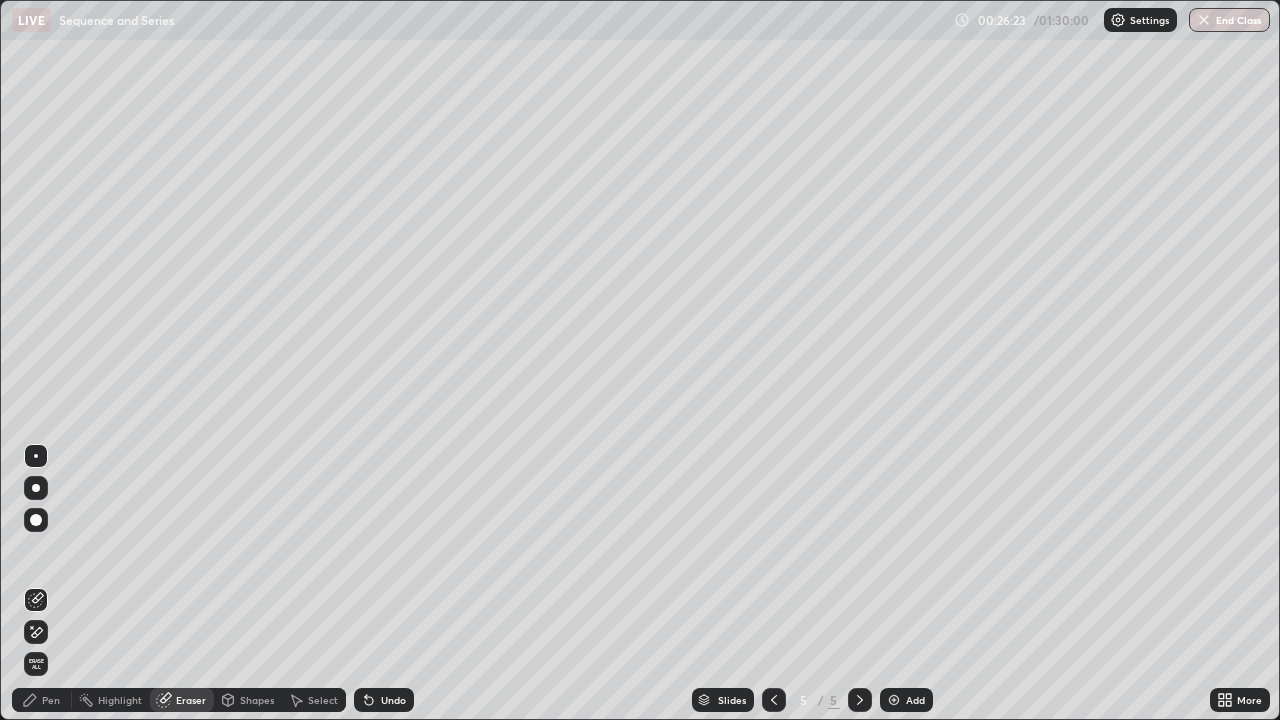 click on "Pen" at bounding box center (51, 700) 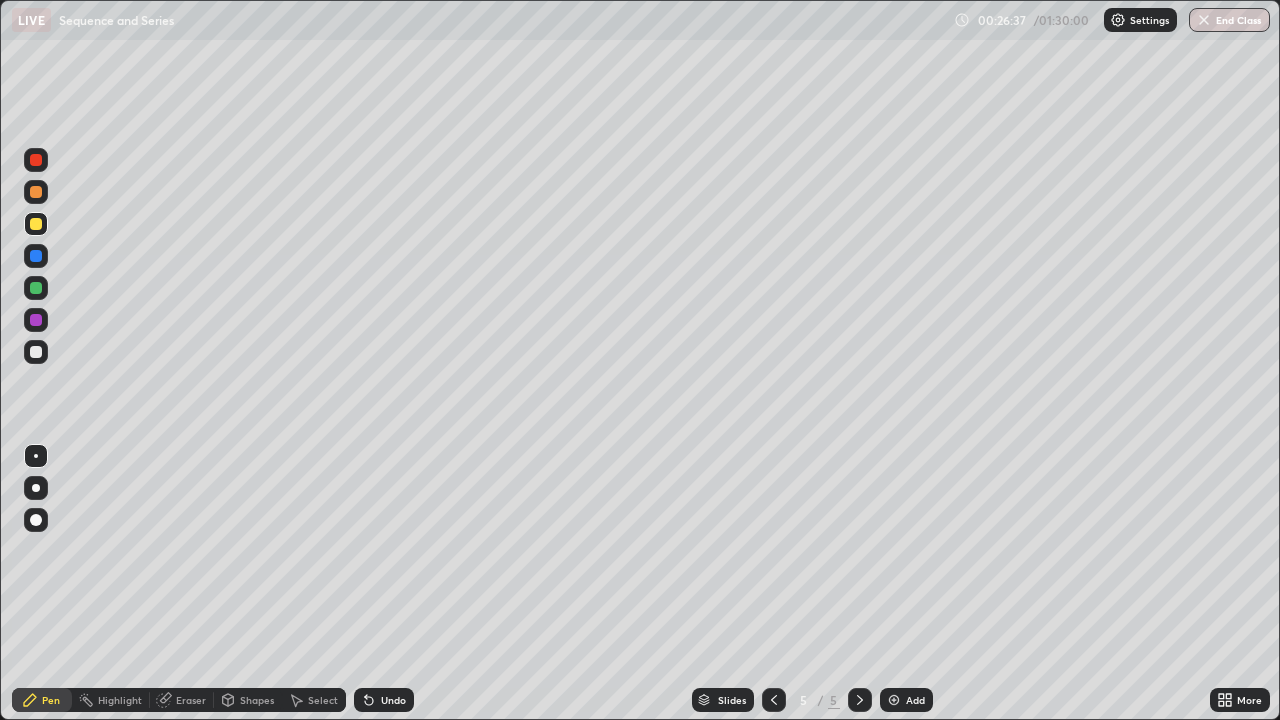 click at bounding box center [36, 352] 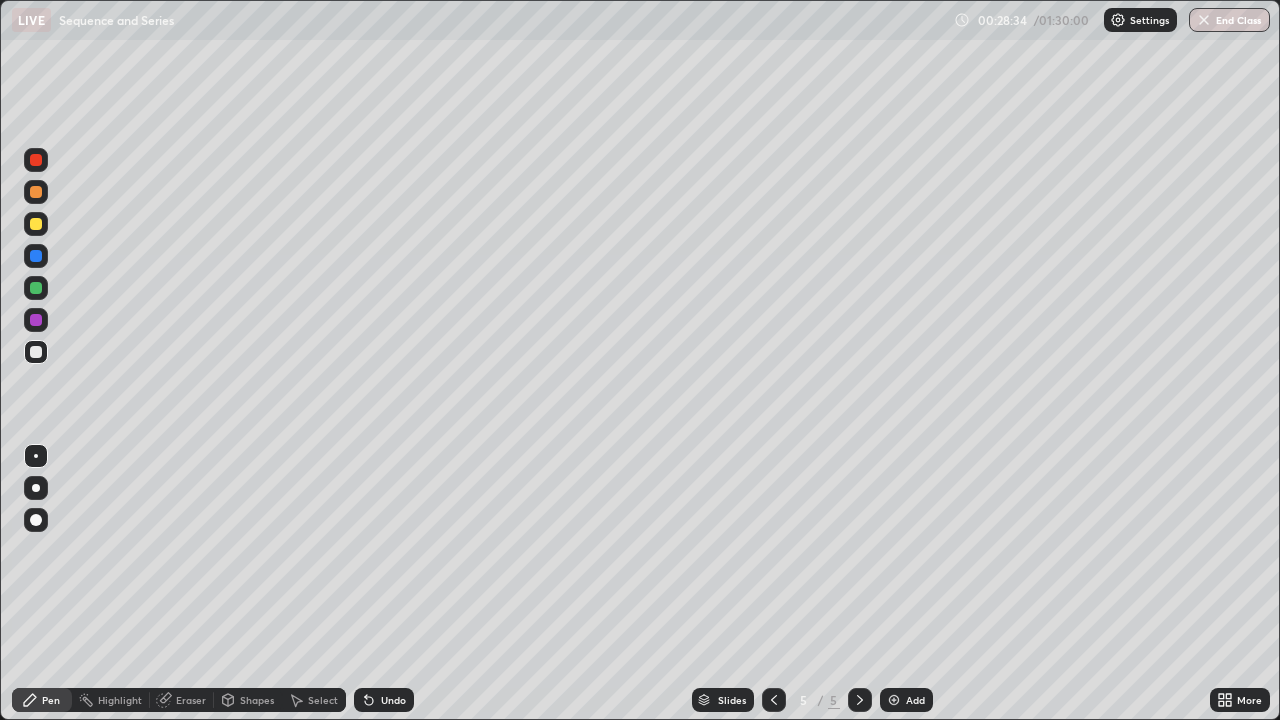 click at bounding box center (36, 224) 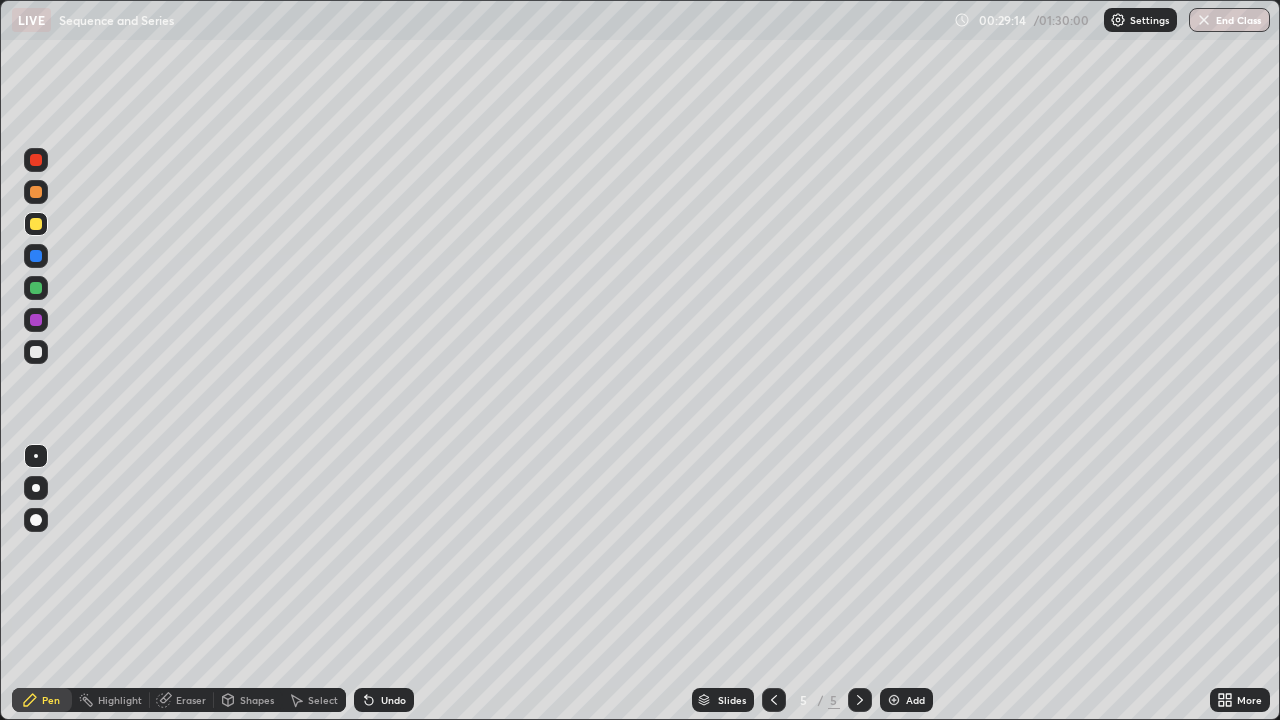 click at bounding box center [36, 256] 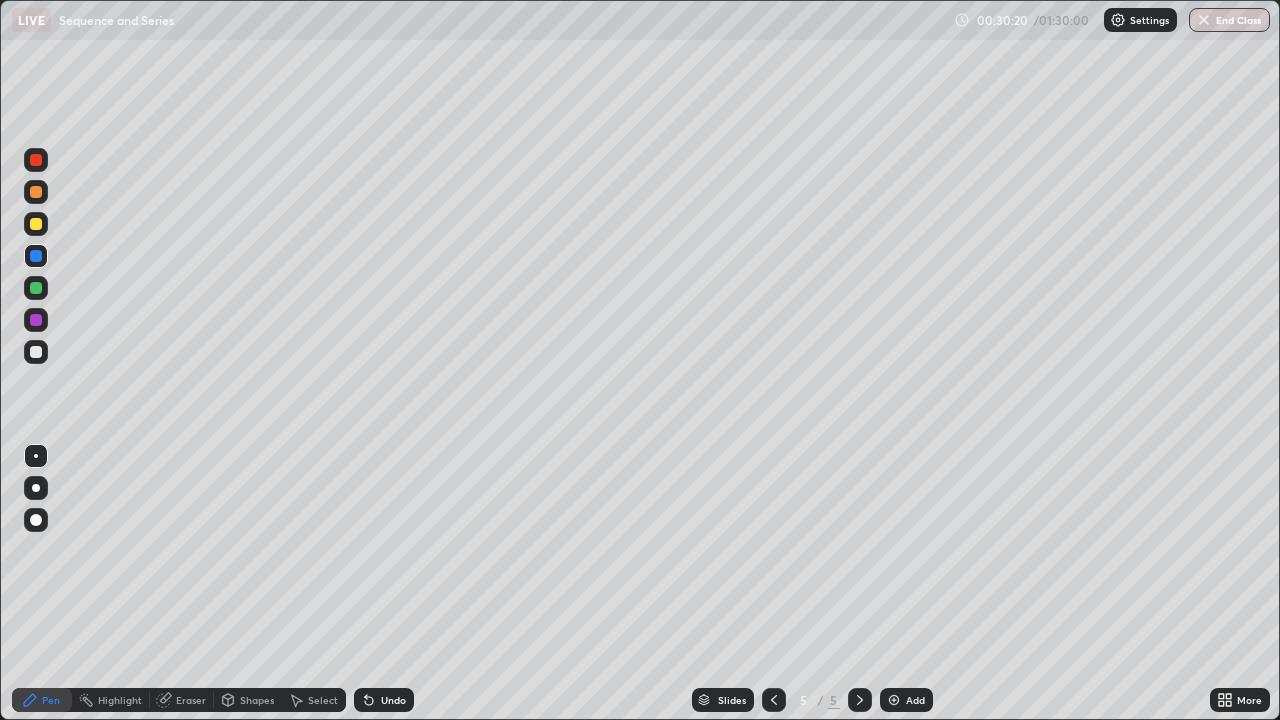 click at bounding box center (36, 320) 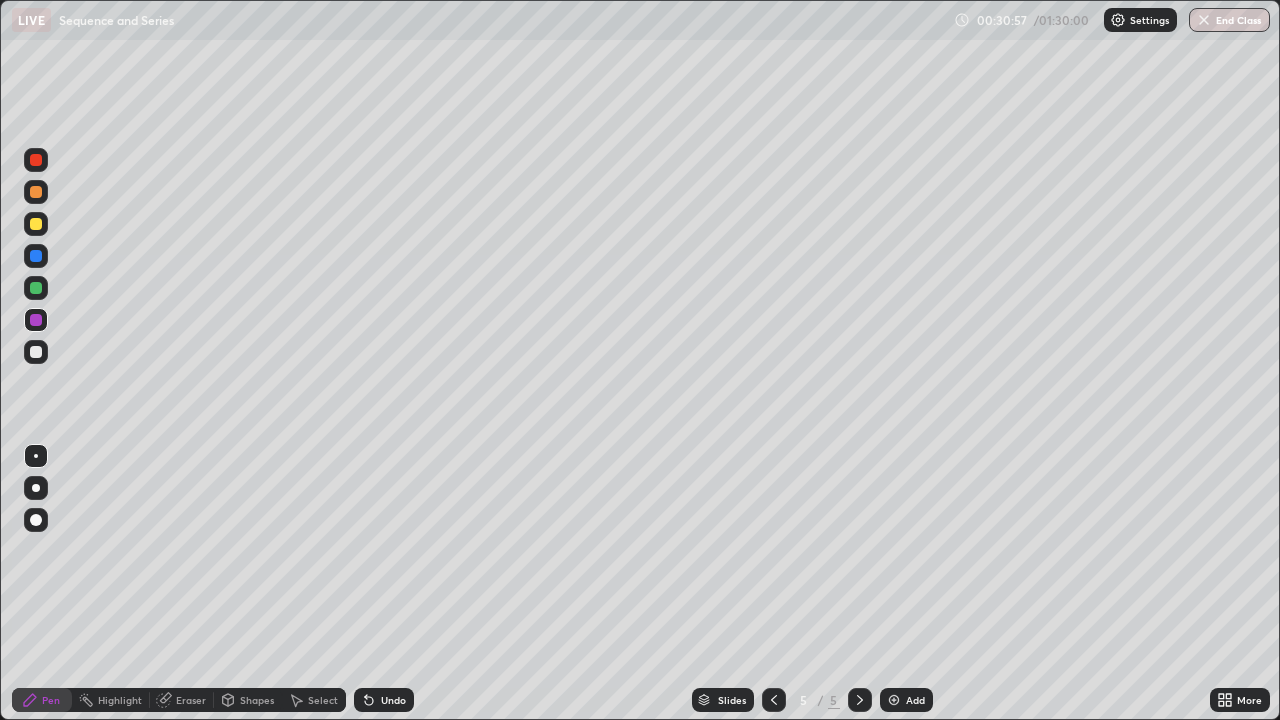click at bounding box center (36, 352) 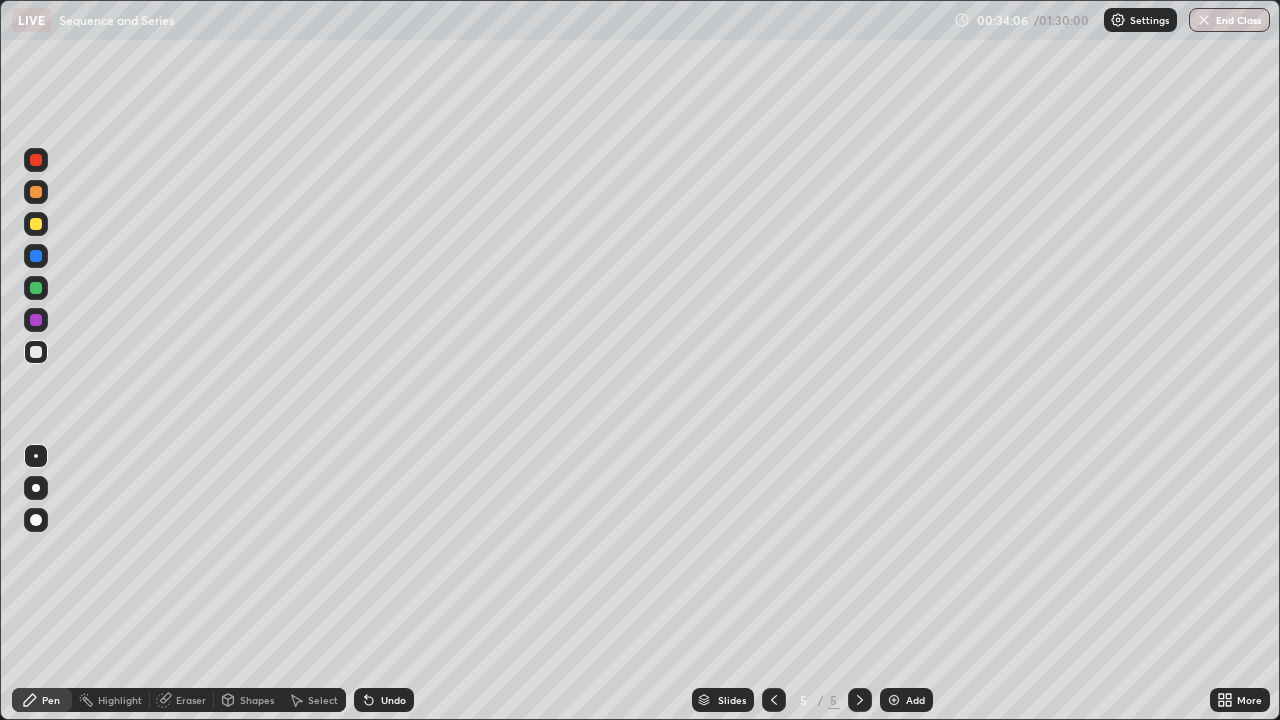click 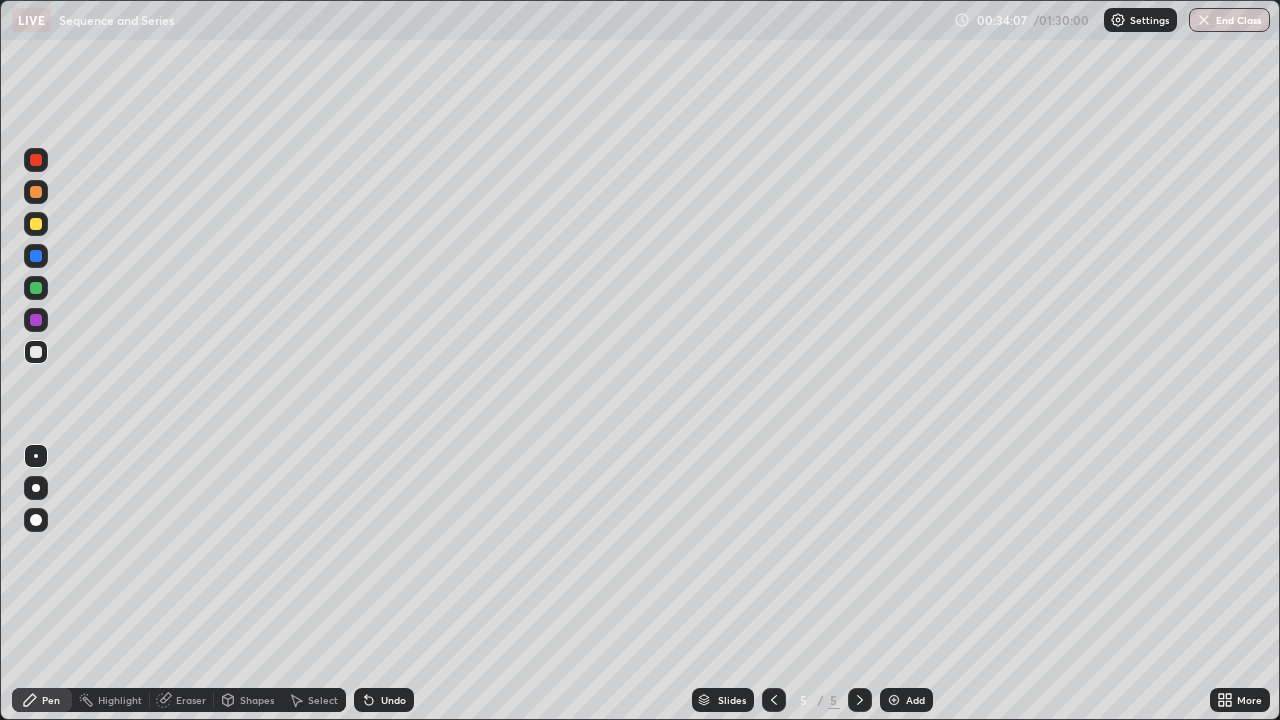click 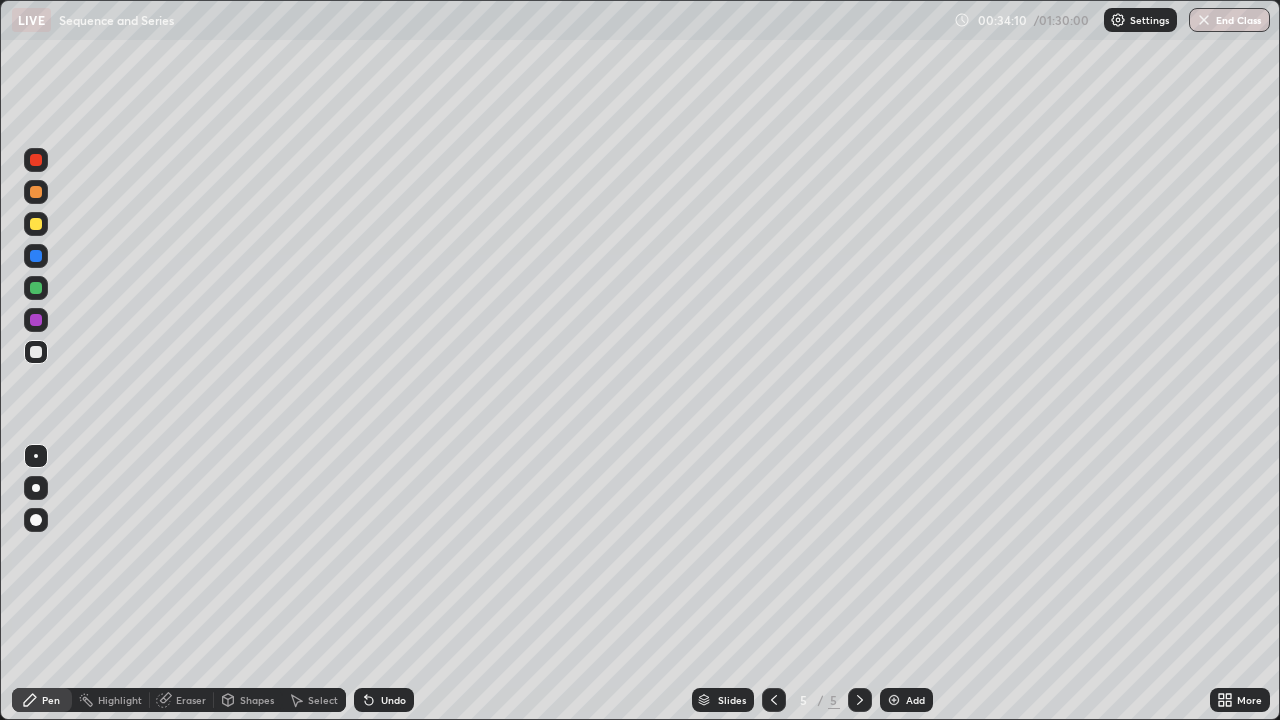 click at bounding box center [894, 700] 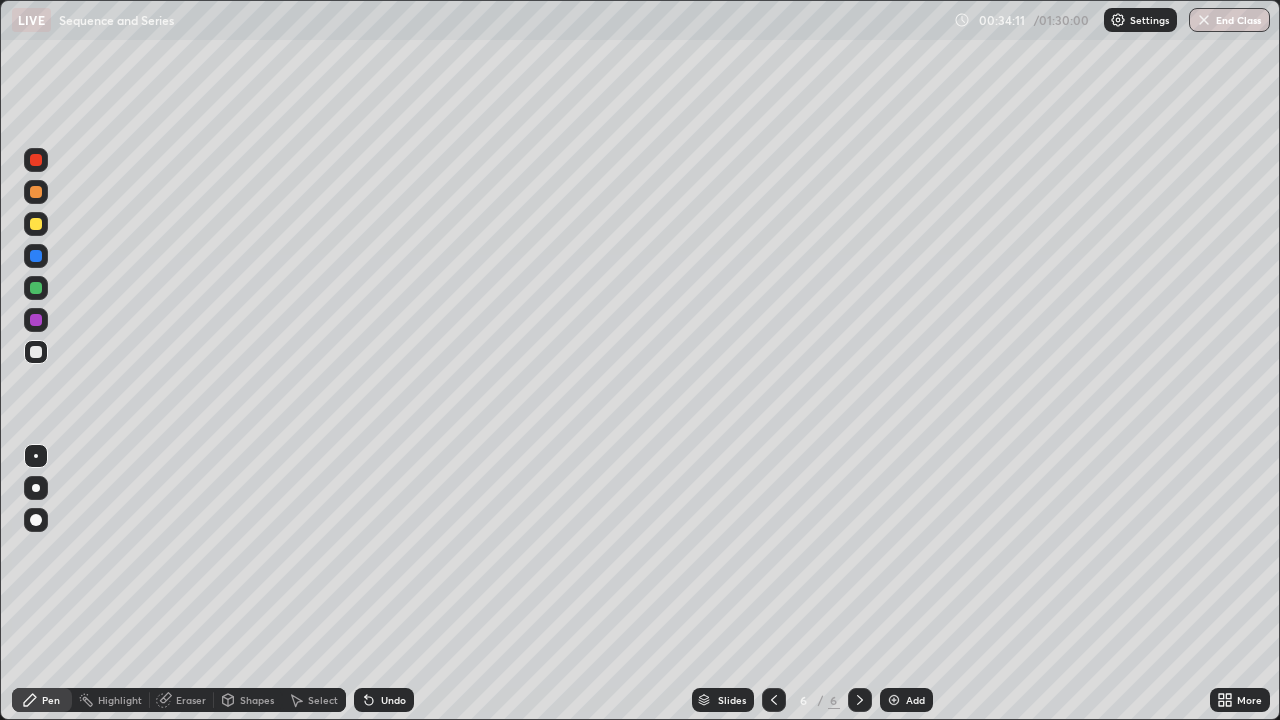 click 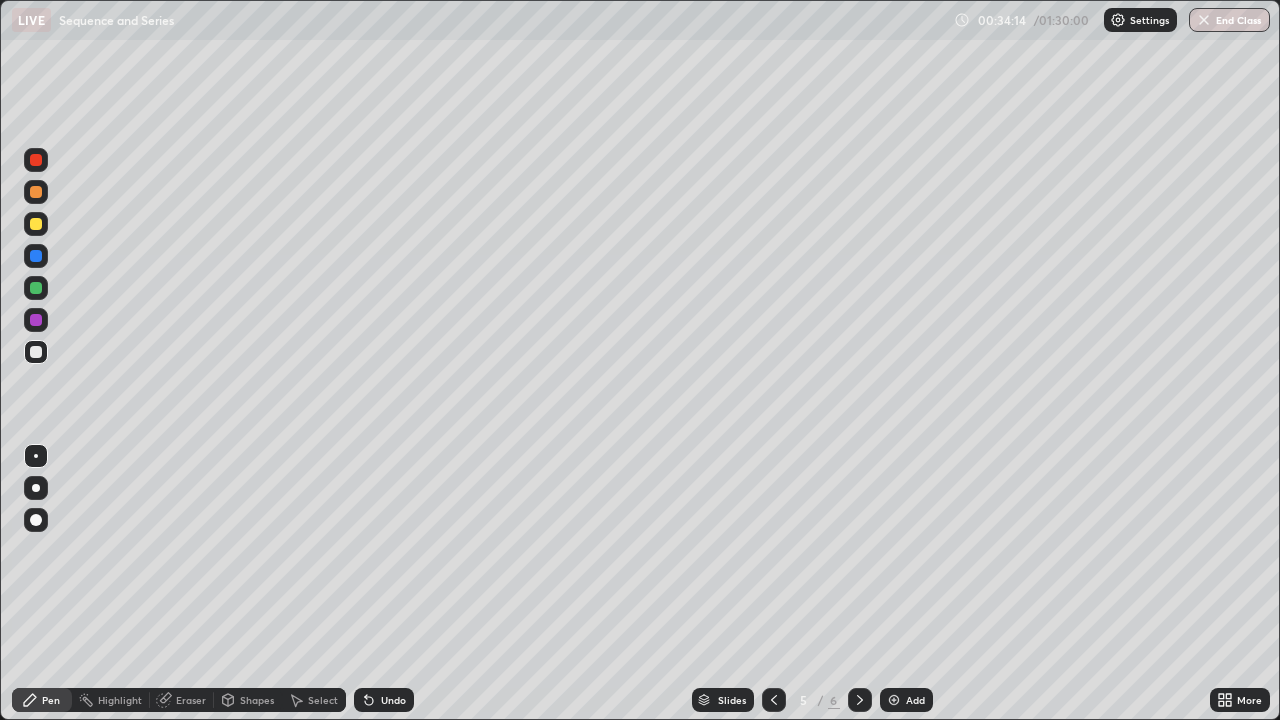 click 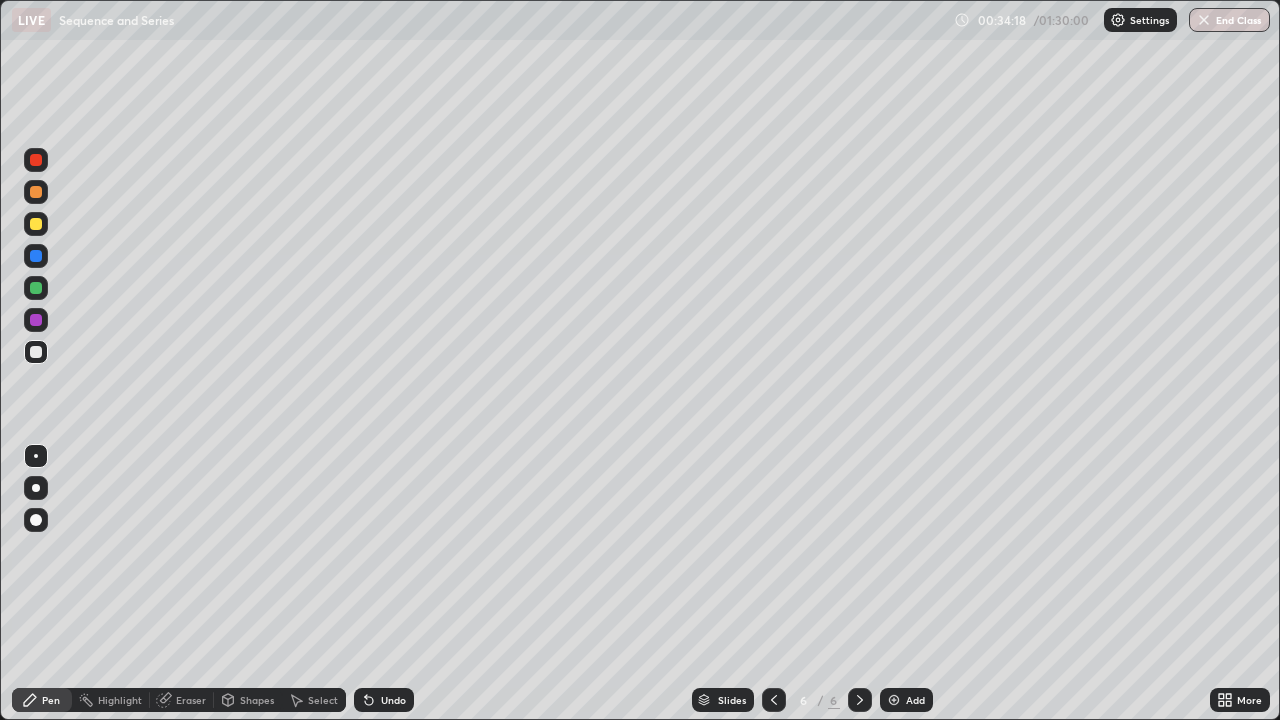 click 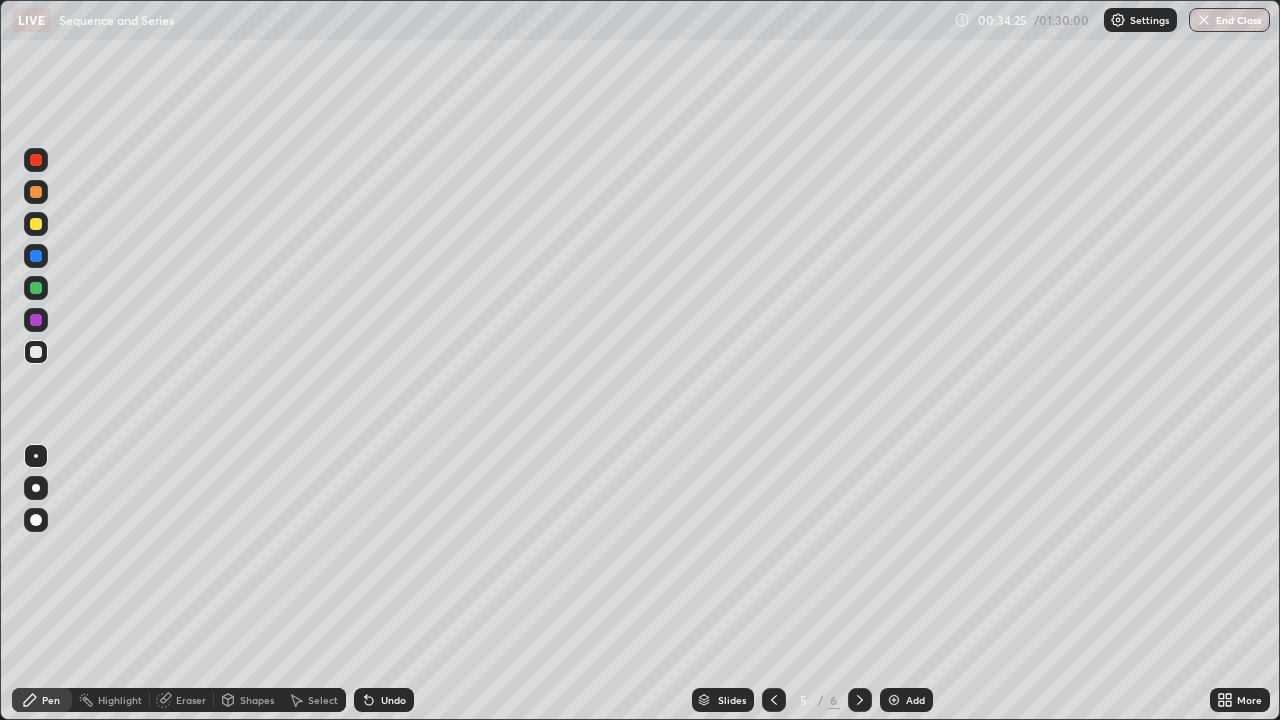 click 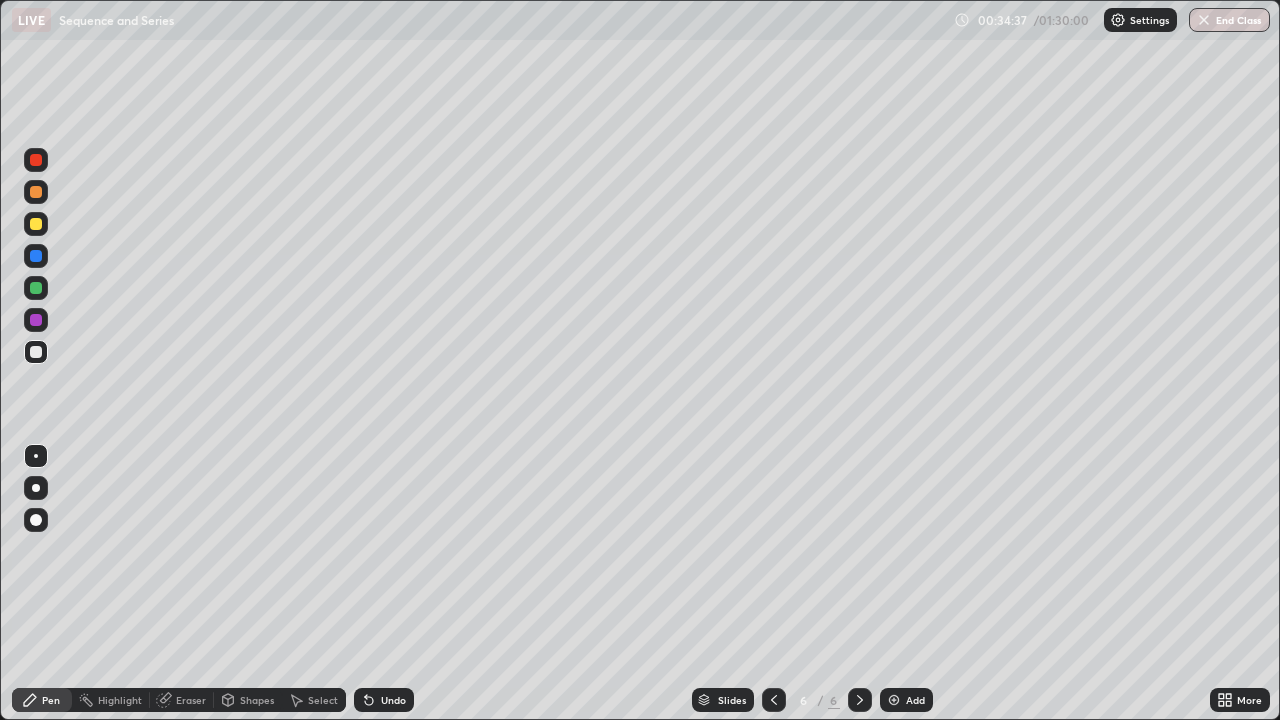 click 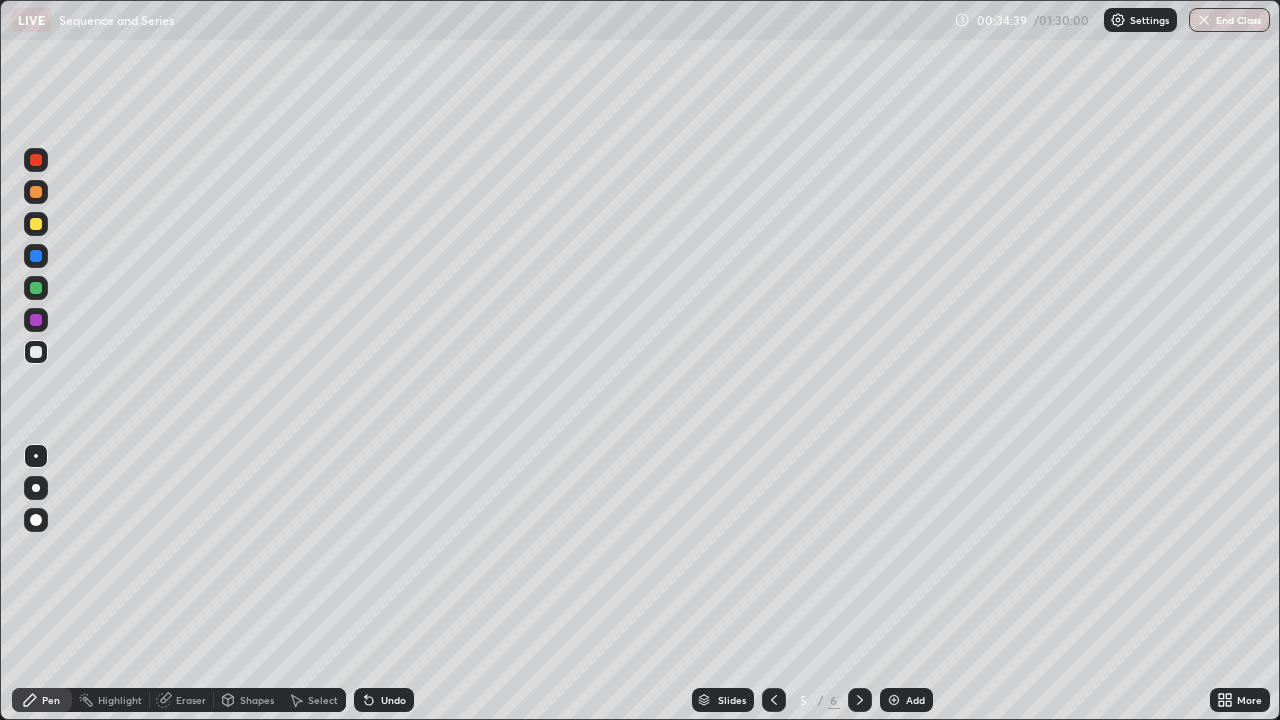 click 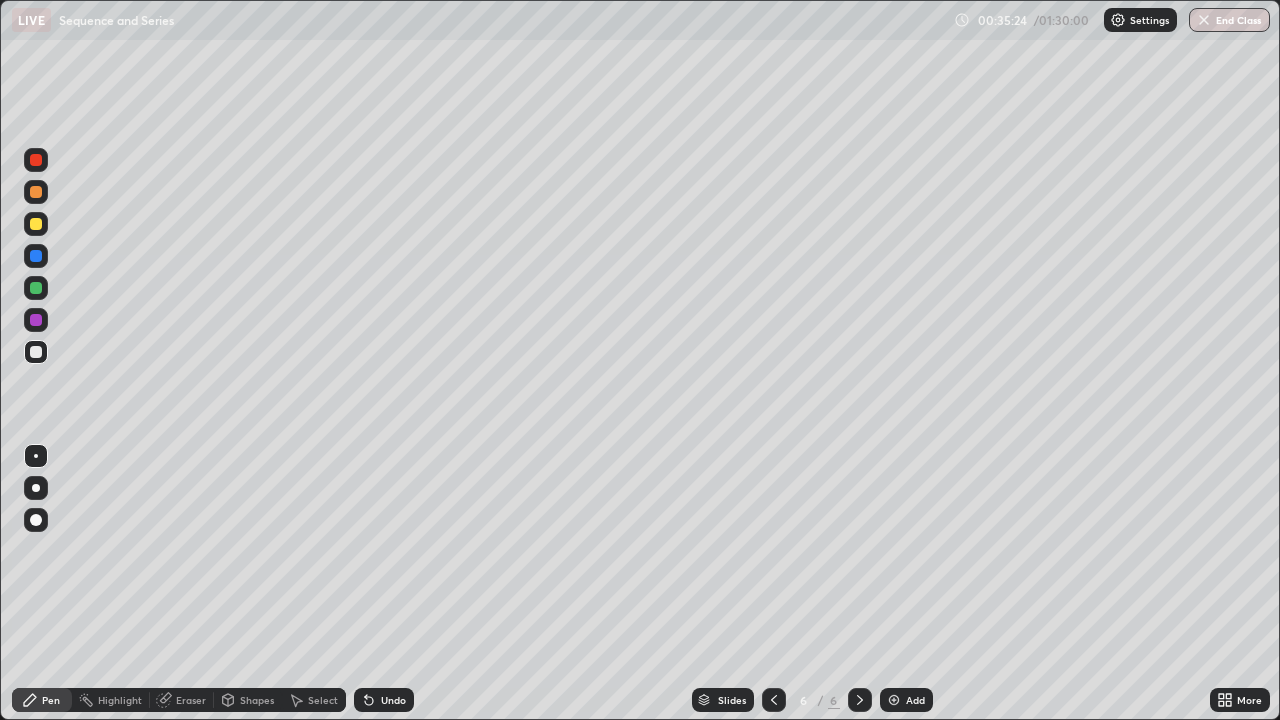 click at bounding box center (36, 288) 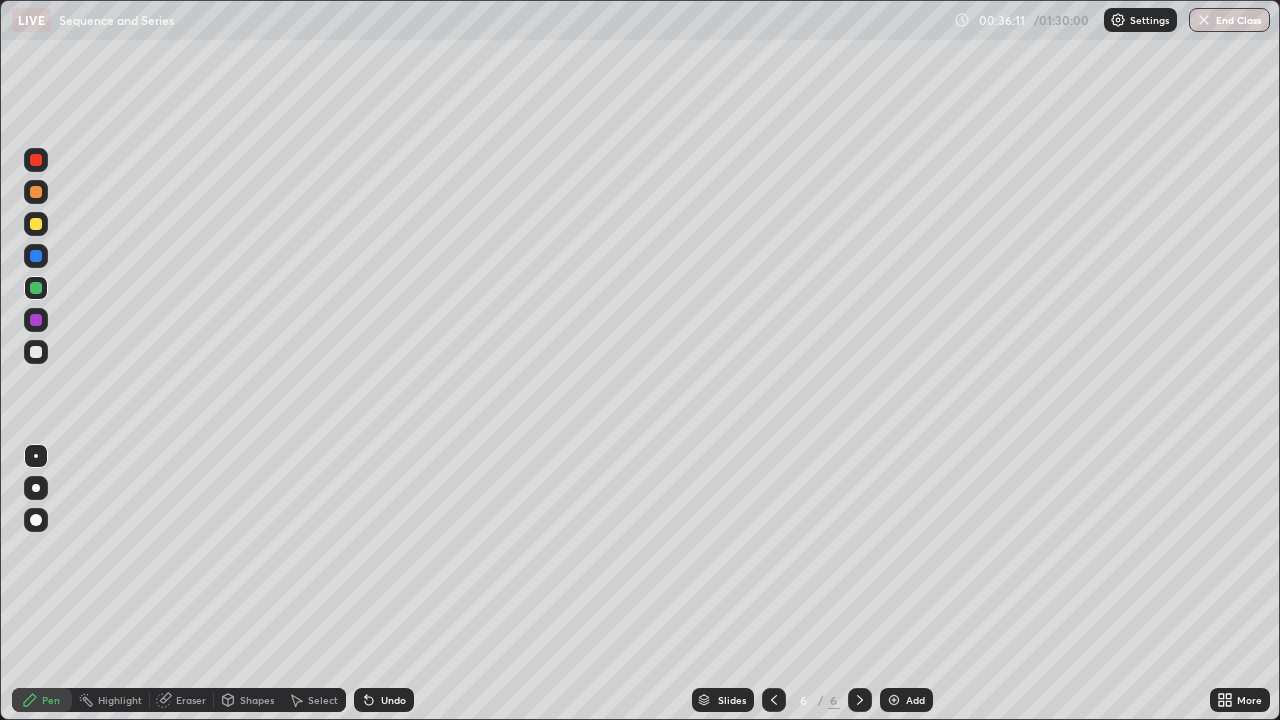 click at bounding box center [36, 352] 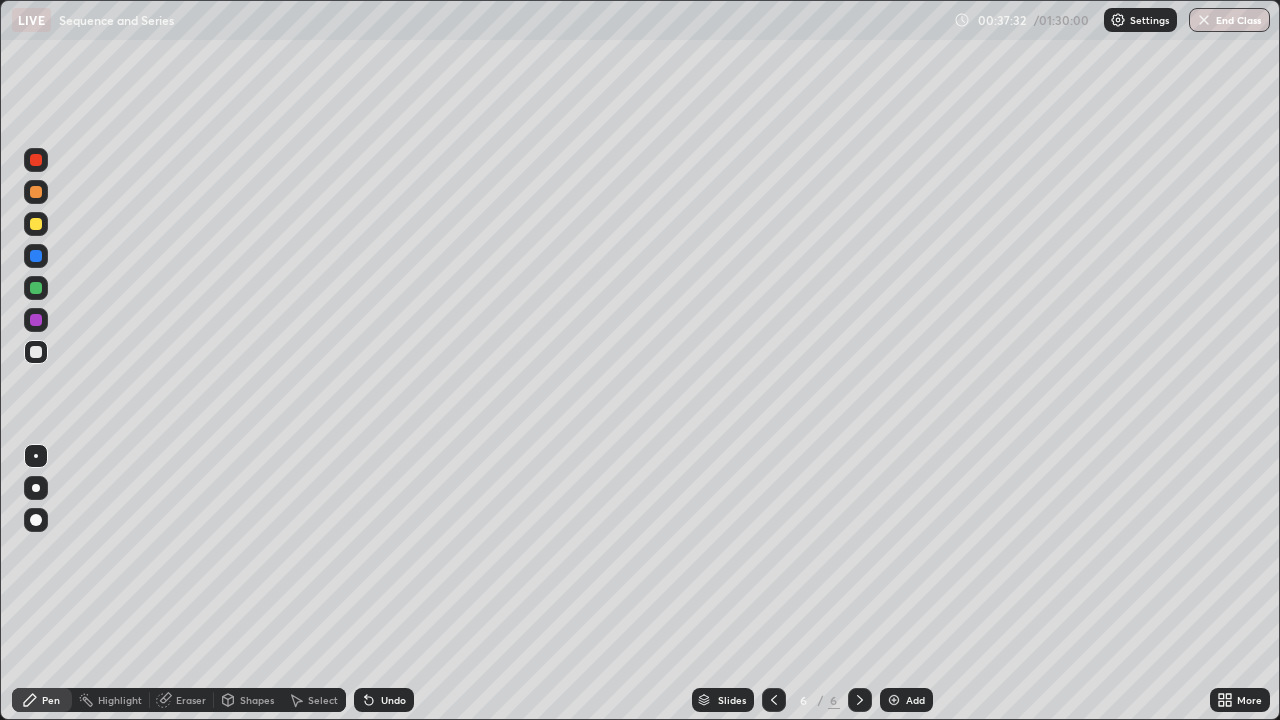 click on "Eraser" at bounding box center (191, 700) 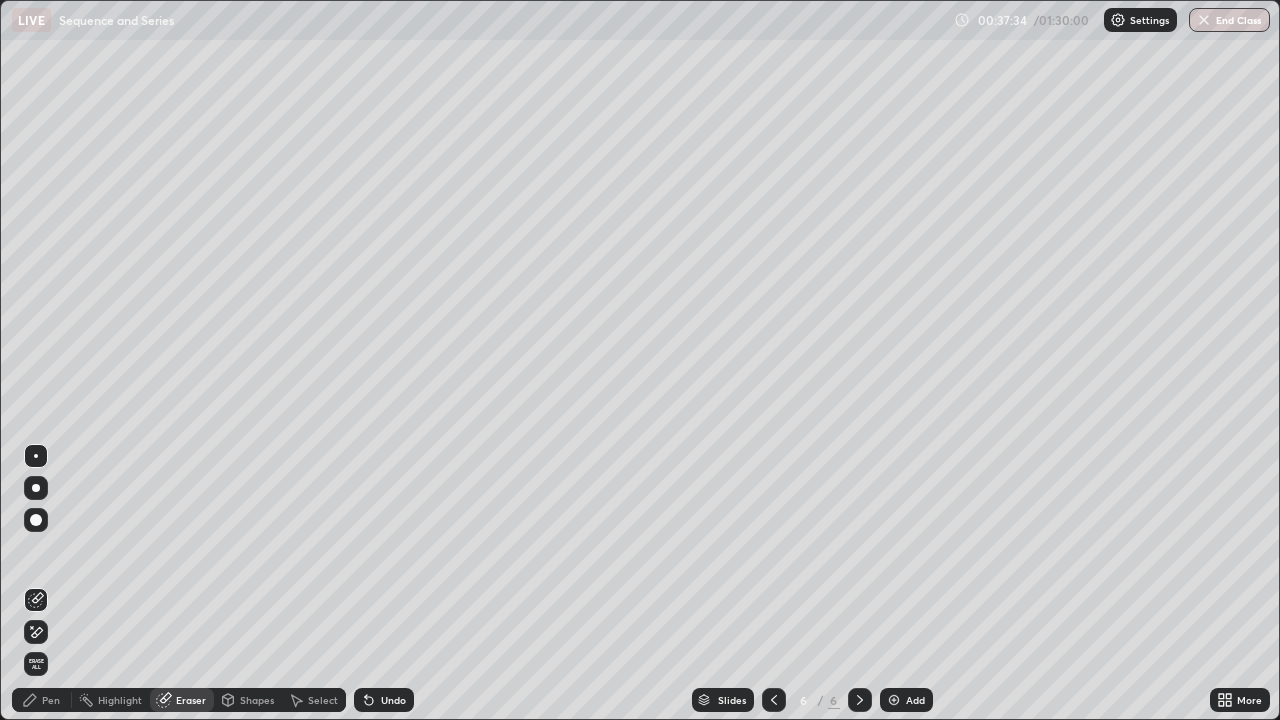 click on "Pen" at bounding box center [51, 700] 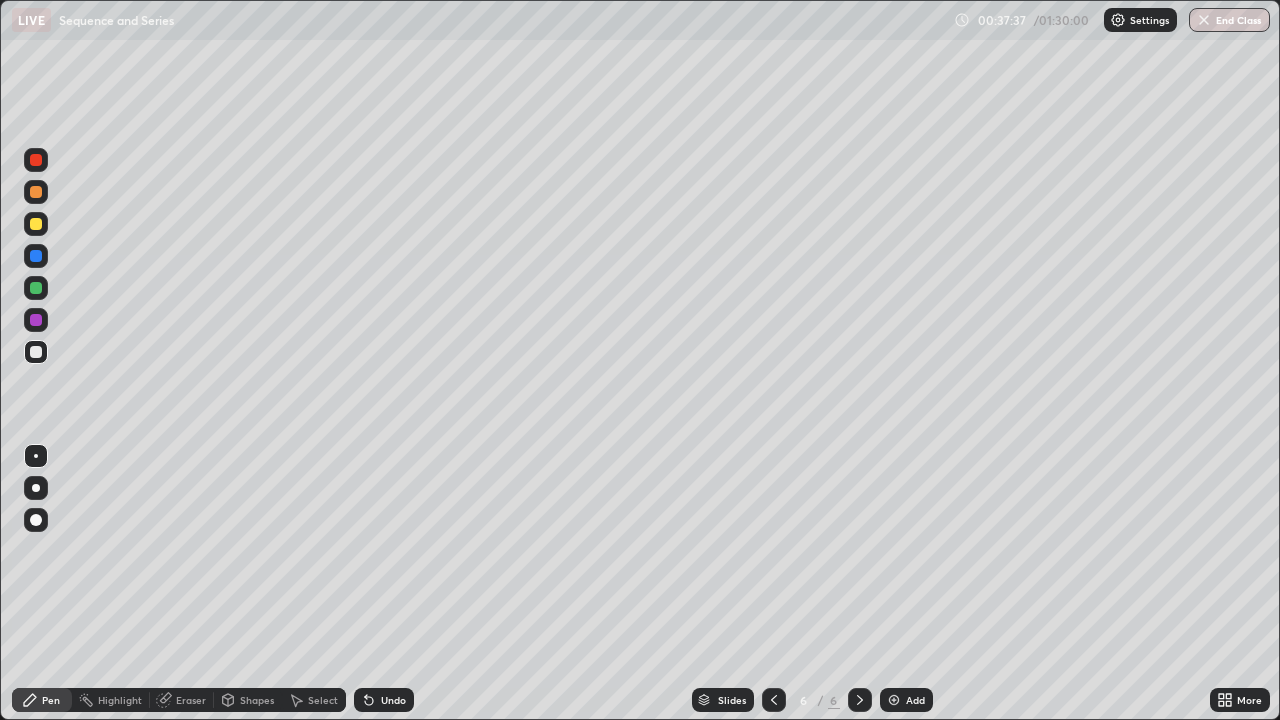 click on "Eraser" at bounding box center (191, 700) 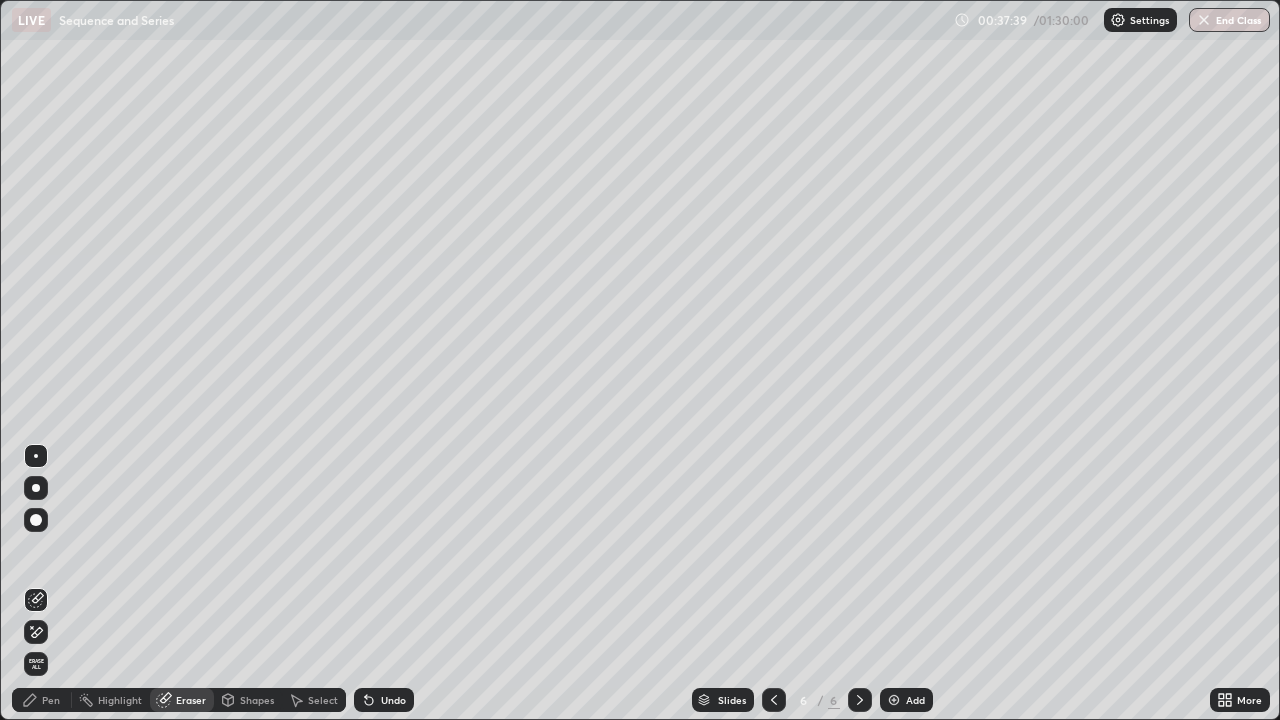click on "Pen" at bounding box center (51, 700) 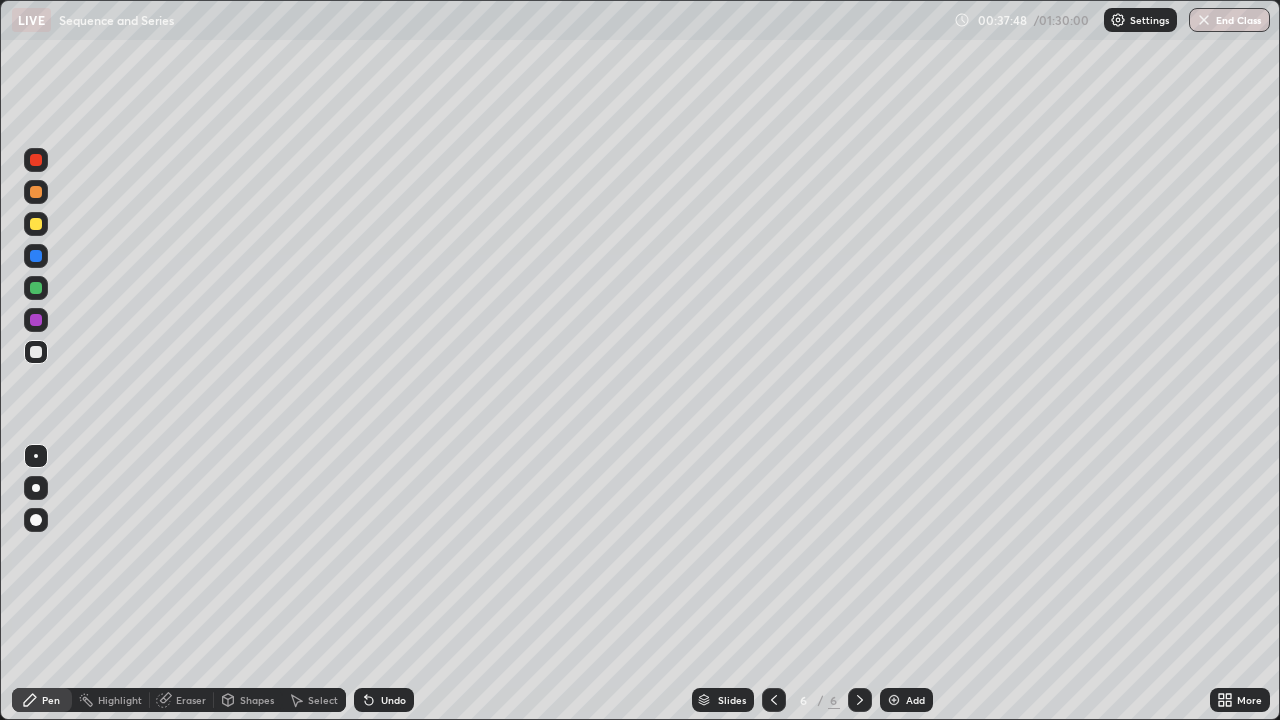 click at bounding box center (774, 700) 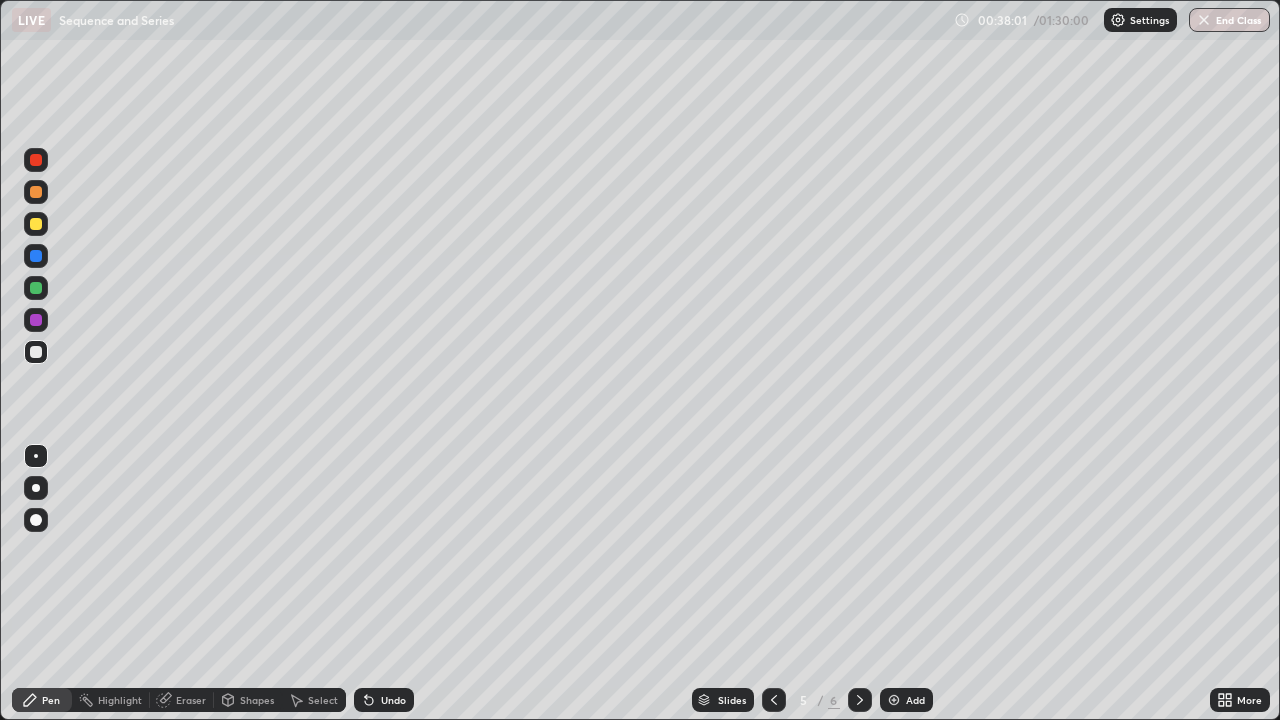 click 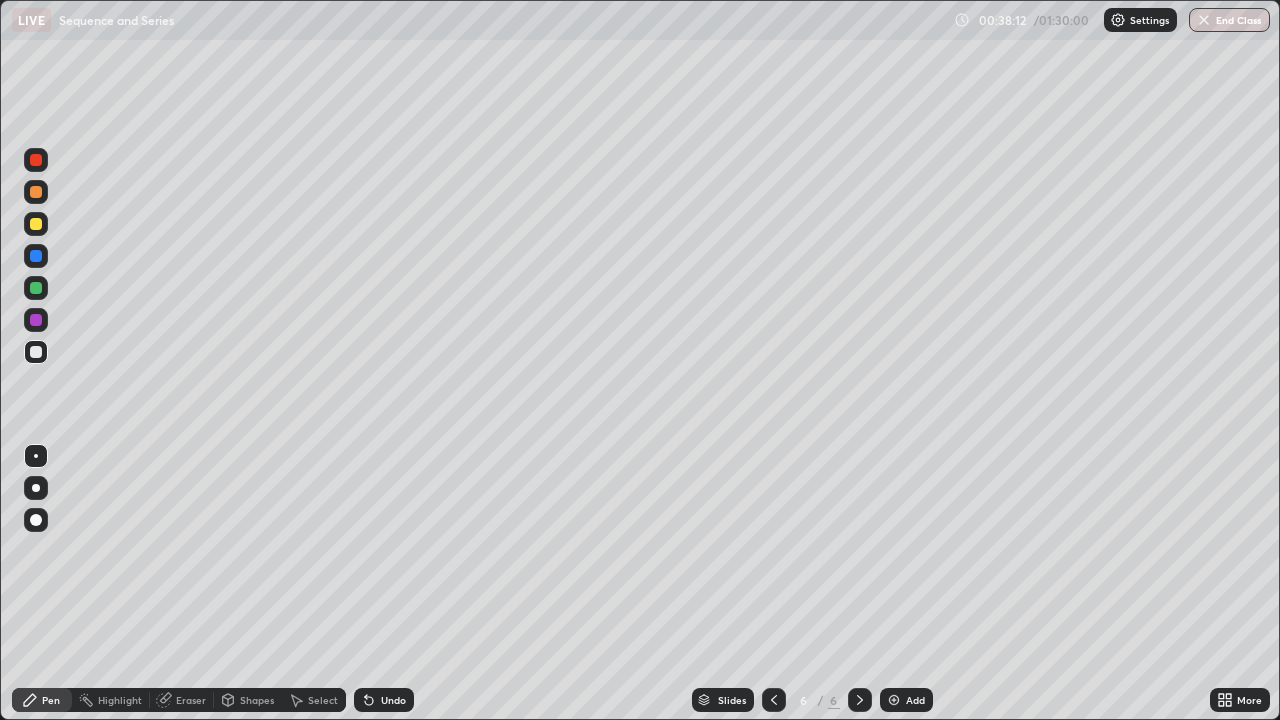 click at bounding box center [774, 700] 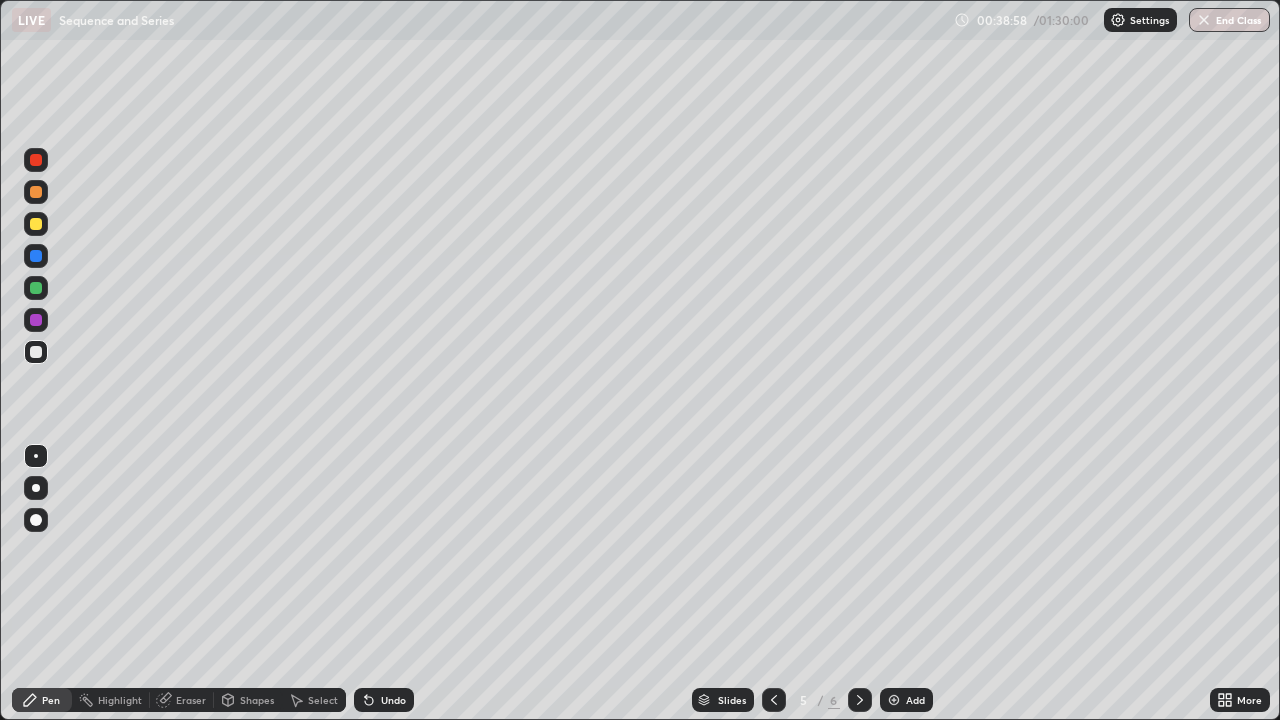 click 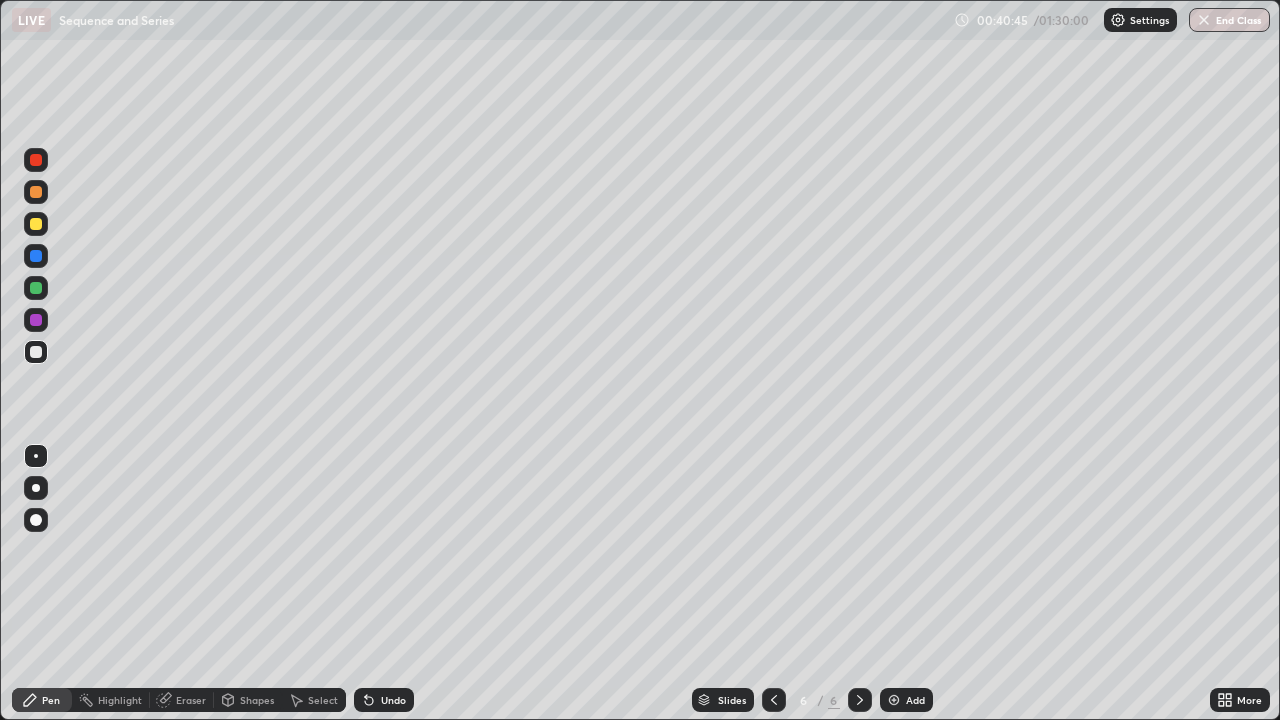 click at bounding box center [774, 700] 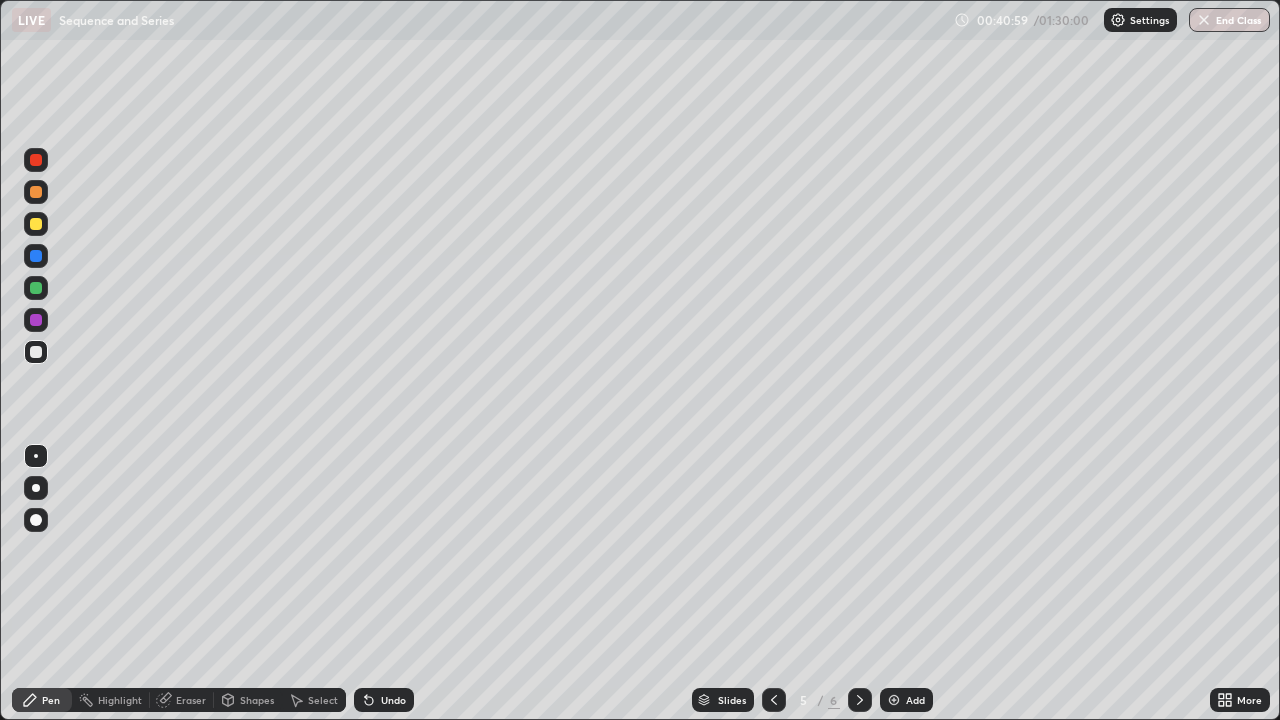 click 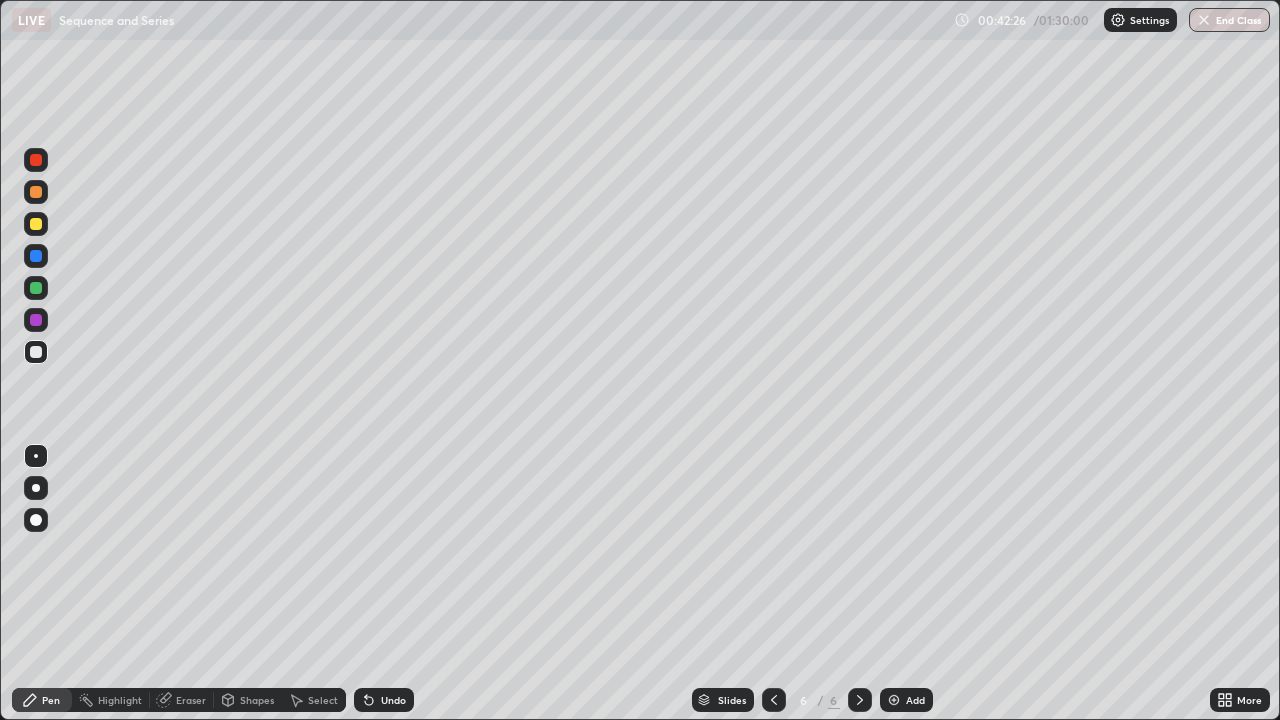 click 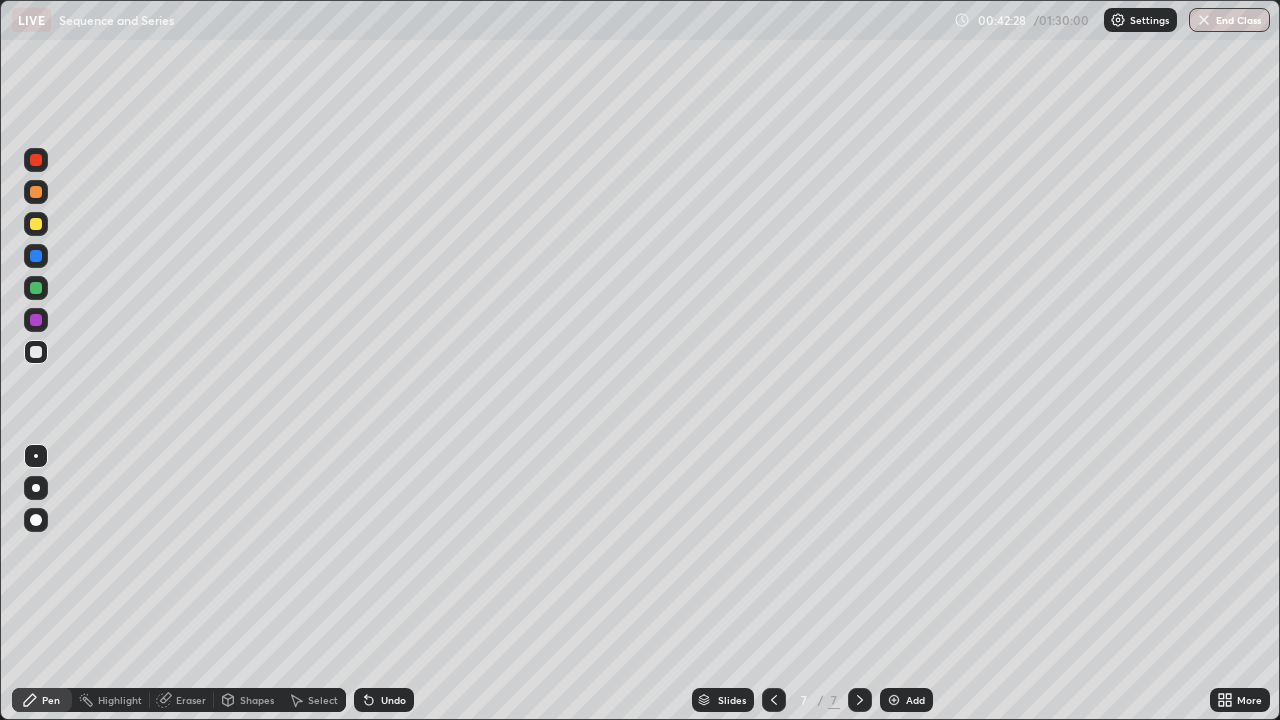 click at bounding box center [36, 192] 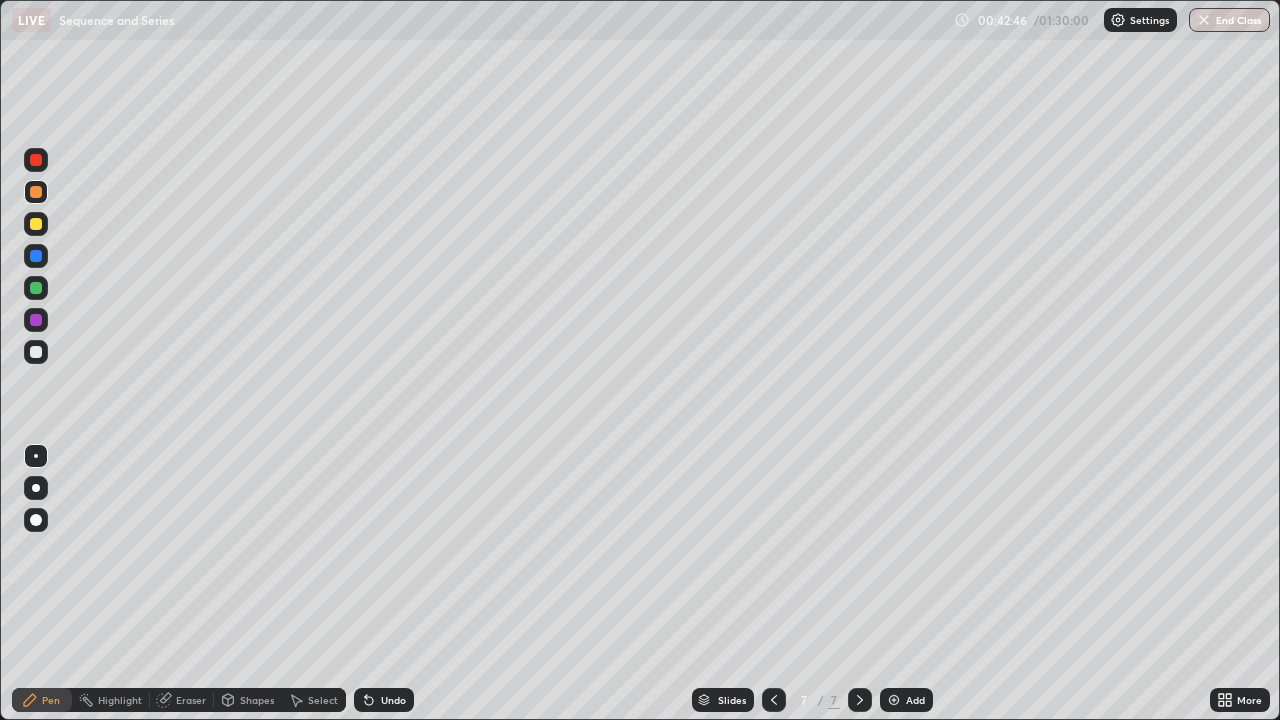click on "Eraser" at bounding box center (182, 700) 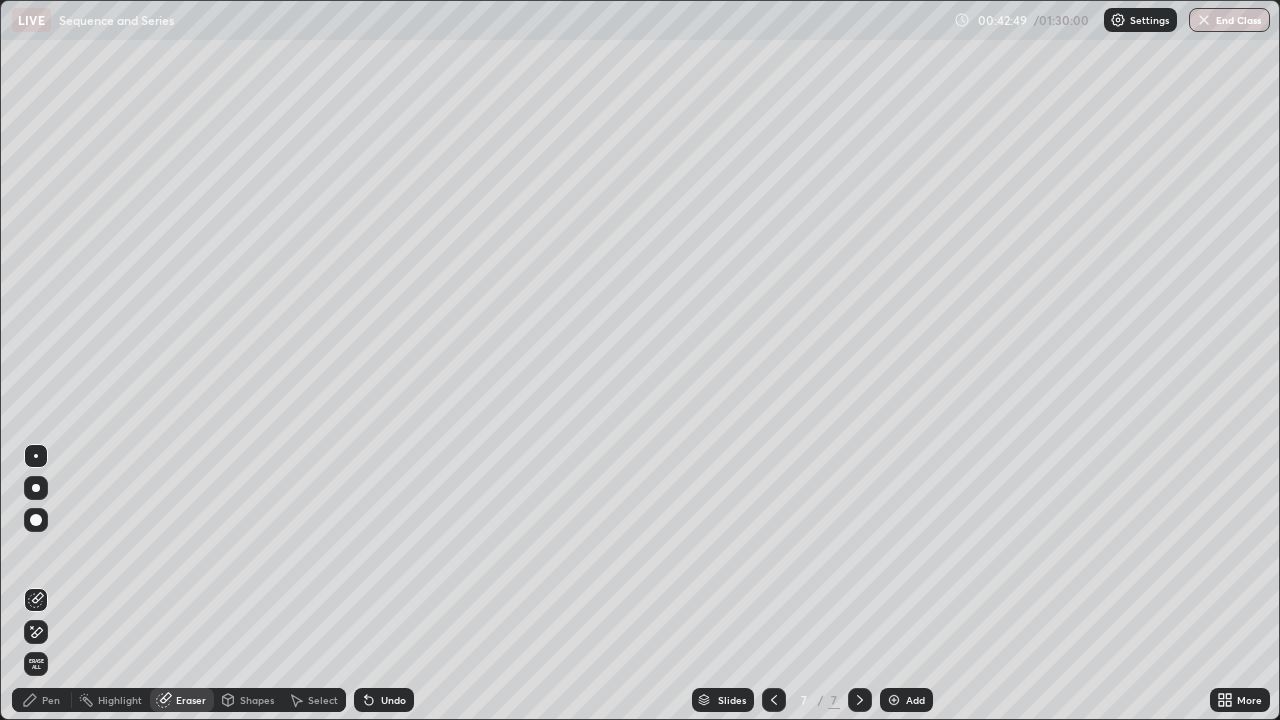 click on "Pen" at bounding box center (51, 700) 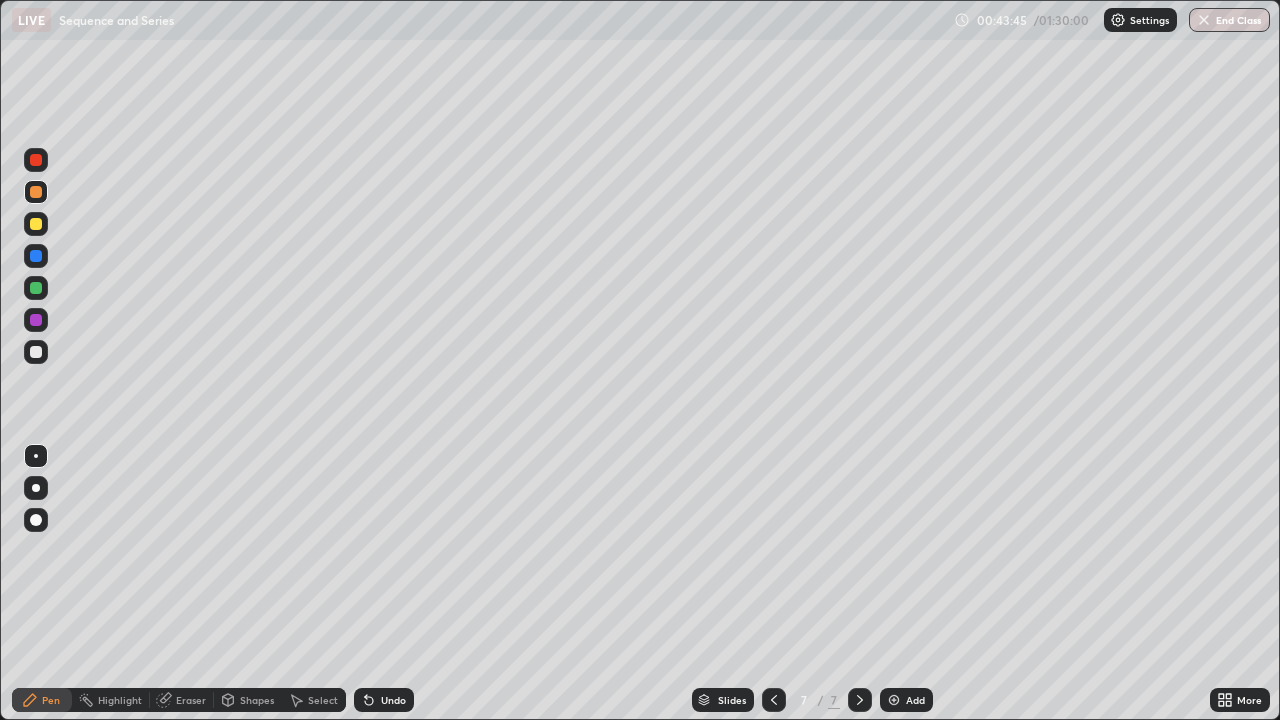 click at bounding box center [36, 224] 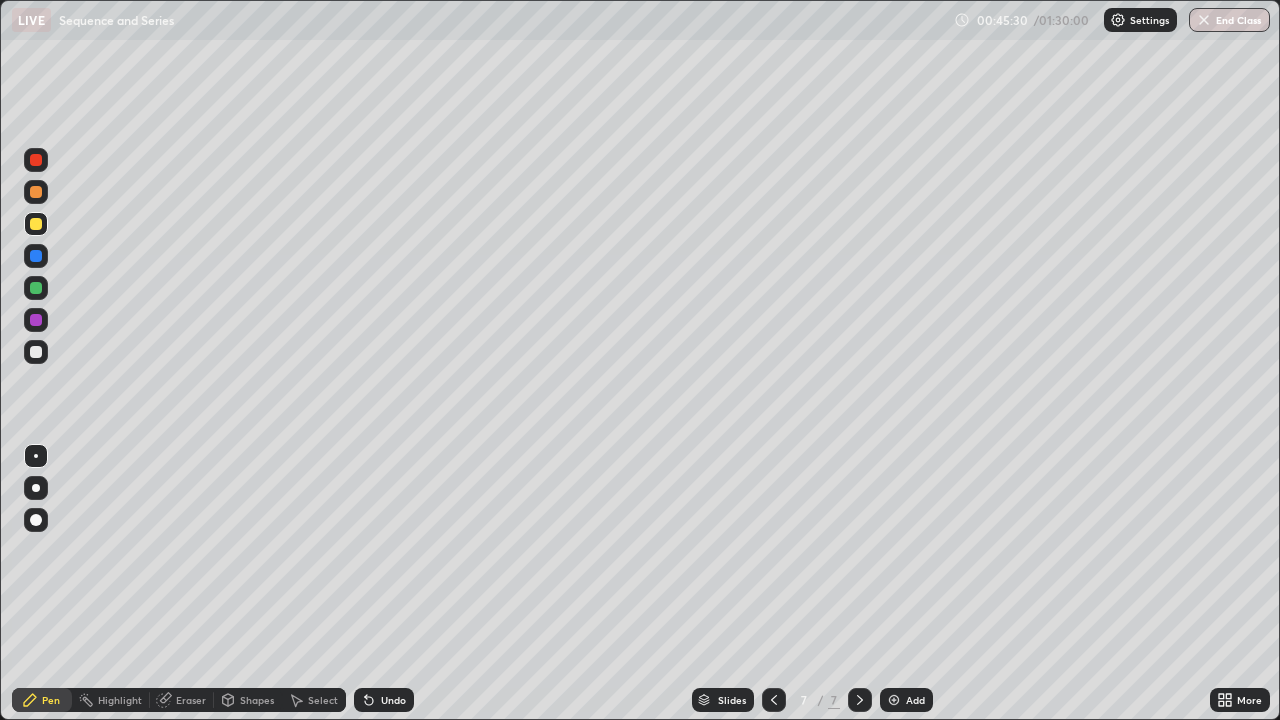 click at bounding box center [36, 320] 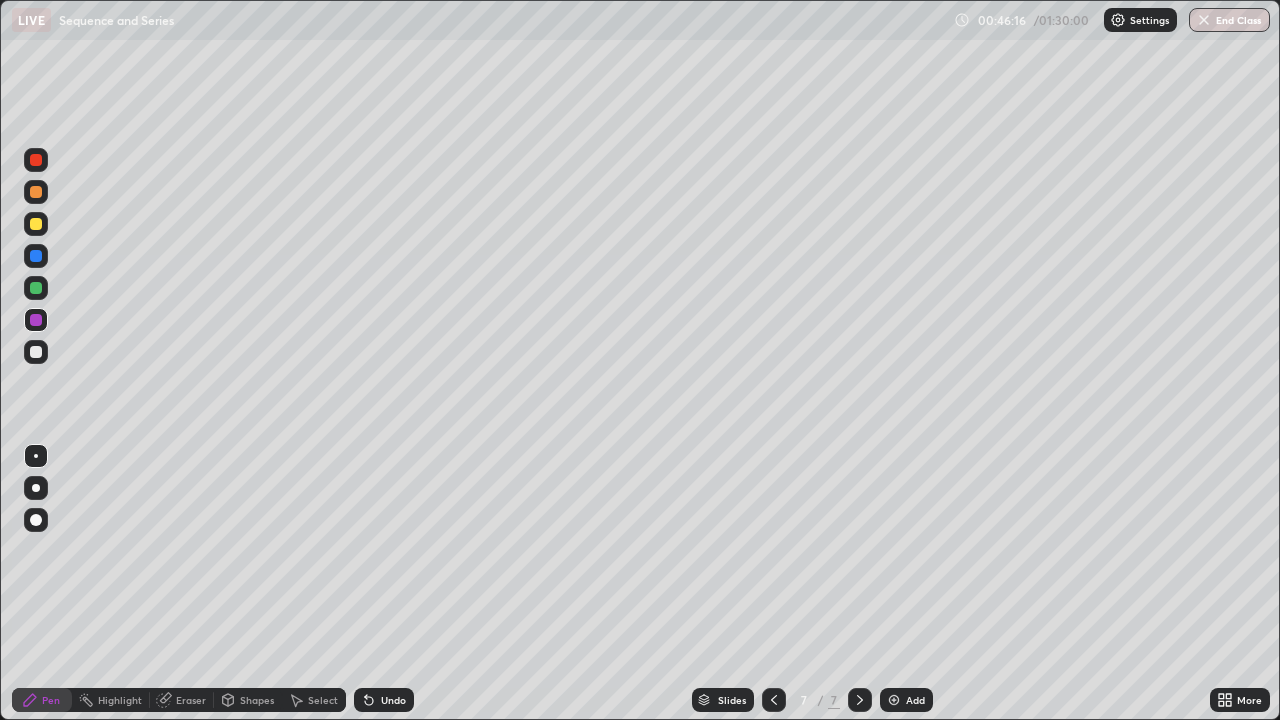 click on "Eraser" at bounding box center (191, 700) 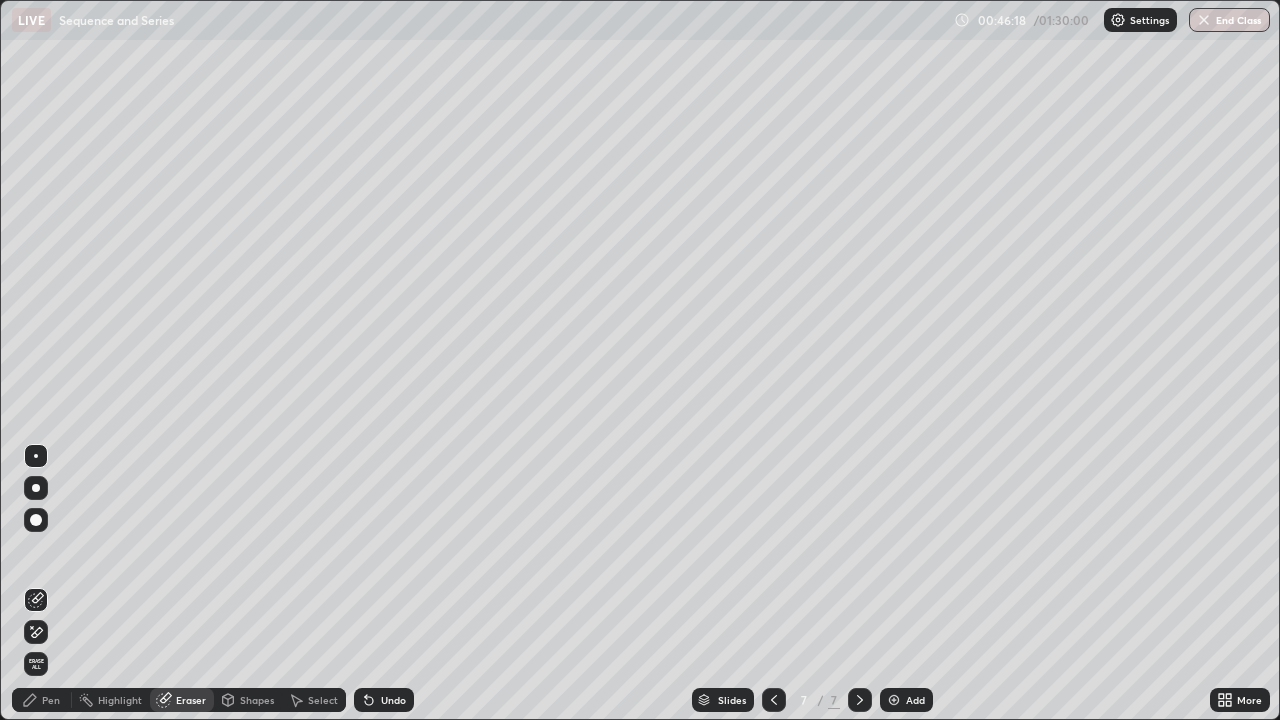 click on "Pen" at bounding box center (51, 700) 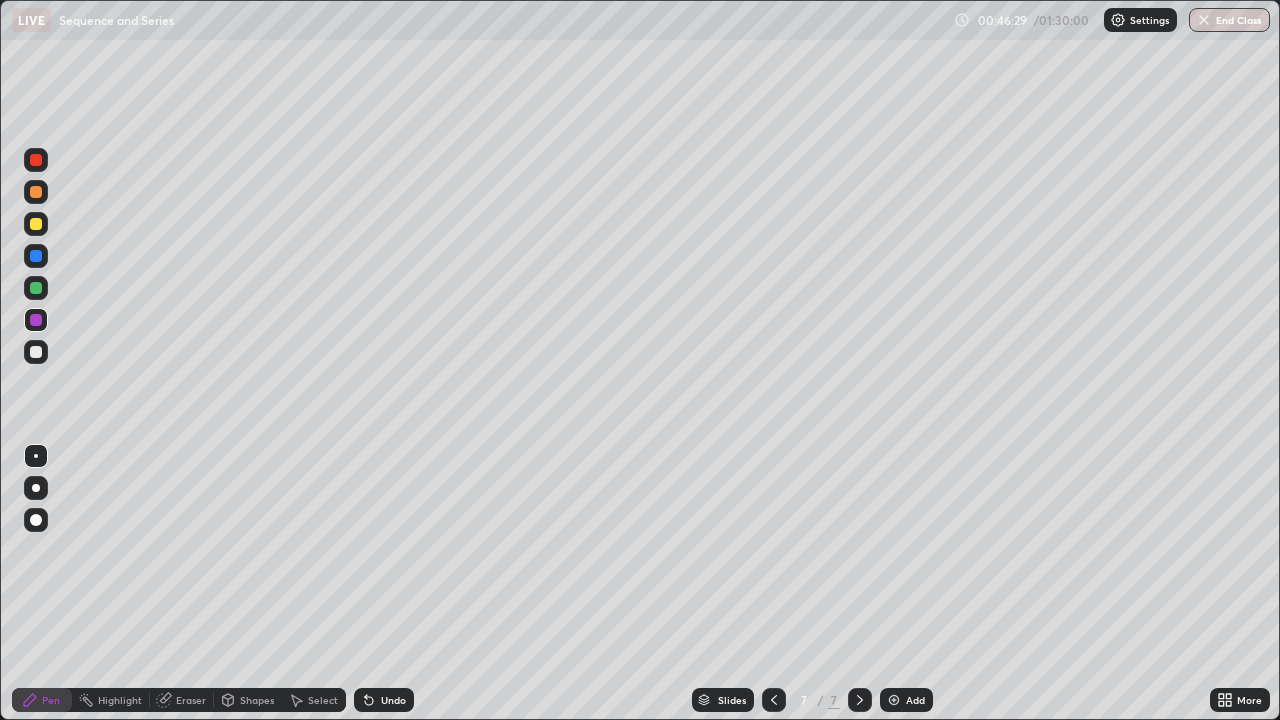 click at bounding box center [36, 352] 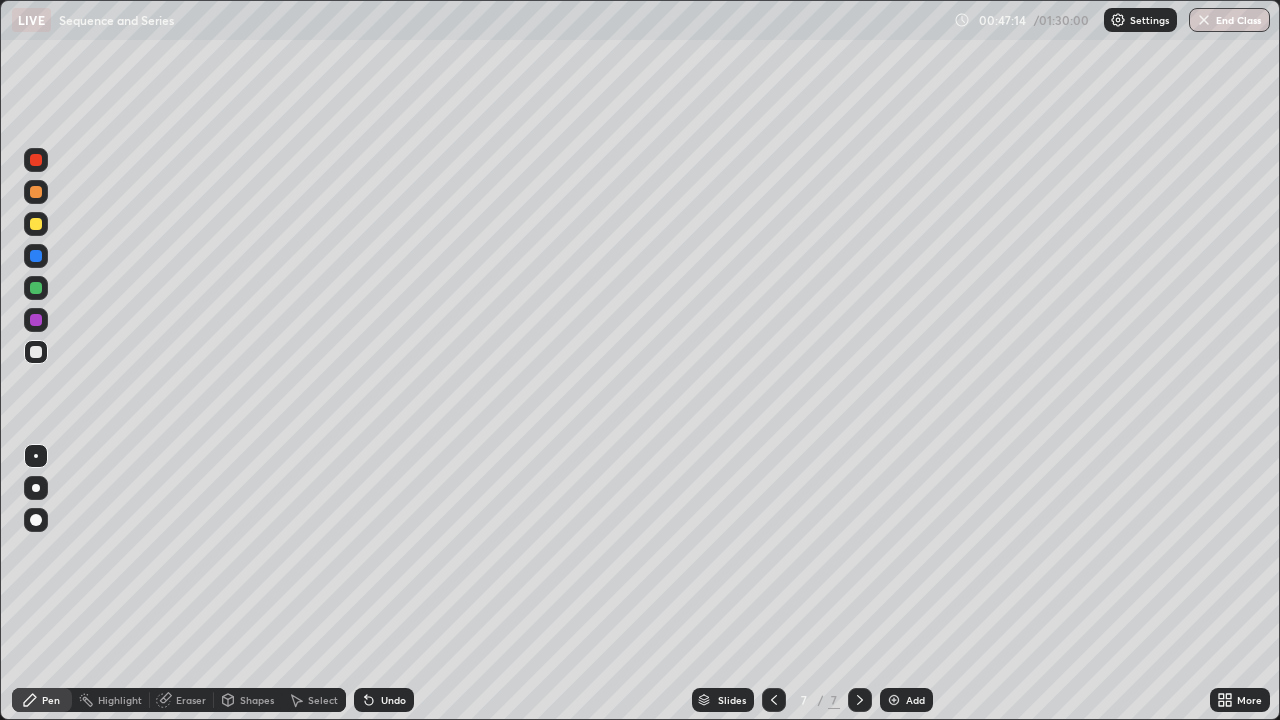 click at bounding box center (36, 352) 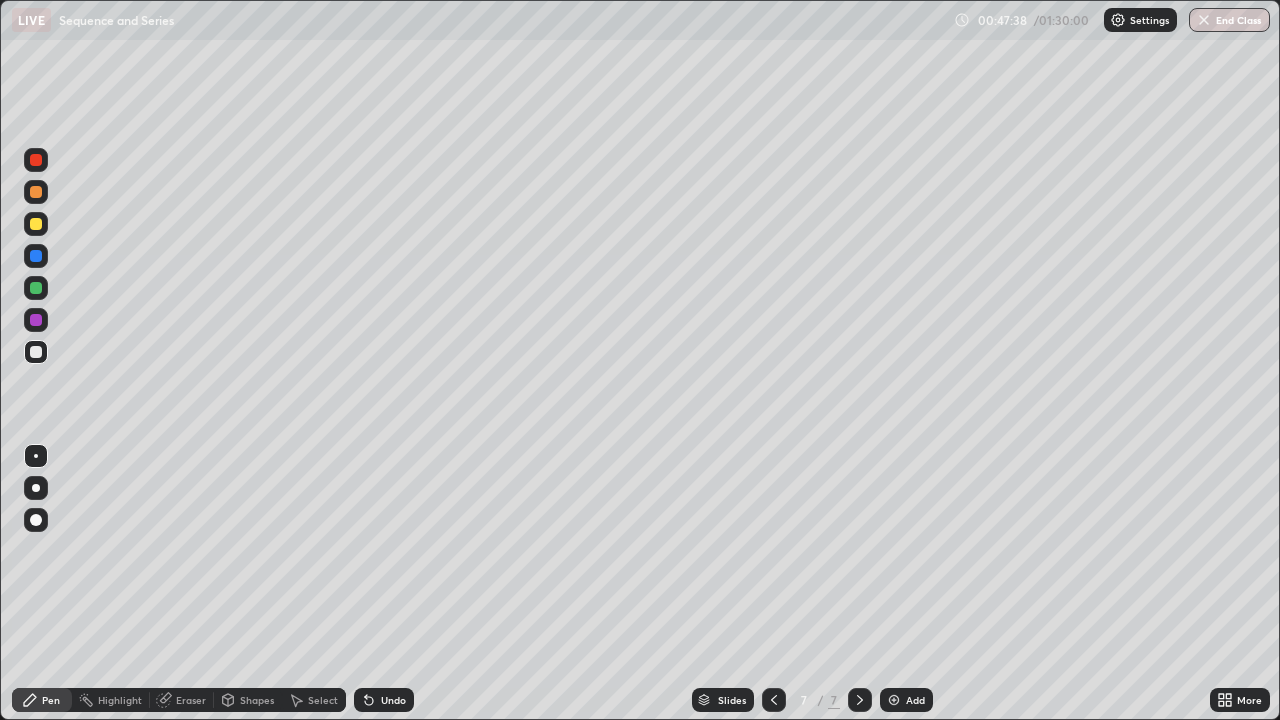 click at bounding box center [36, 320] 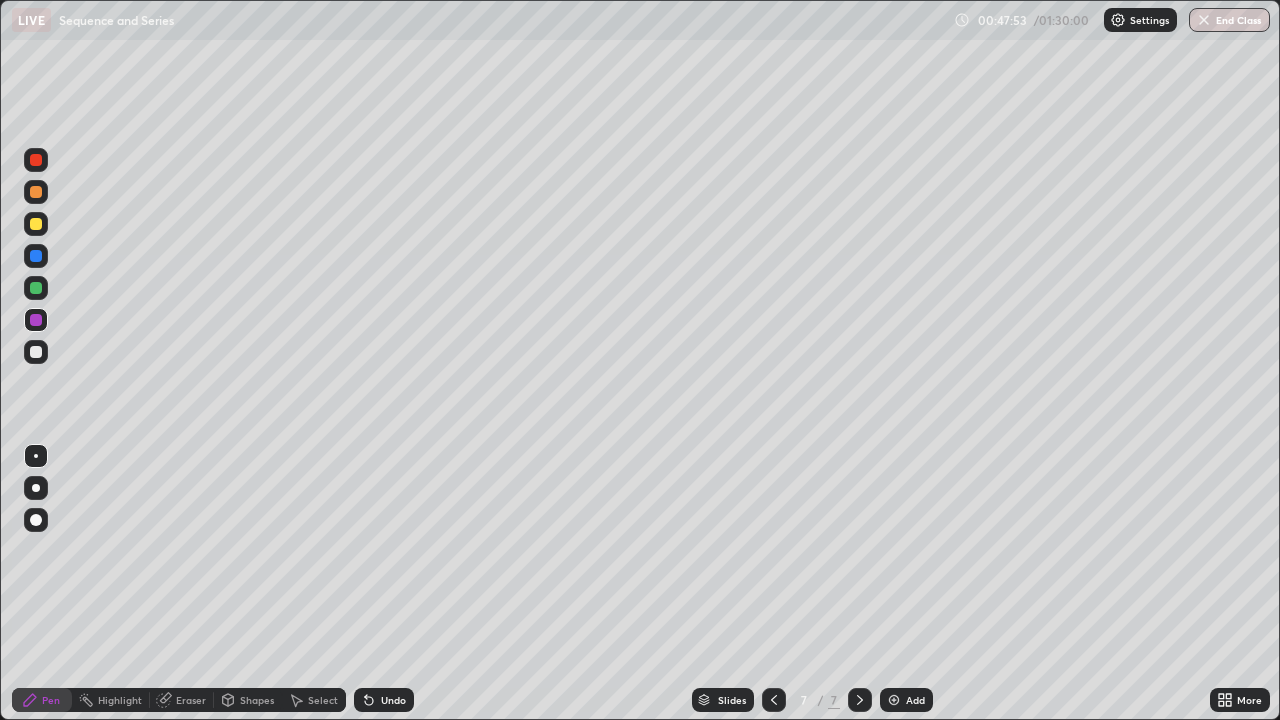 click at bounding box center [894, 700] 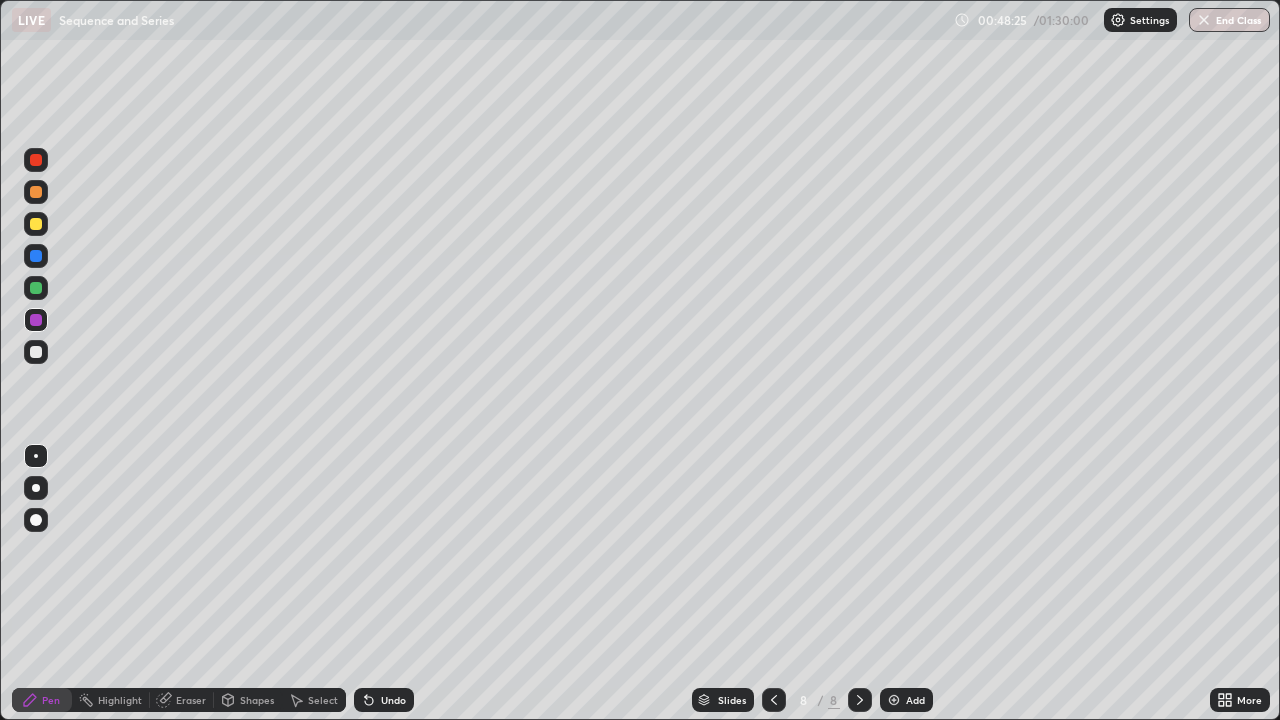 click at bounding box center (36, 352) 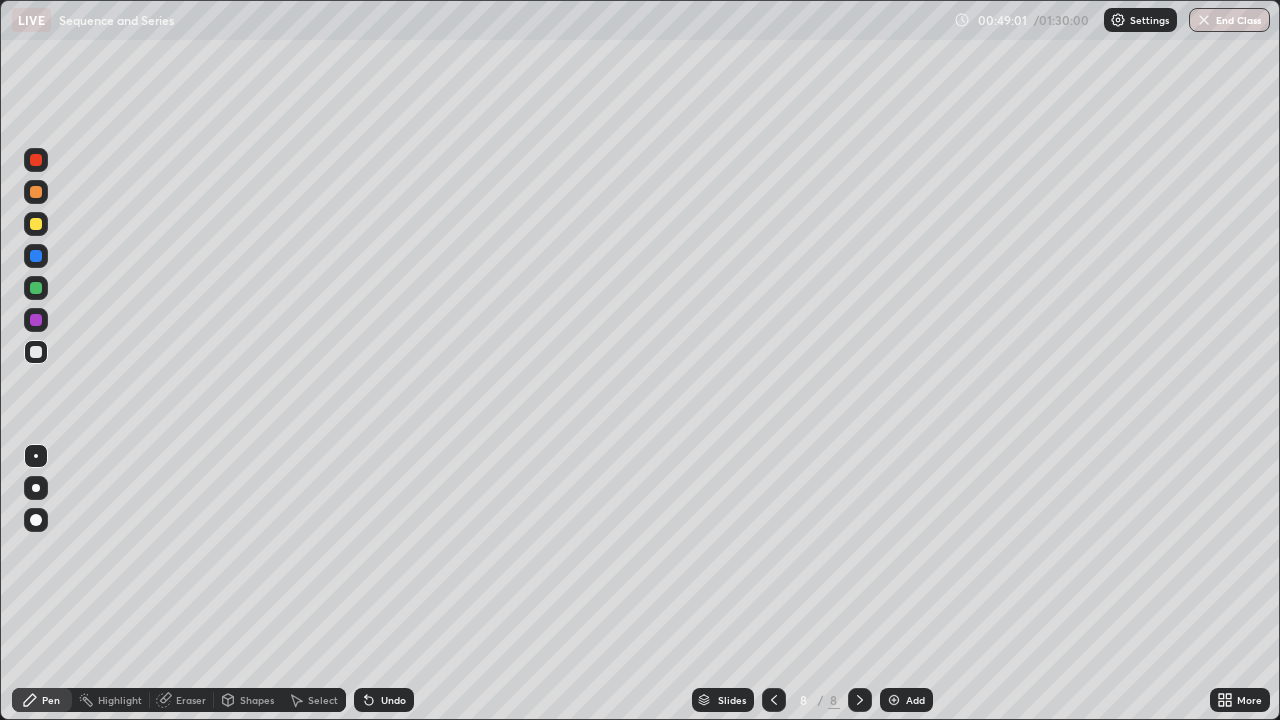 click 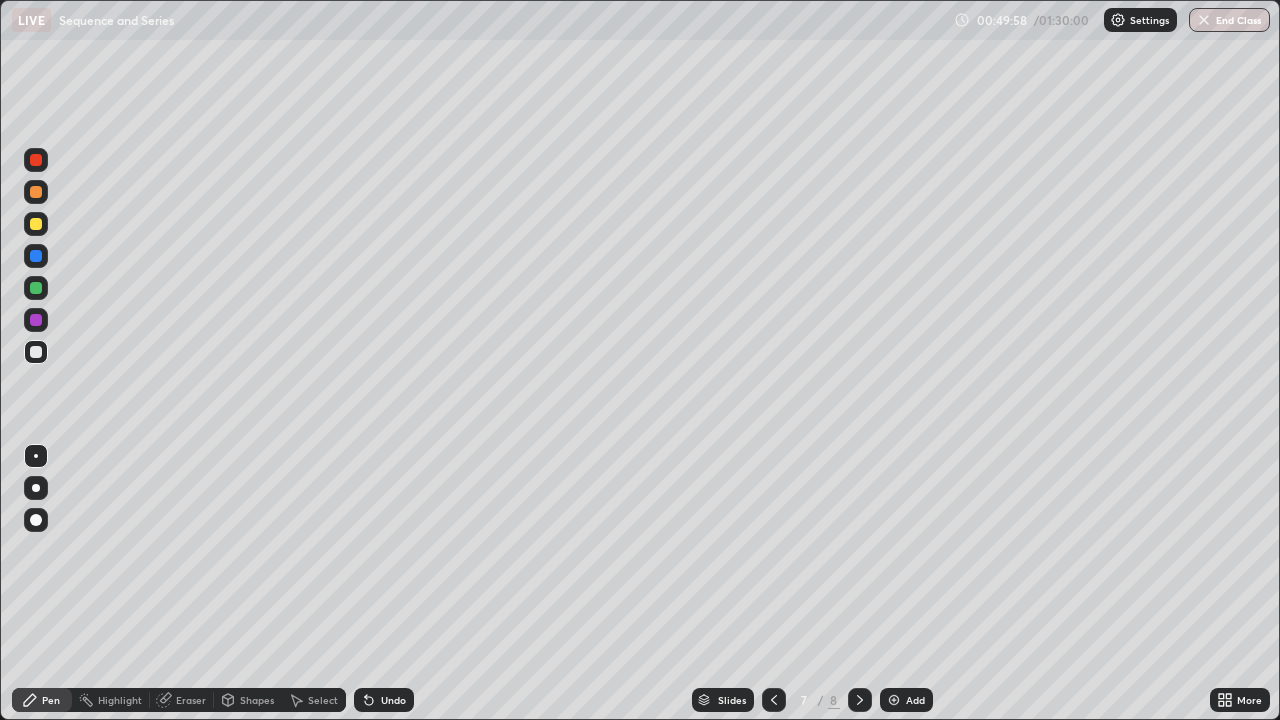 click at bounding box center (860, 700) 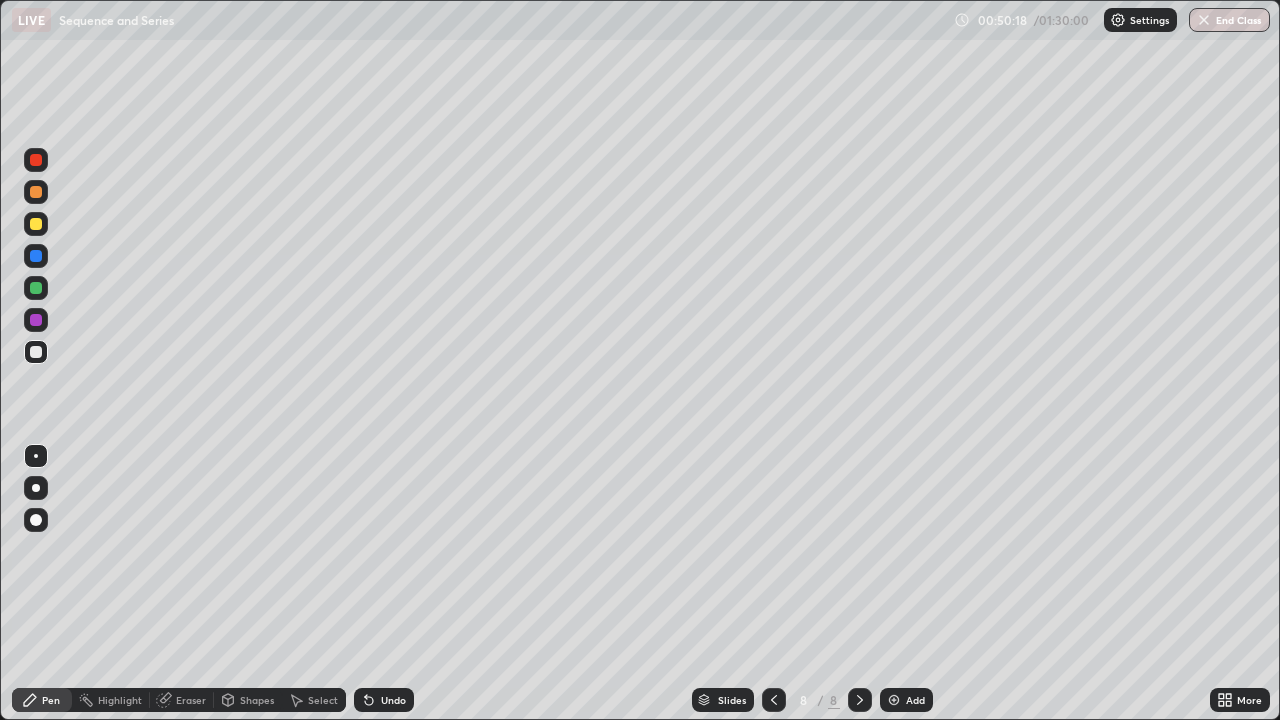 click 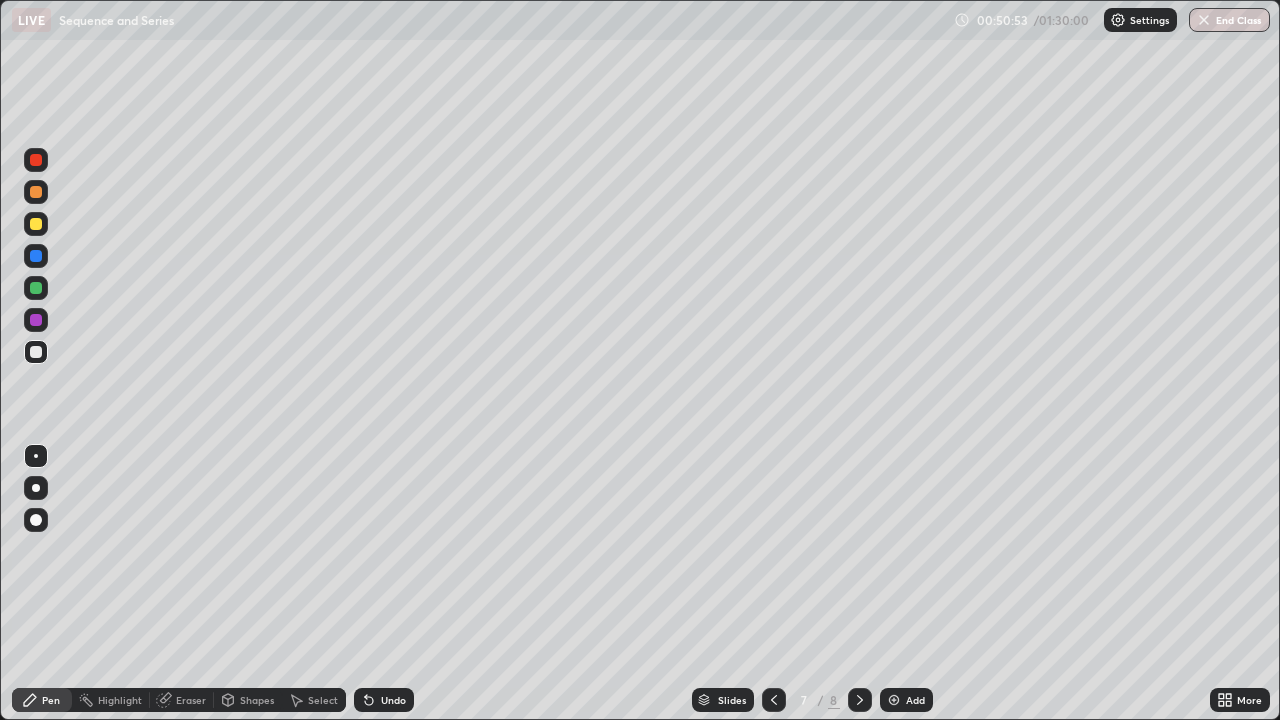click at bounding box center (860, 700) 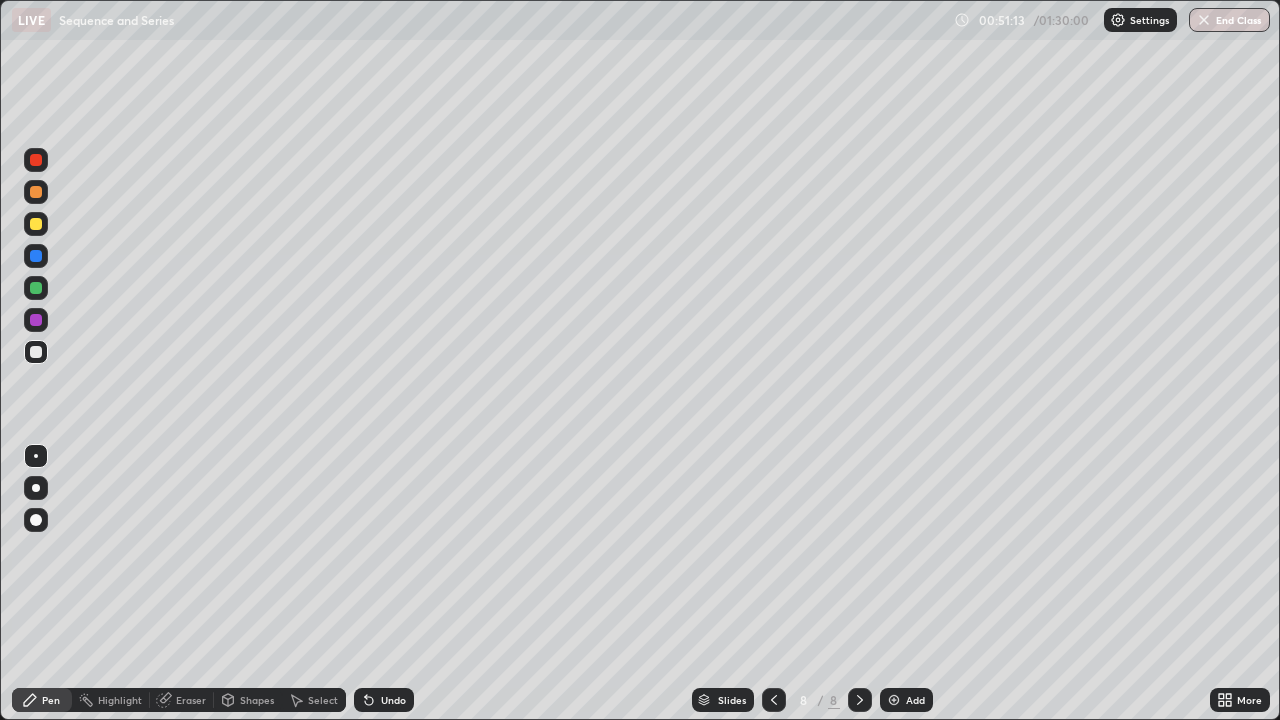 click at bounding box center [860, 700] 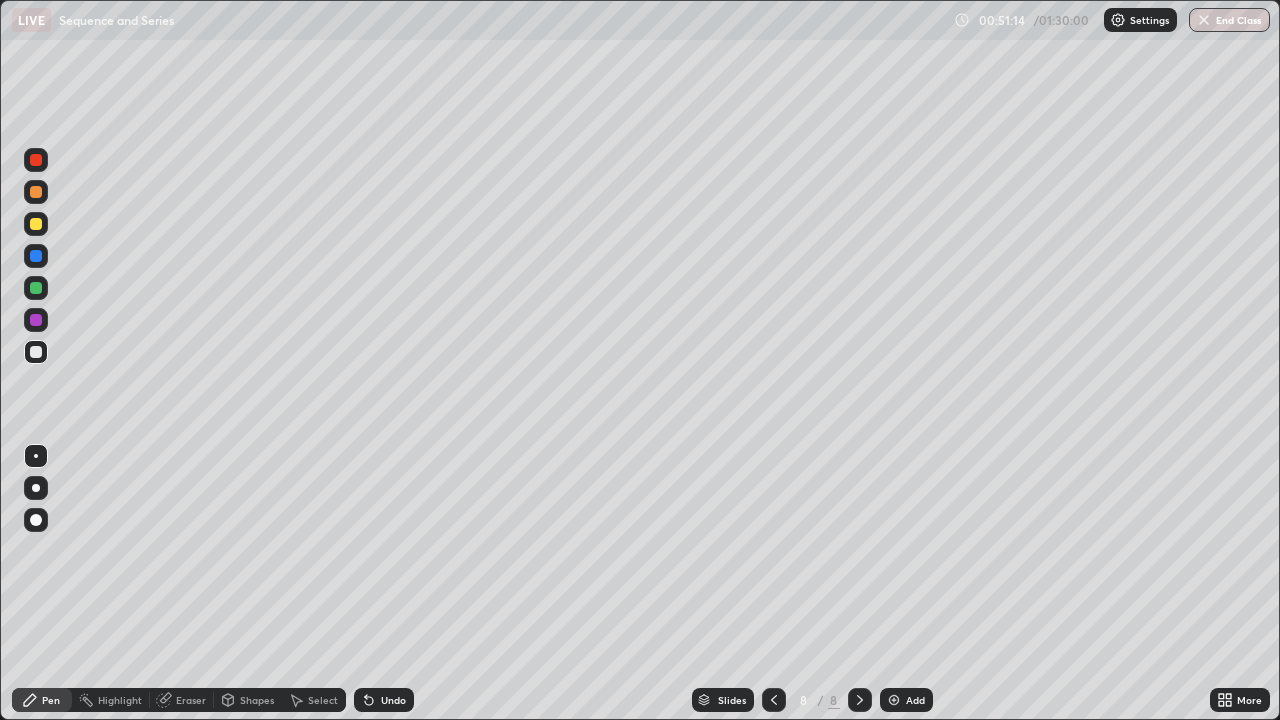 click at bounding box center [894, 700] 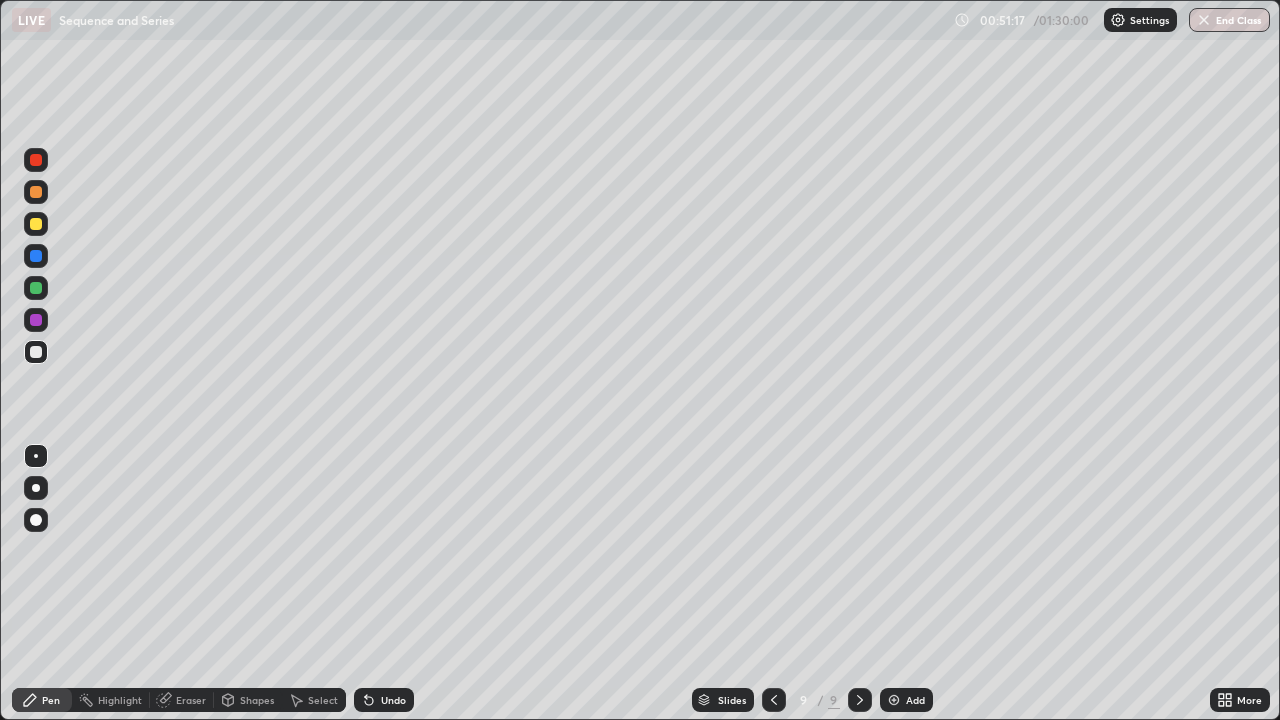 click at bounding box center [36, 192] 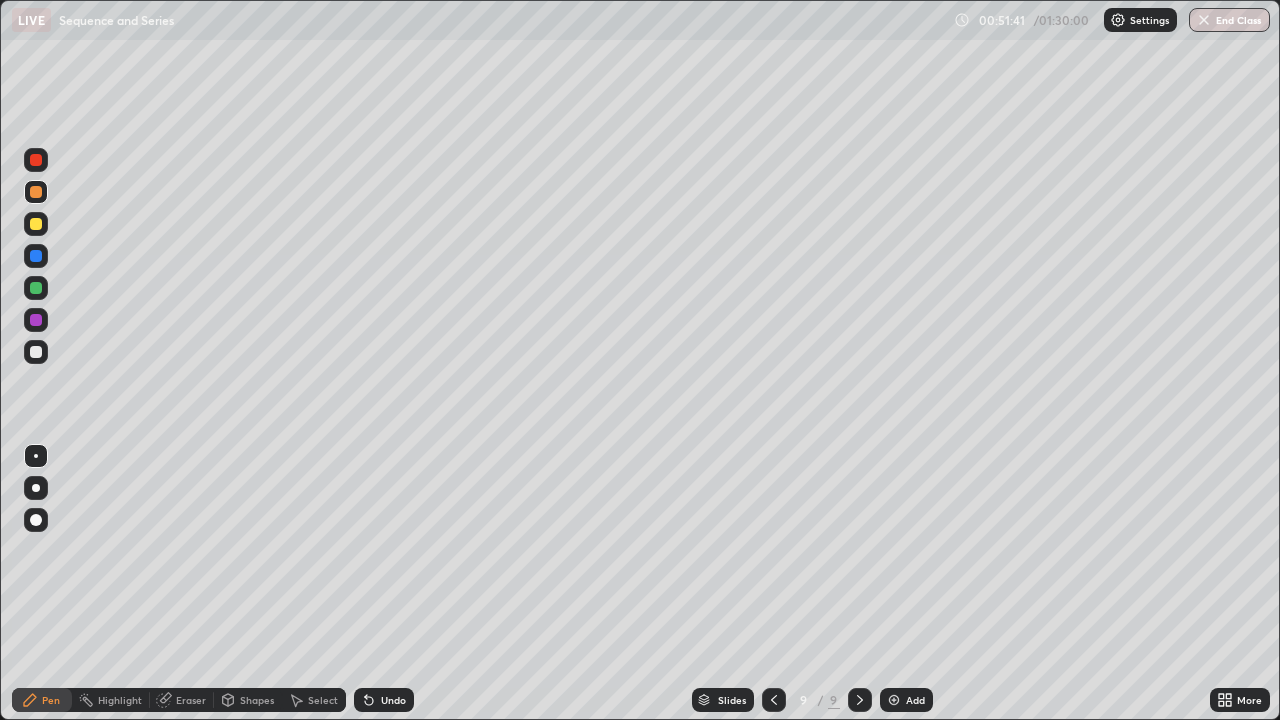 click at bounding box center [36, 224] 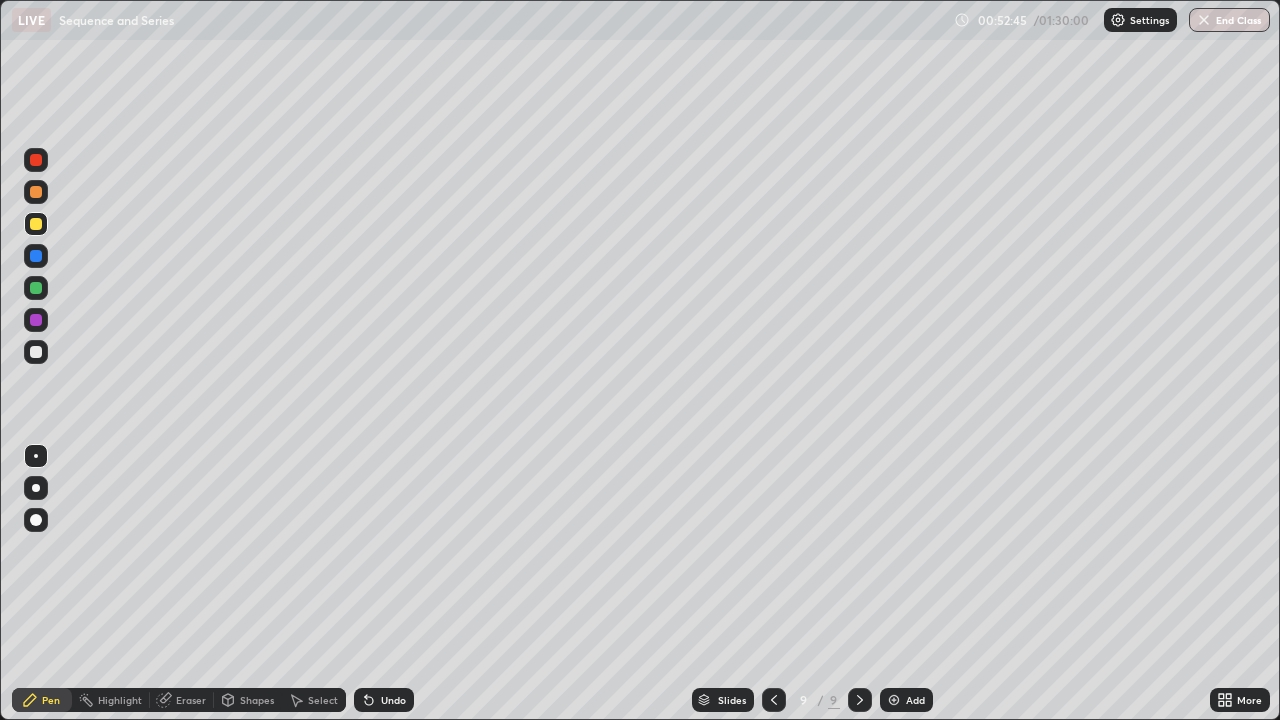 click at bounding box center (36, 192) 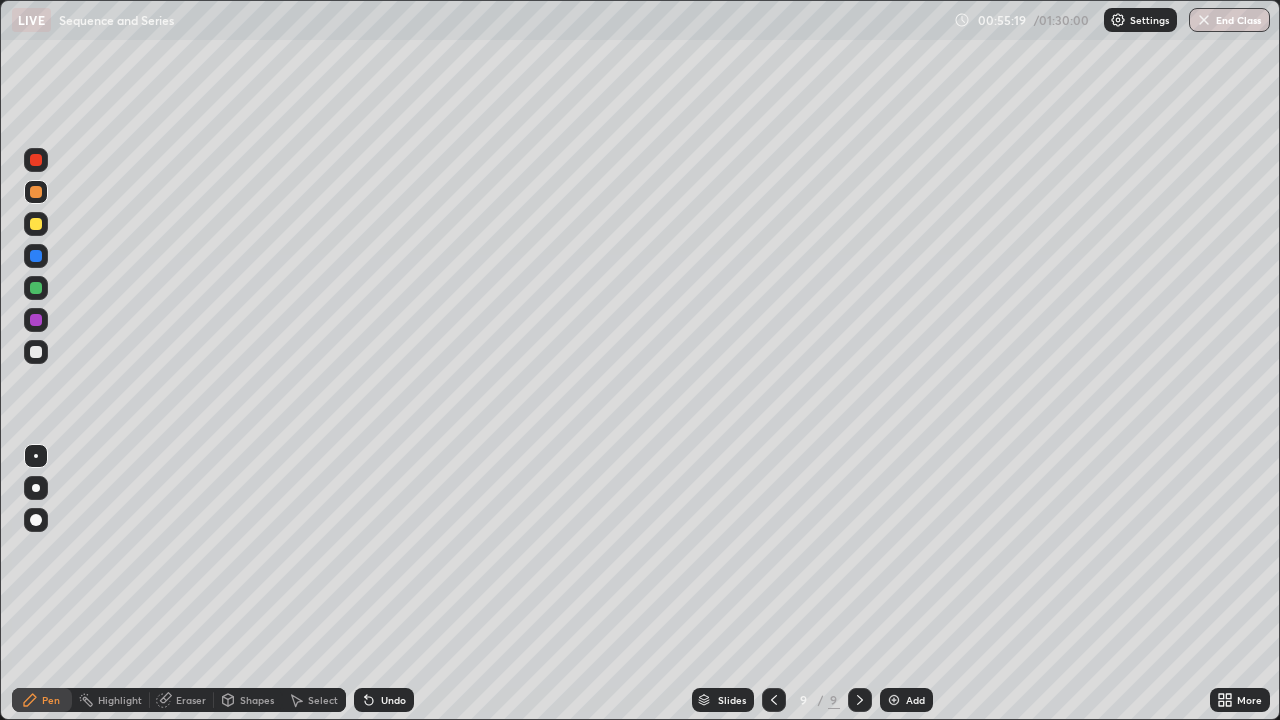click at bounding box center [36, 256] 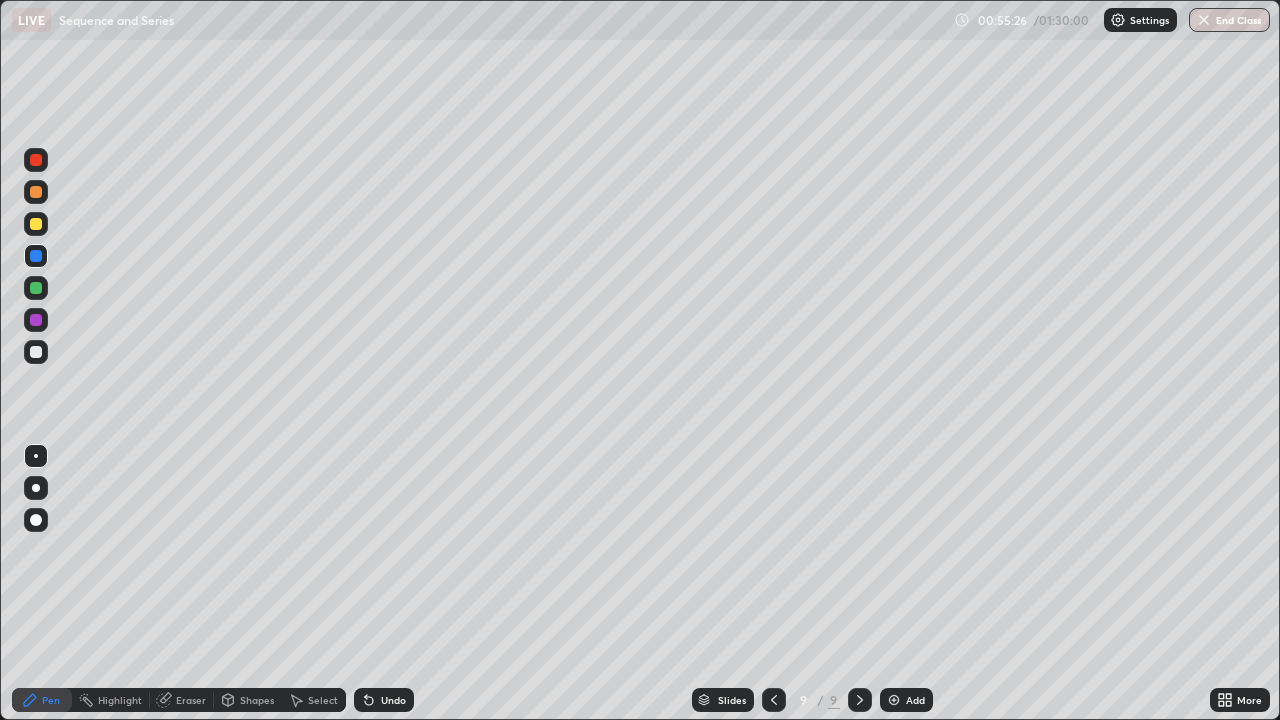 click on "Eraser" at bounding box center [191, 700] 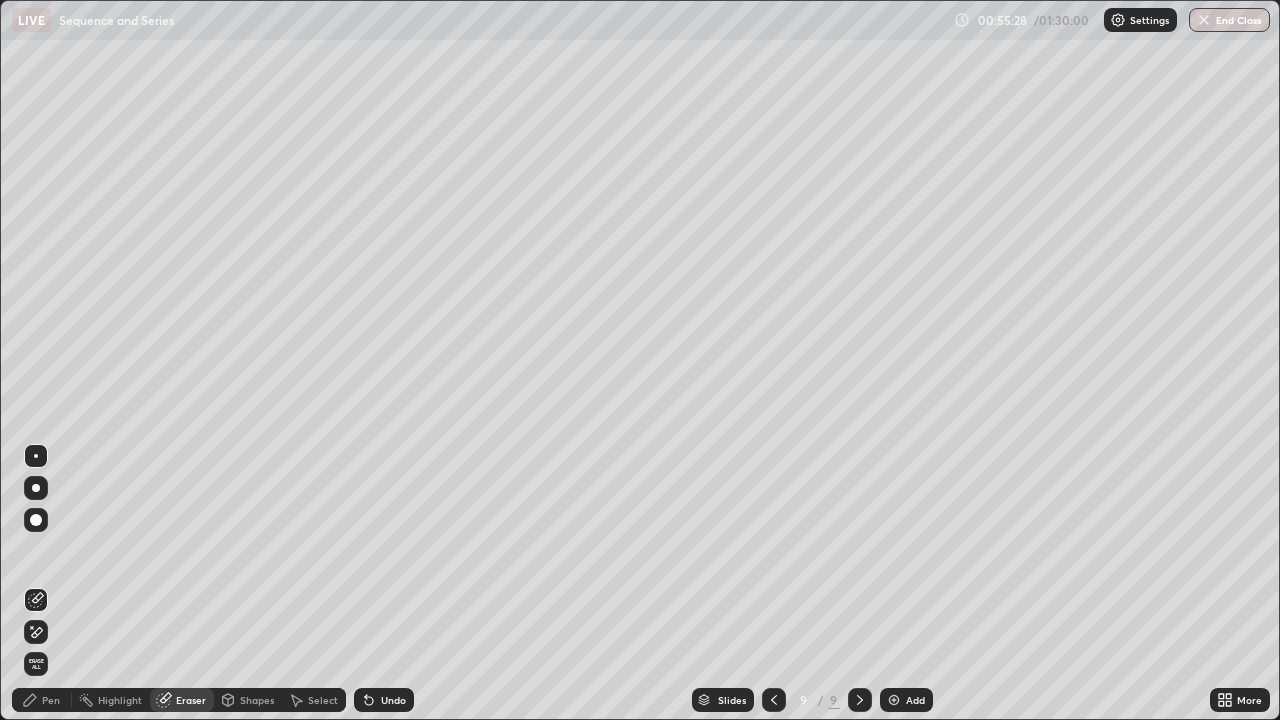 click on "Pen" at bounding box center [51, 700] 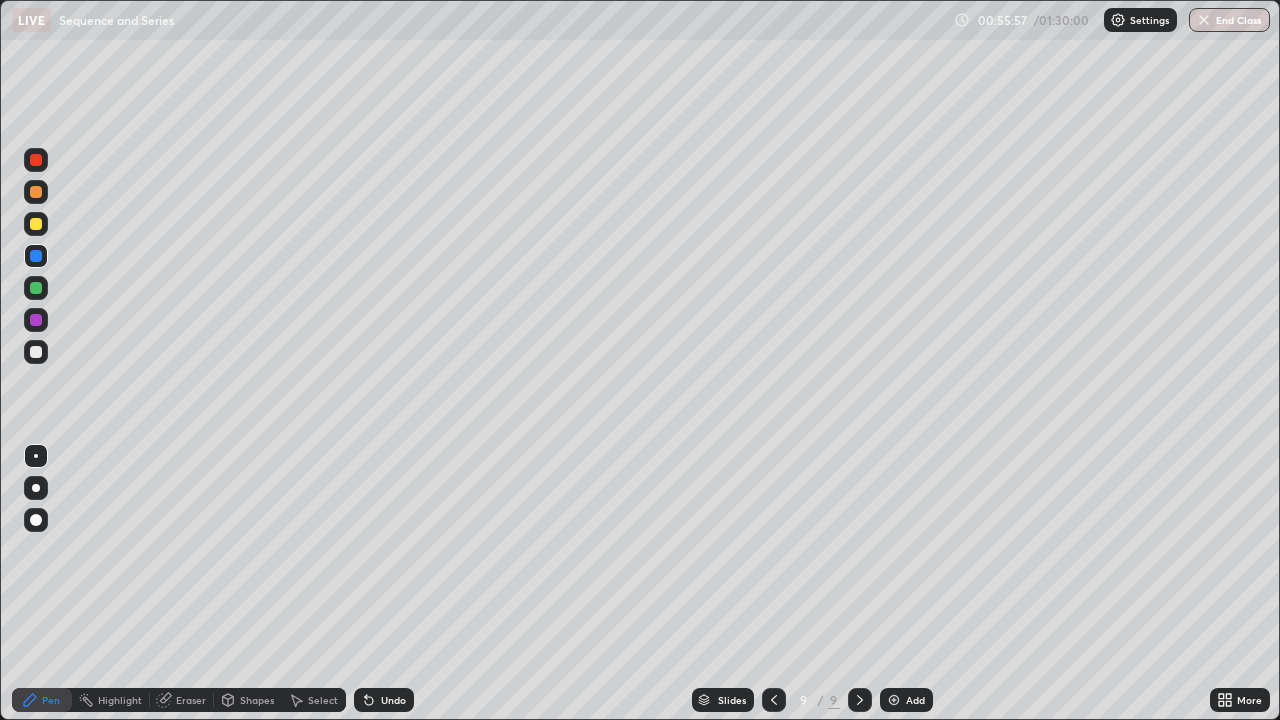 click at bounding box center (36, 352) 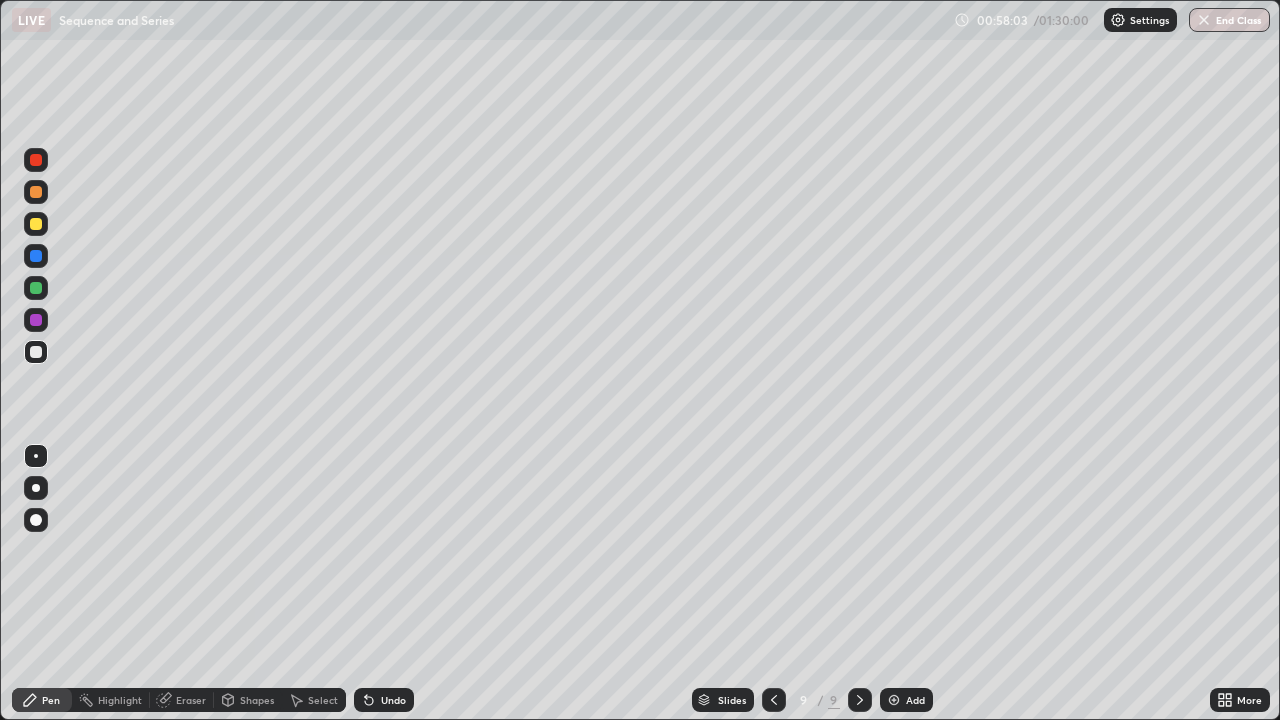 click at bounding box center [36, 288] 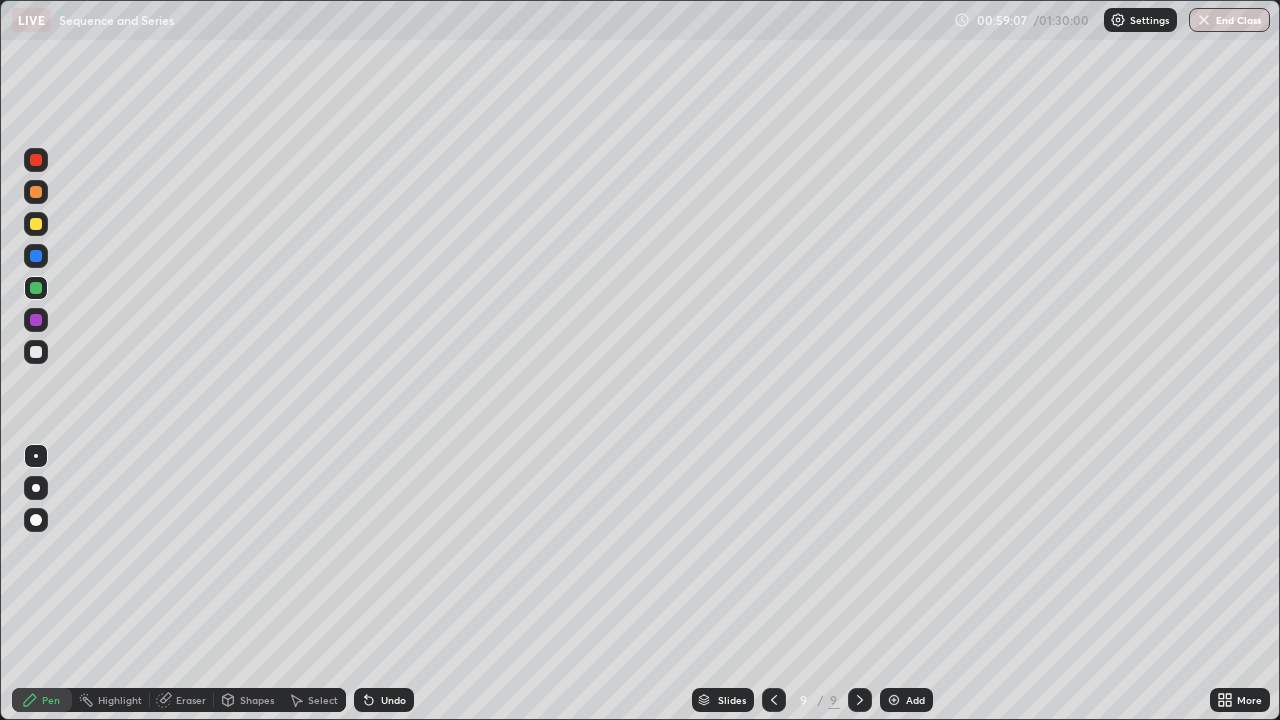 click at bounding box center (36, 224) 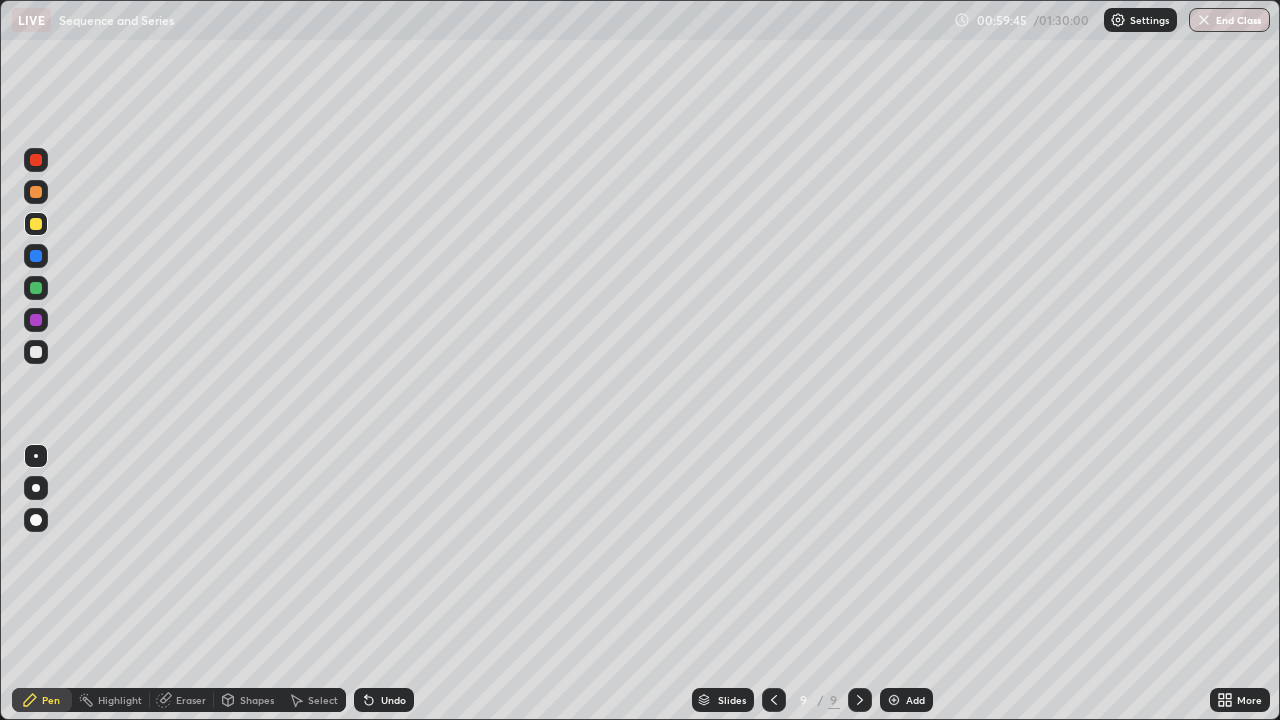 click at bounding box center (36, 192) 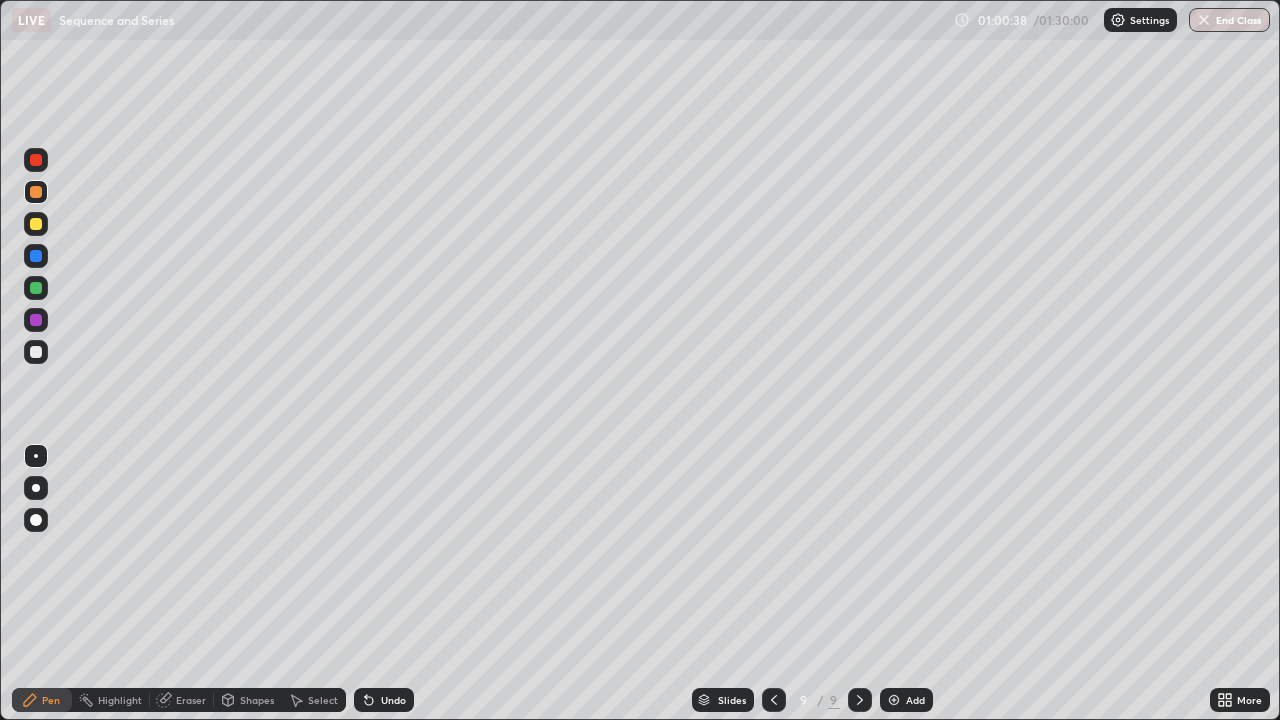 click at bounding box center (36, 224) 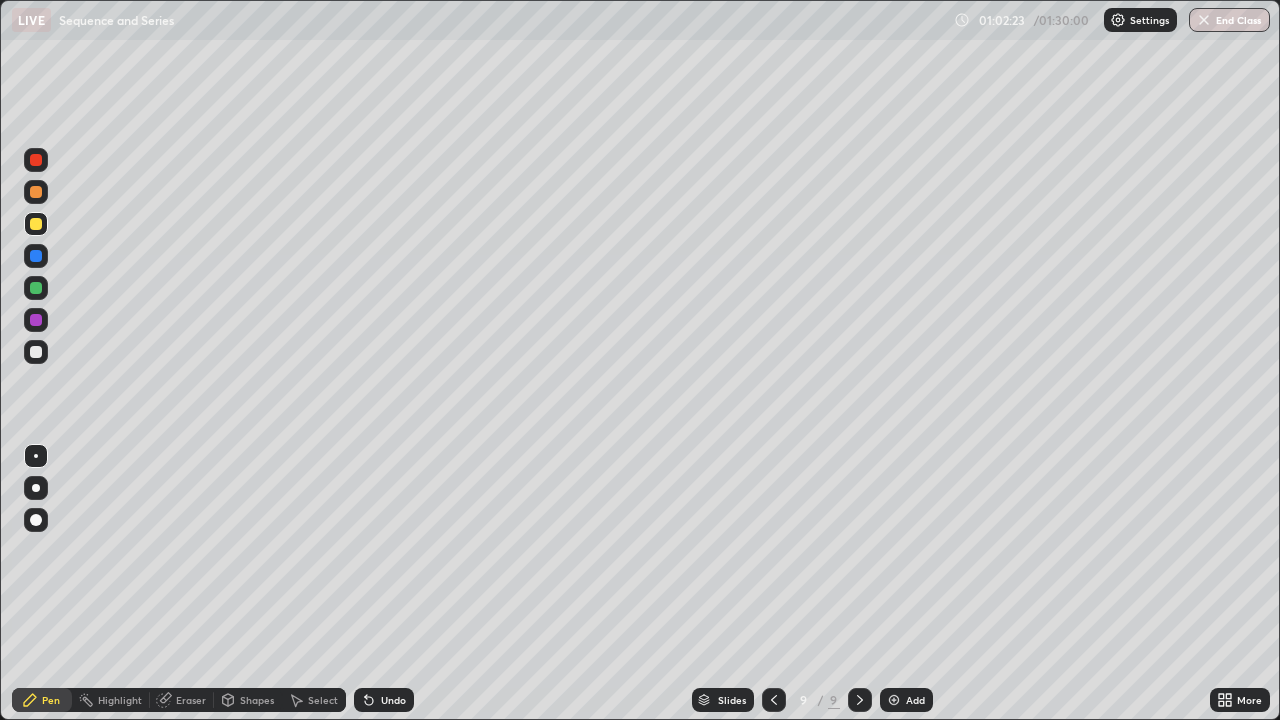 click 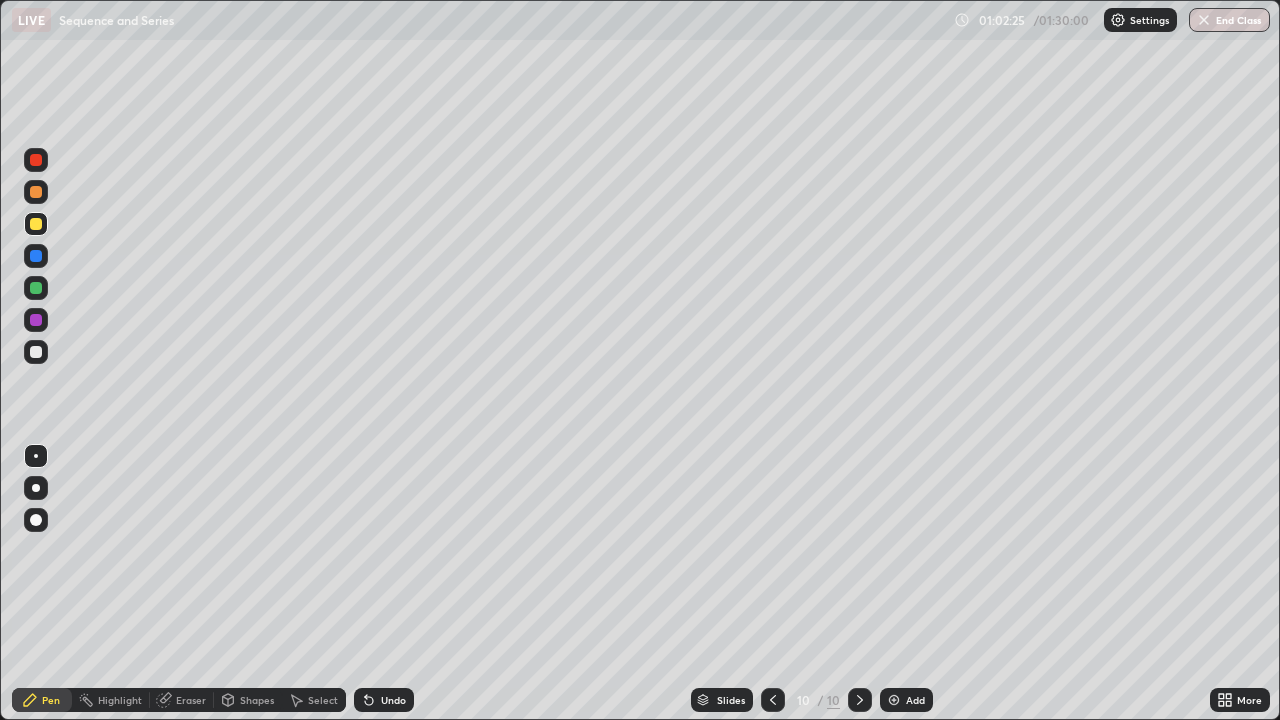 click at bounding box center [36, 192] 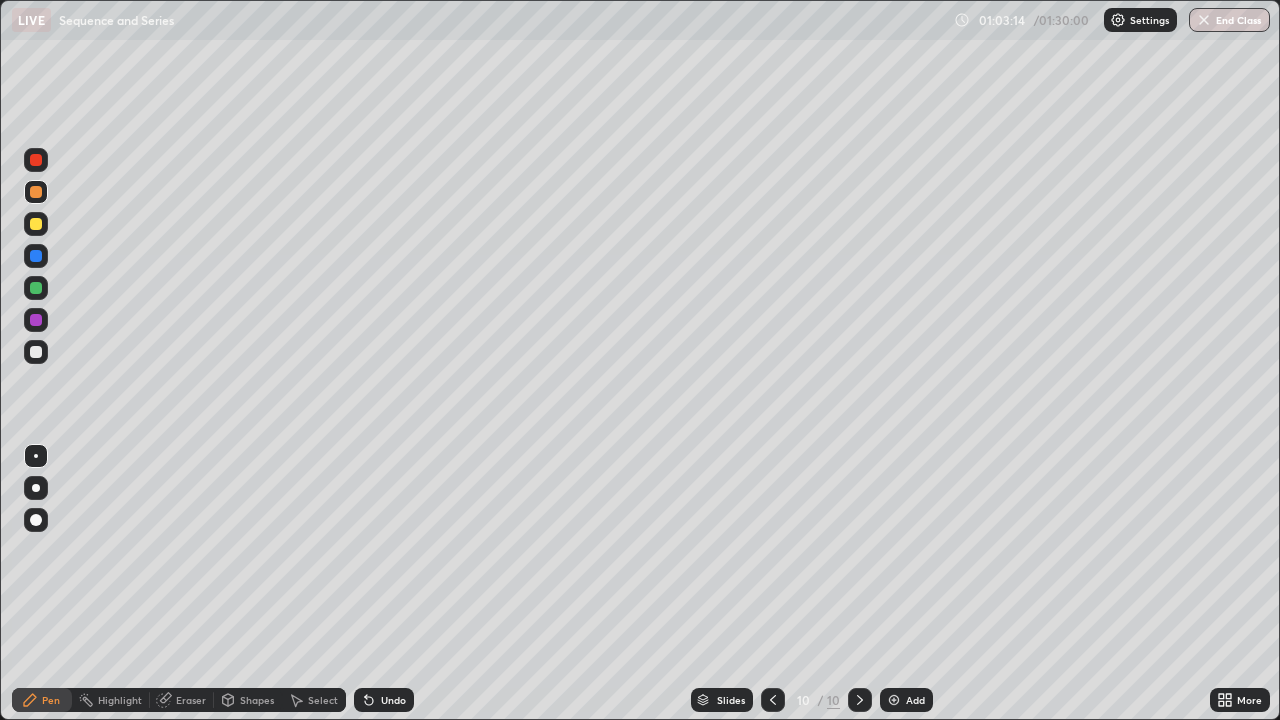 click at bounding box center (36, 224) 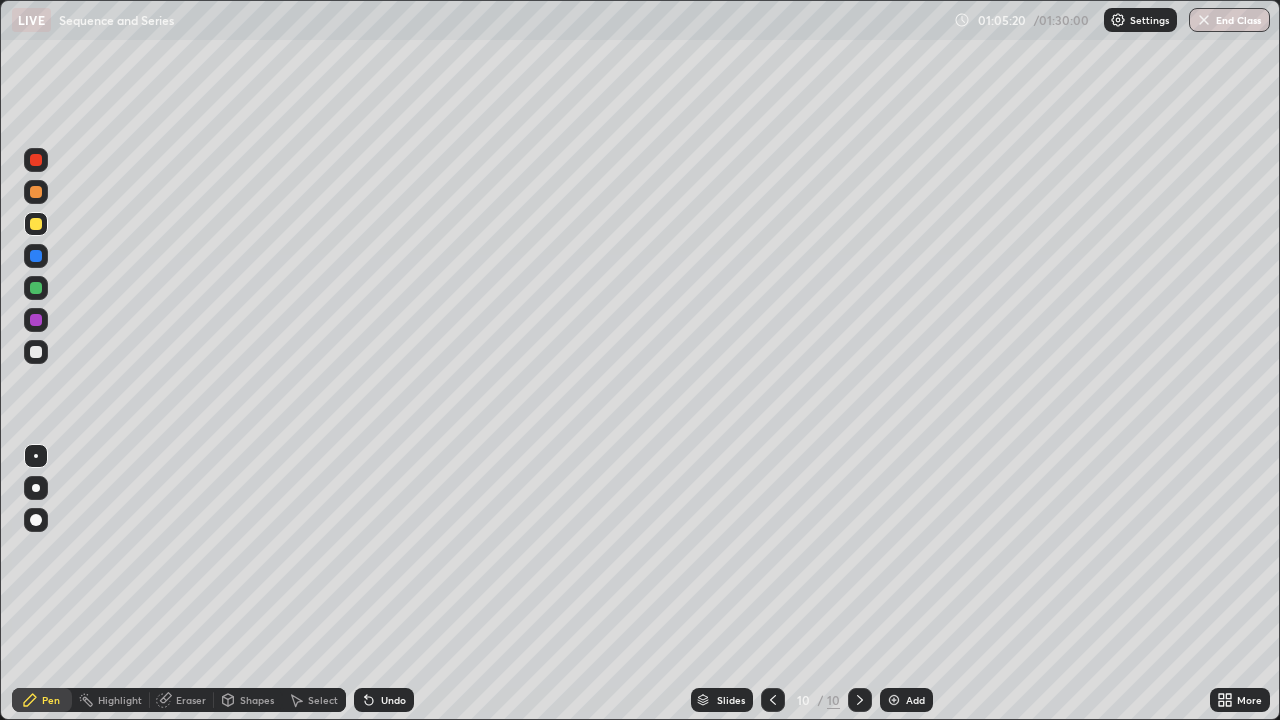 click at bounding box center (36, 352) 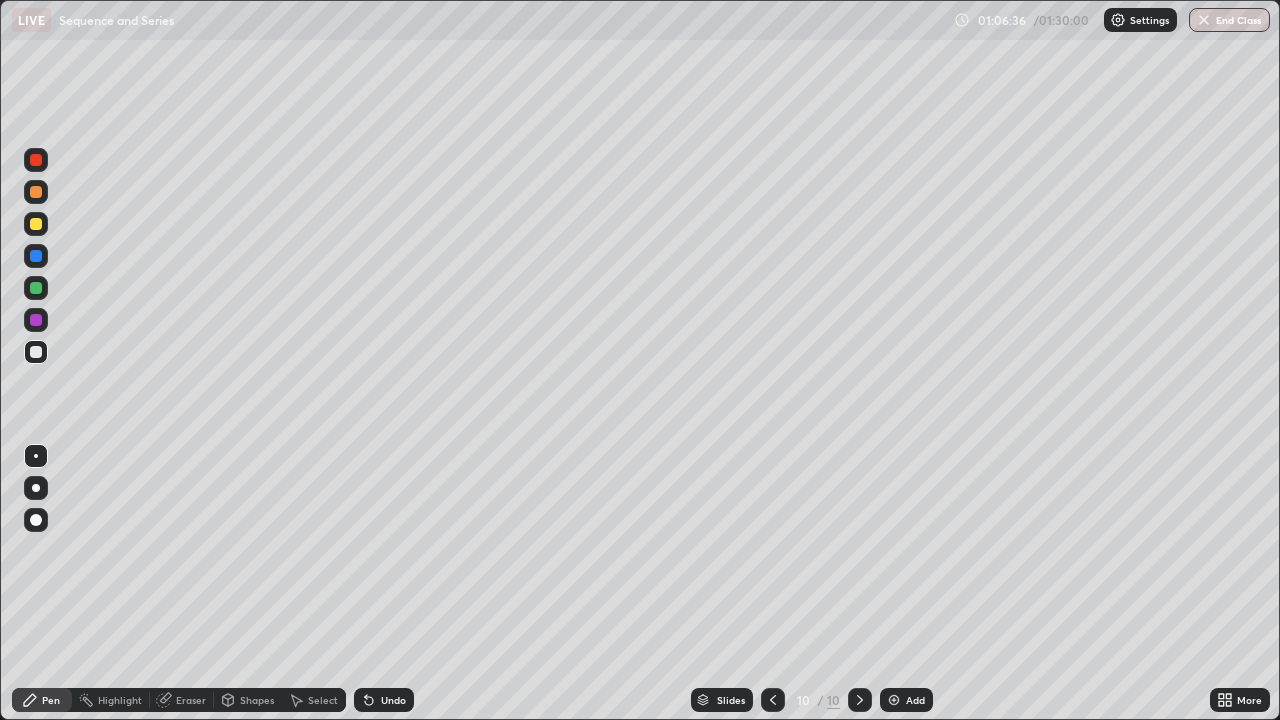 click at bounding box center (894, 700) 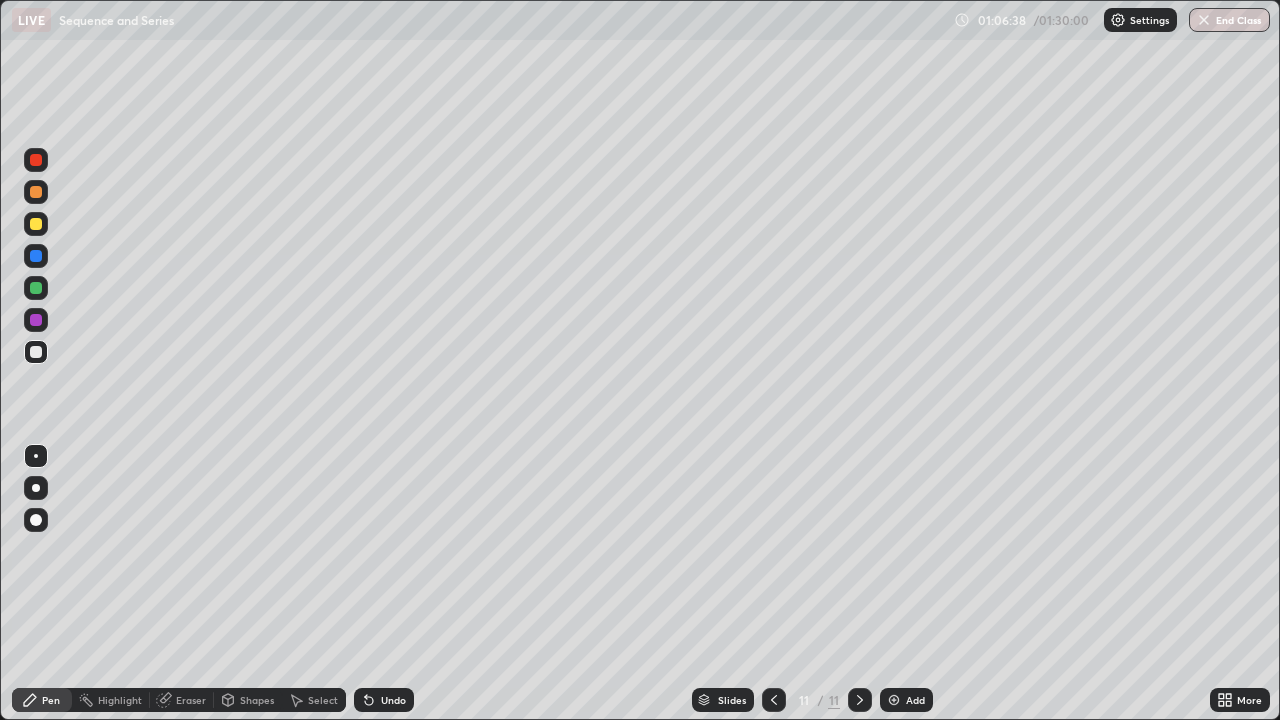 click at bounding box center [36, 192] 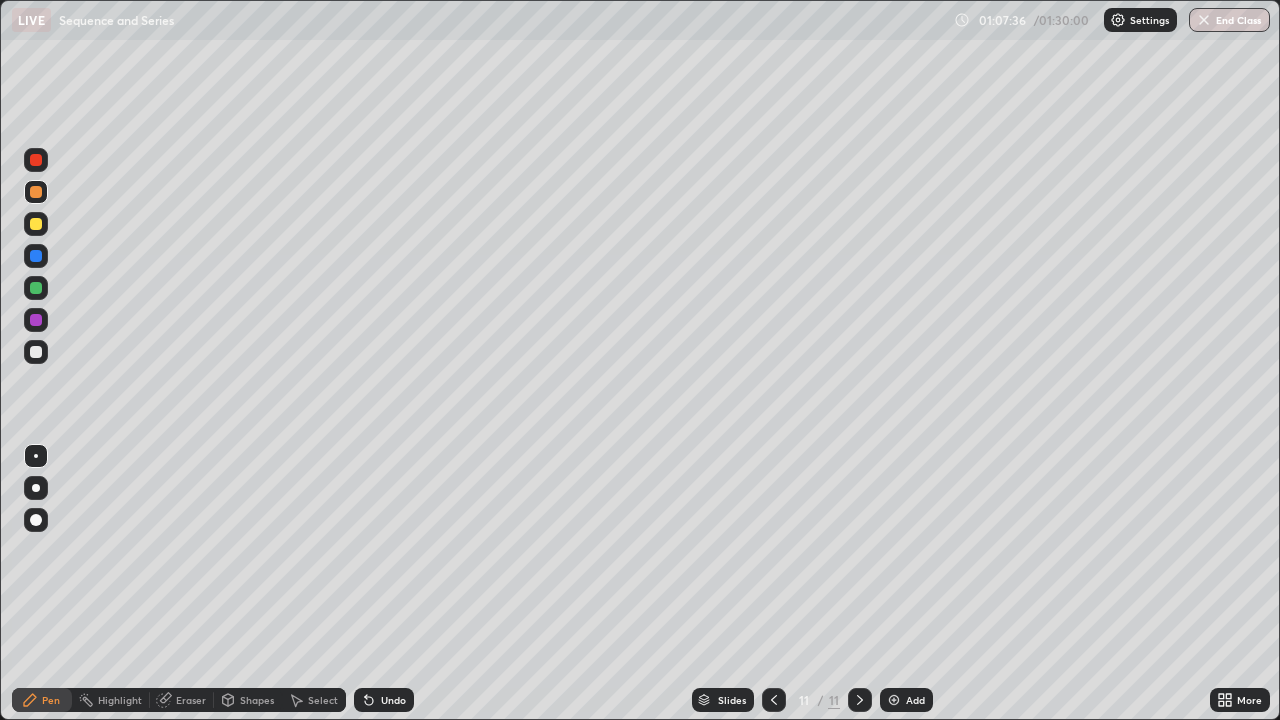 click at bounding box center (36, 224) 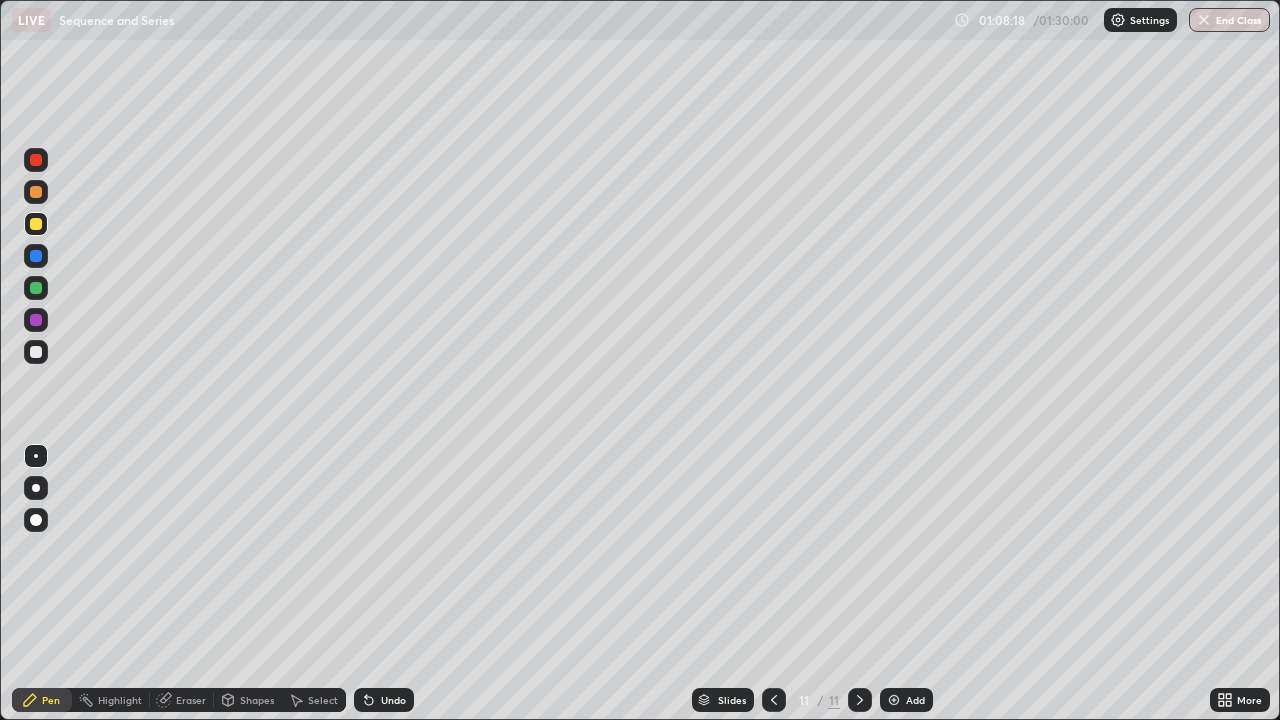 click at bounding box center [36, 352] 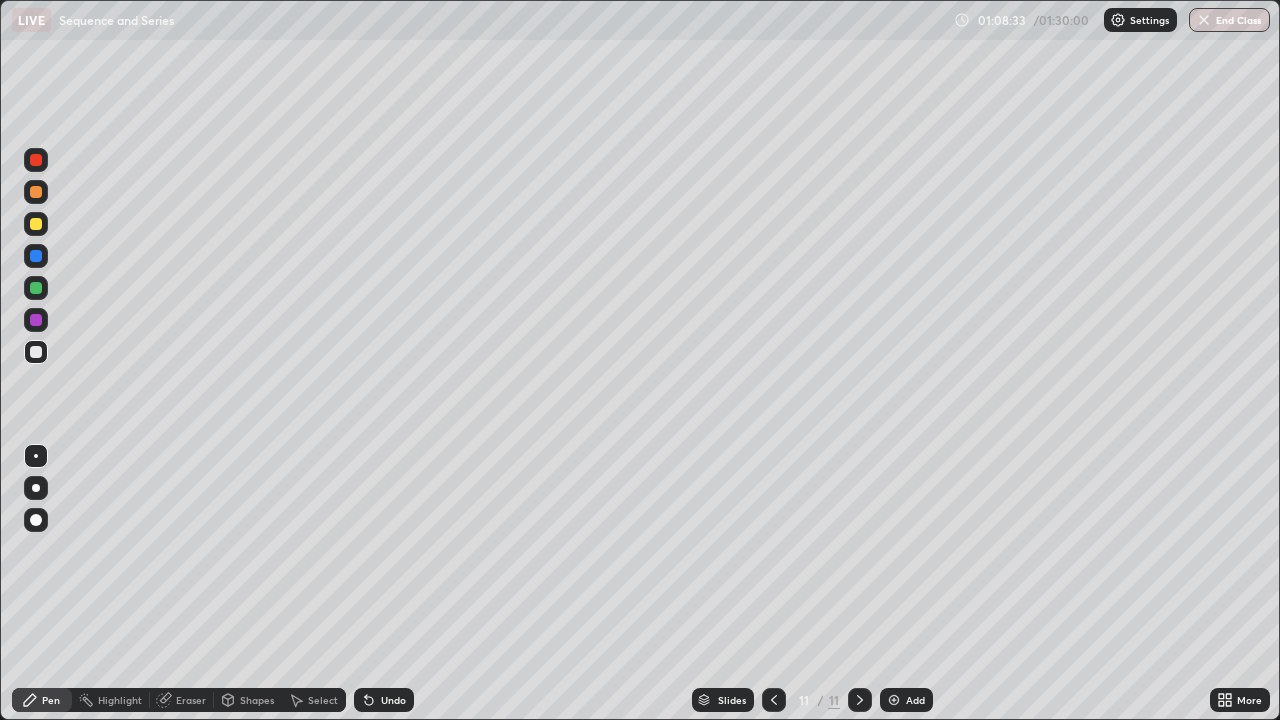 click at bounding box center (36, 224) 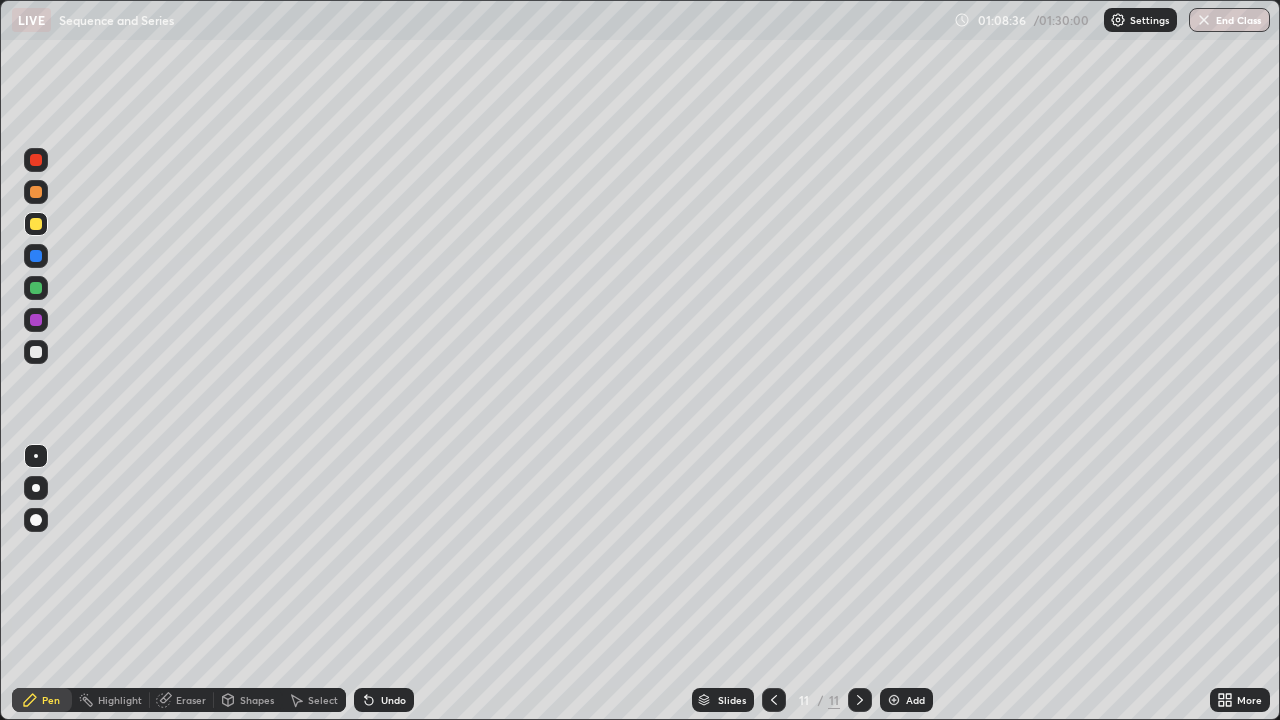 click at bounding box center (36, 352) 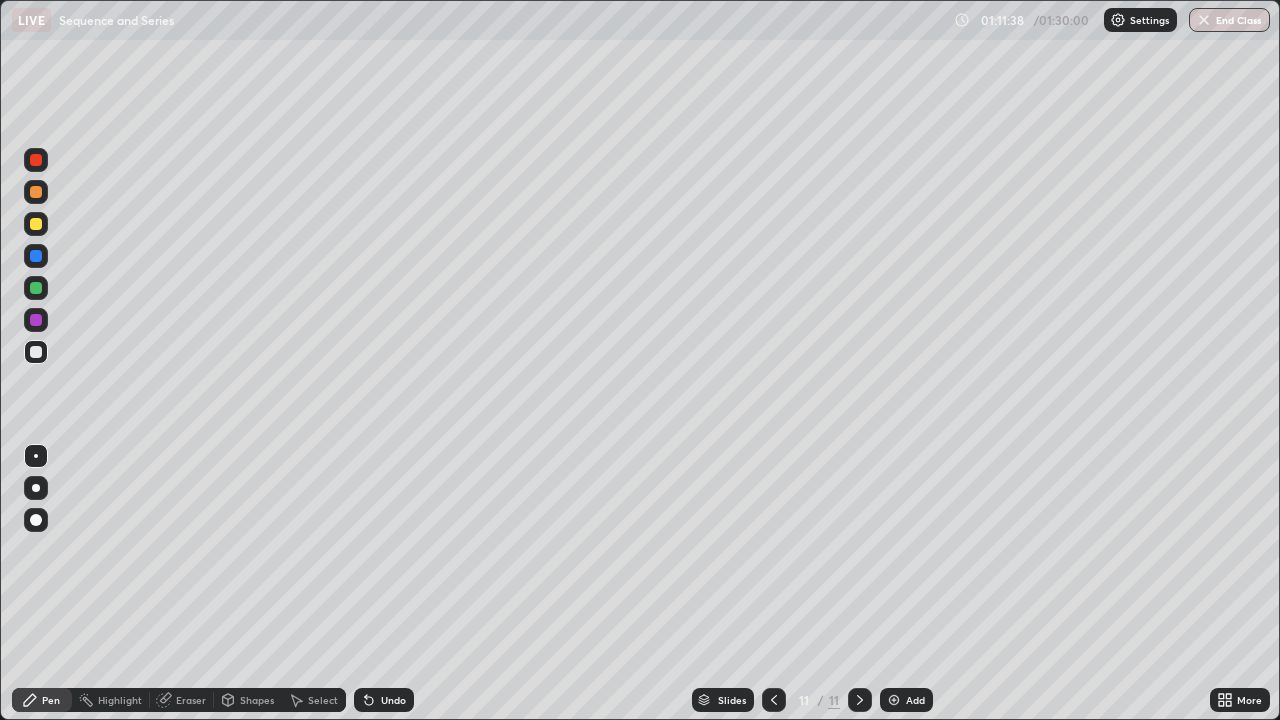 click at bounding box center [36, 288] 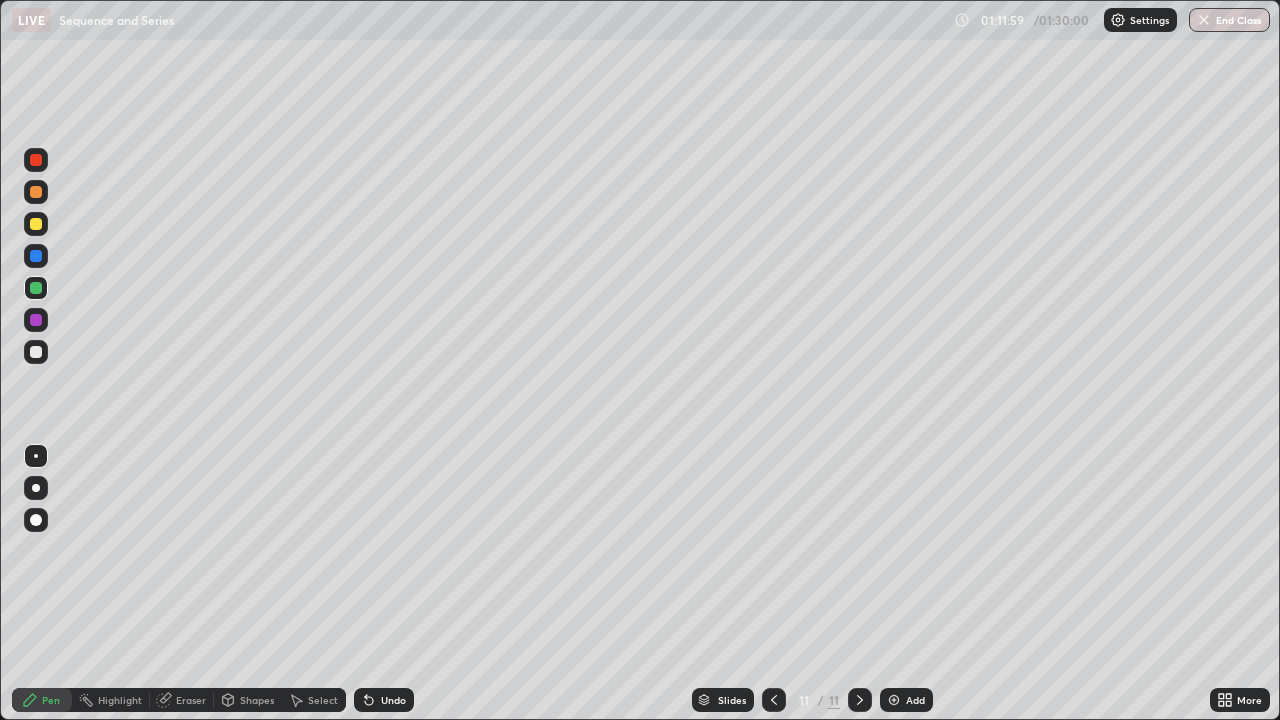 click at bounding box center (36, 320) 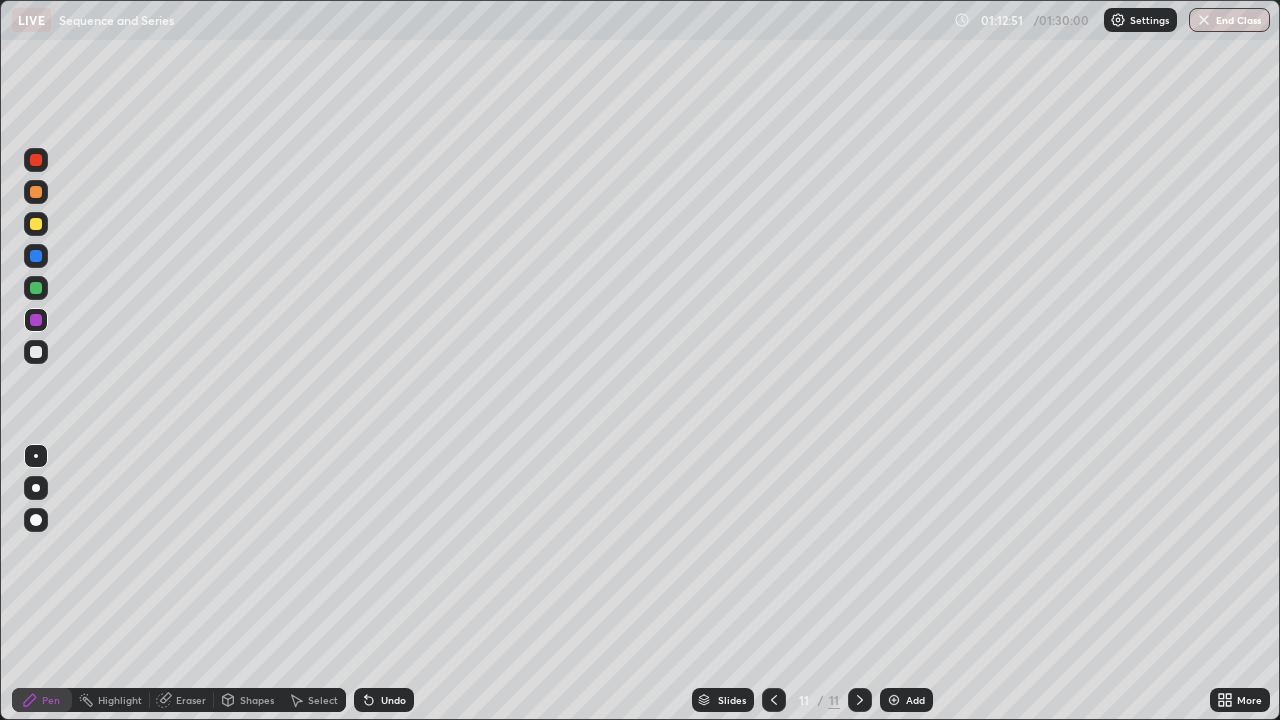 click at bounding box center [36, 352] 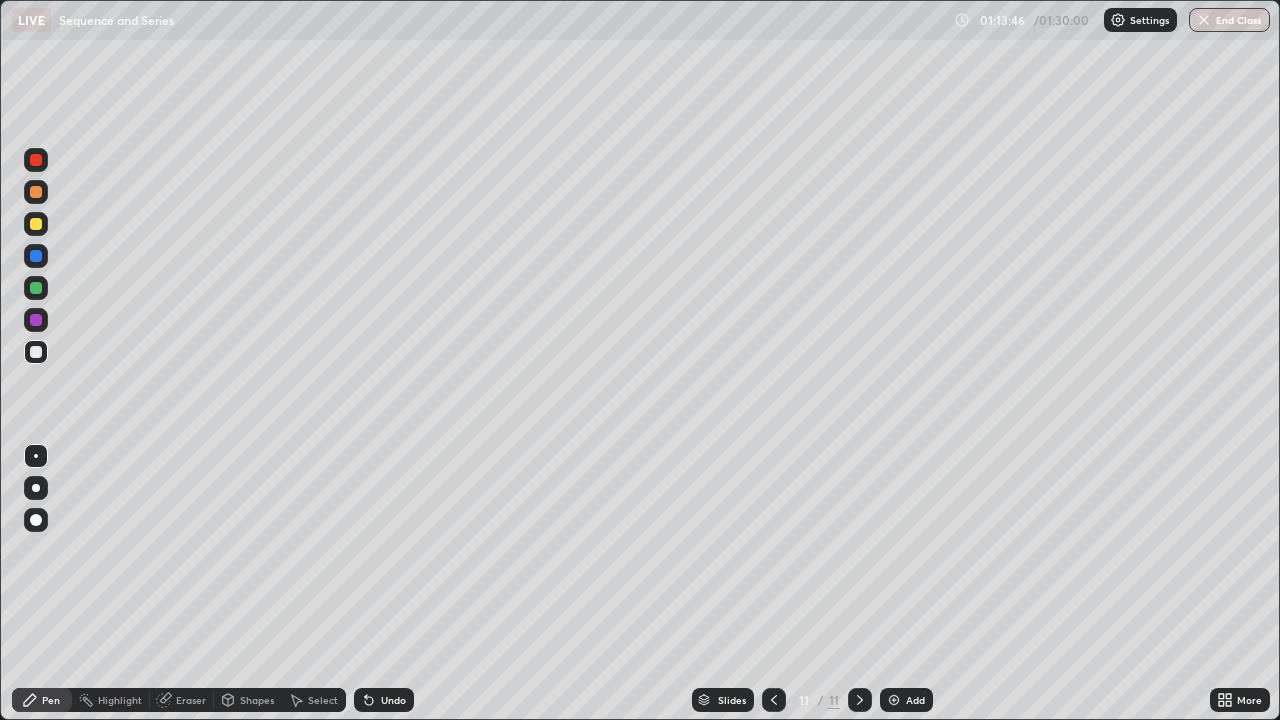 click at bounding box center (36, 320) 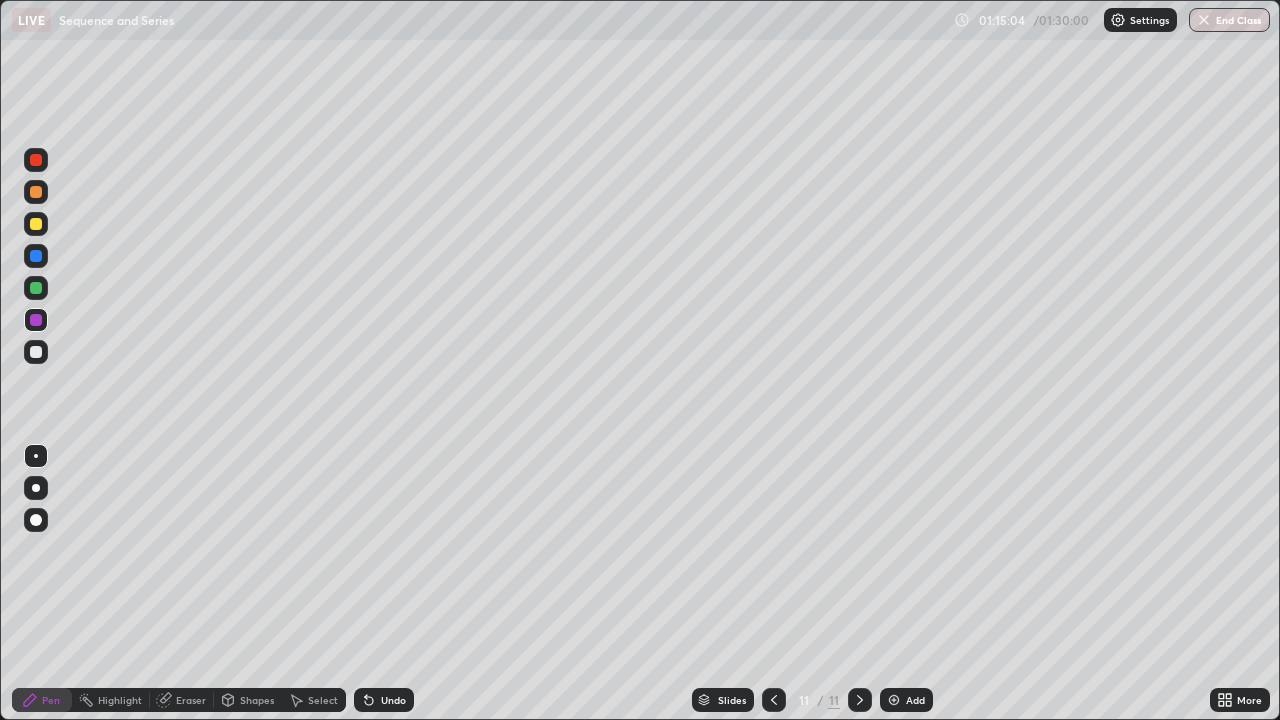 click 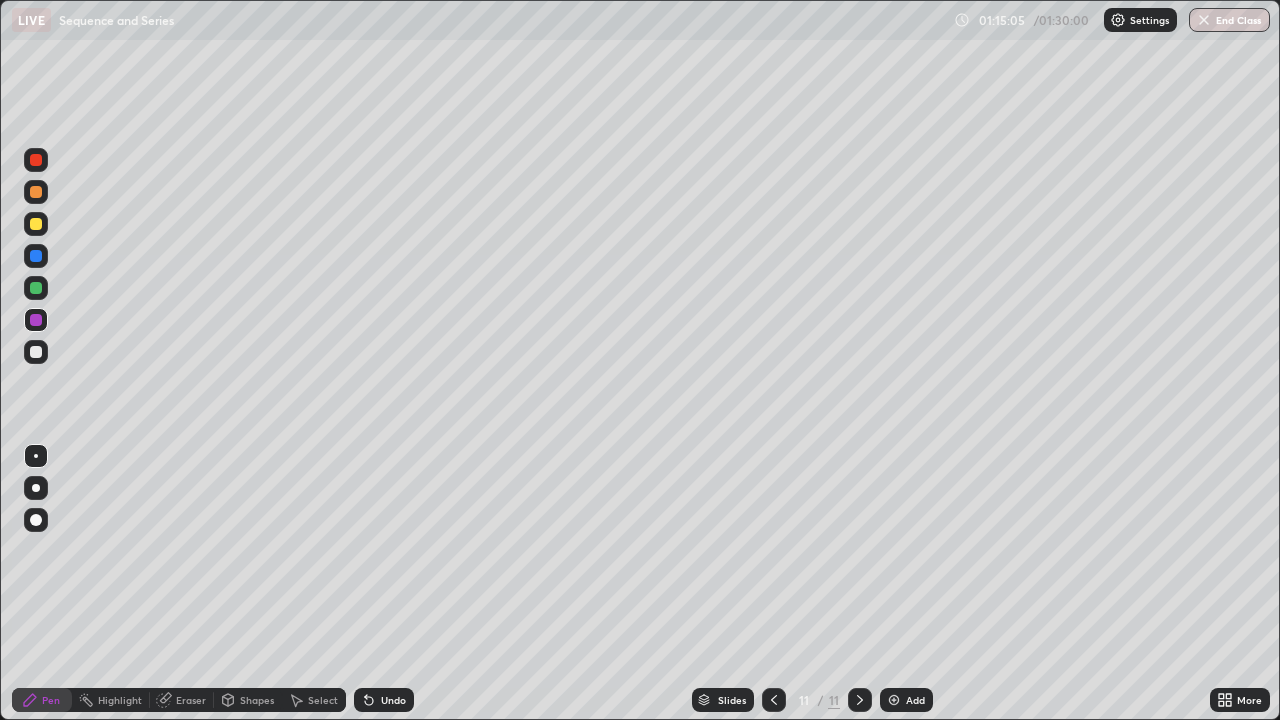 click on "Add" at bounding box center [906, 700] 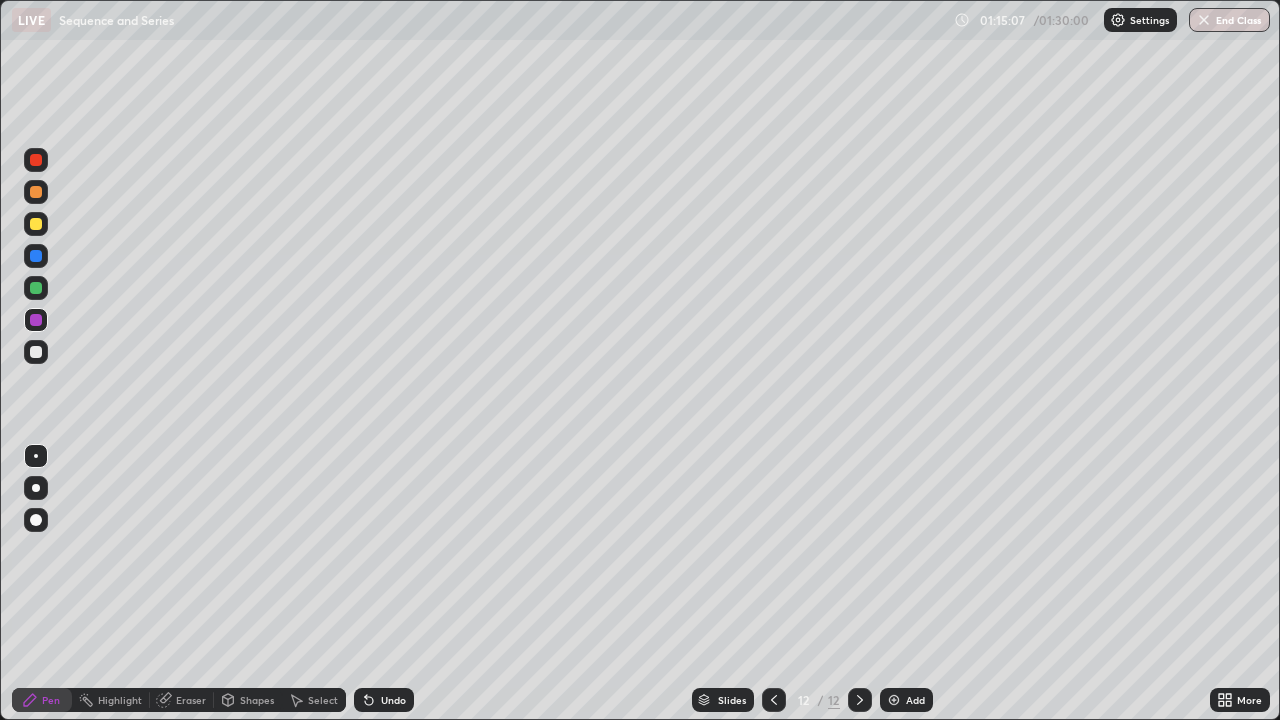 click at bounding box center (36, 192) 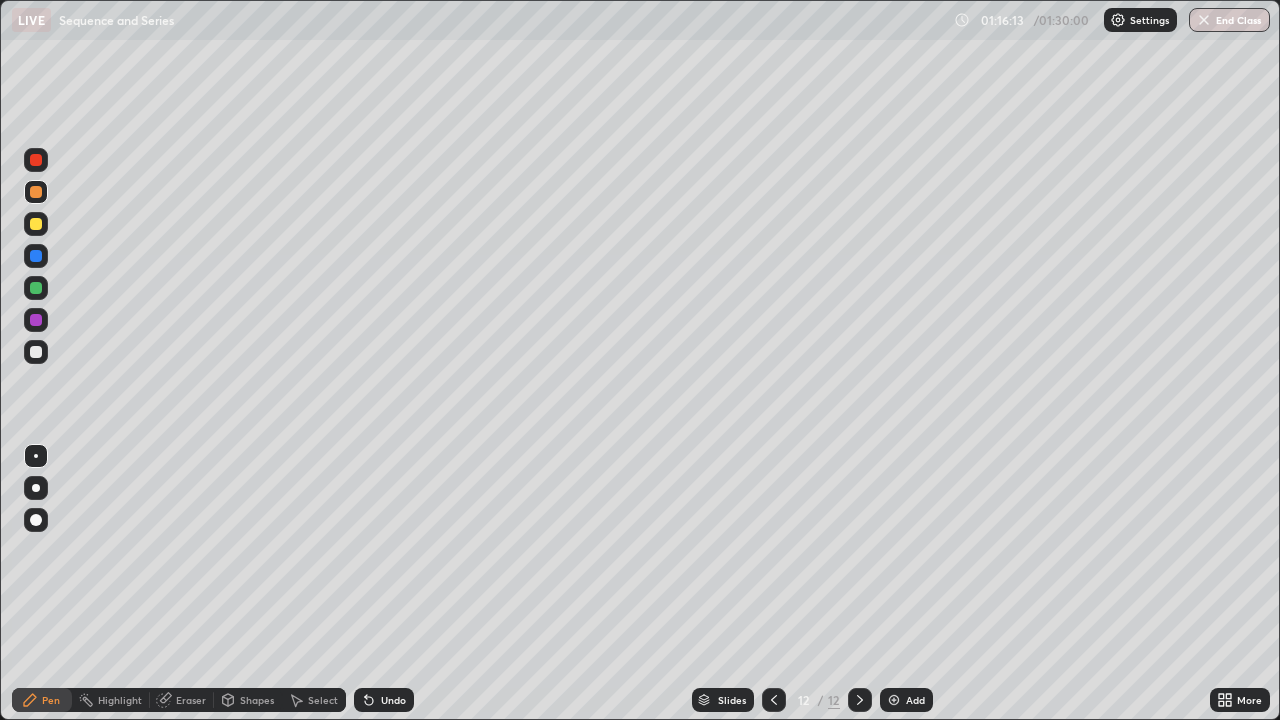 click at bounding box center [36, 256] 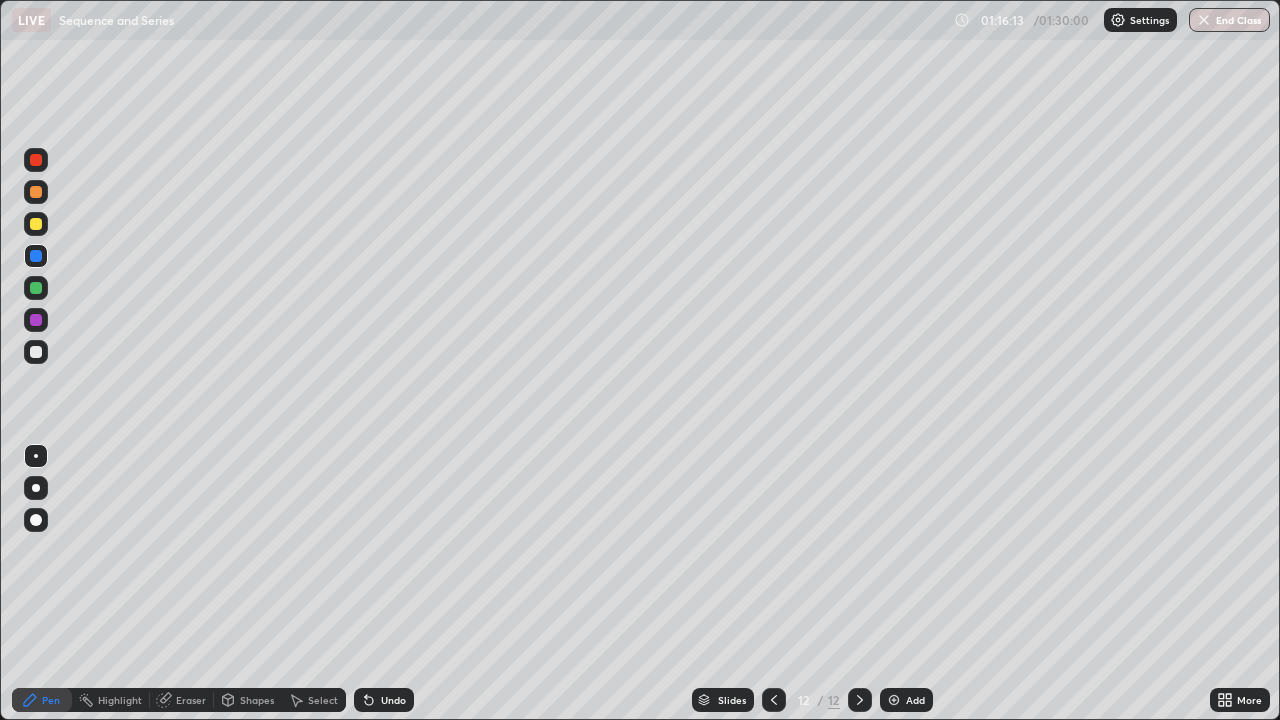 click at bounding box center (36, 224) 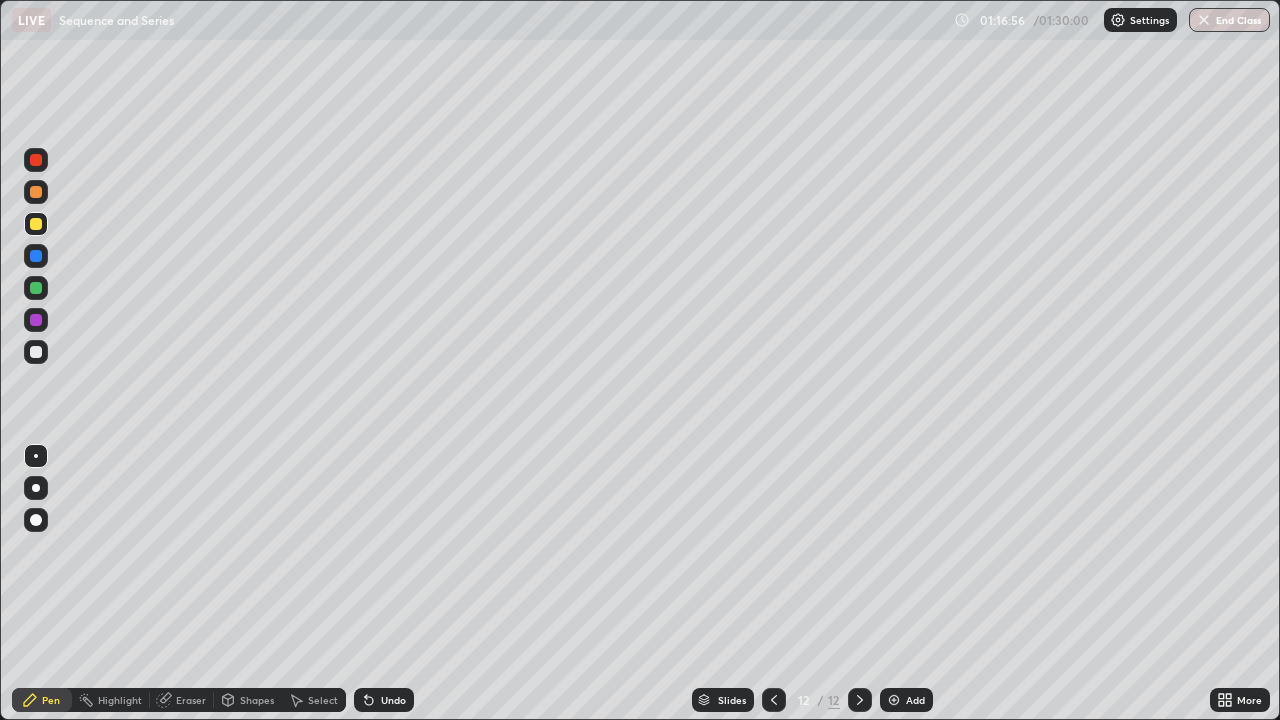 click at bounding box center [36, 224] 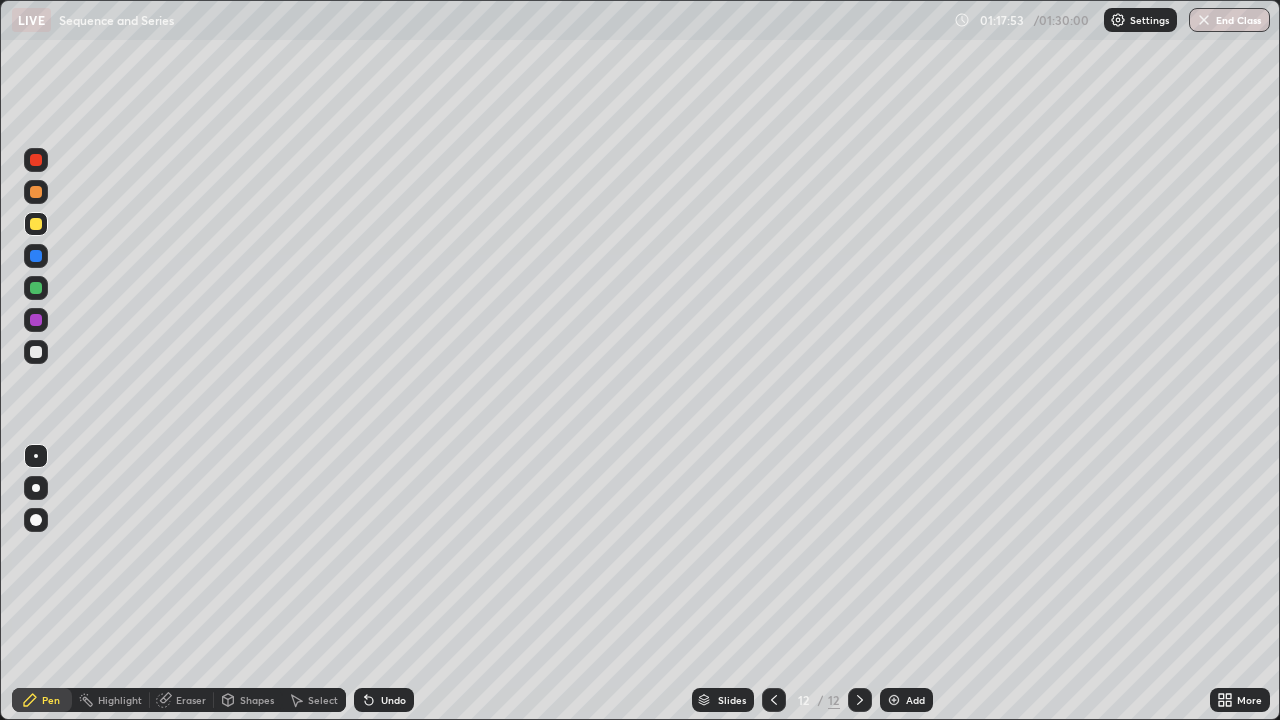 click at bounding box center (36, 352) 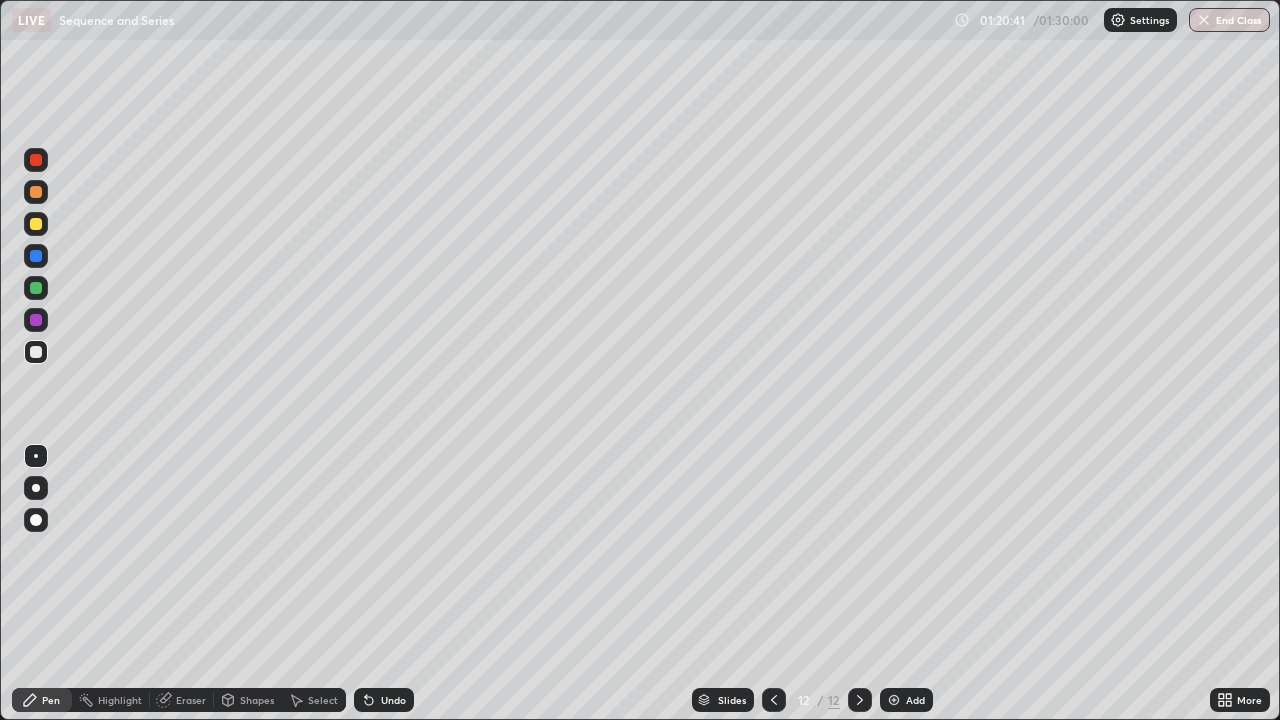 click at bounding box center (36, 320) 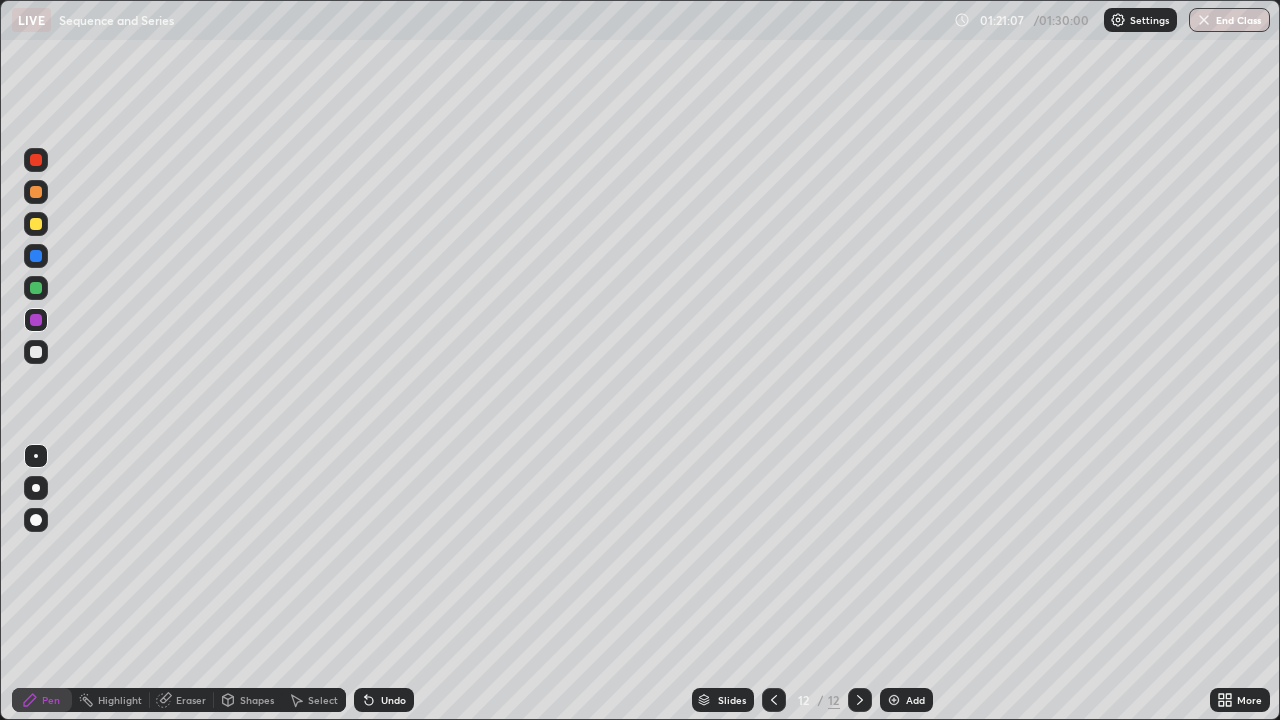 click at bounding box center (36, 560) 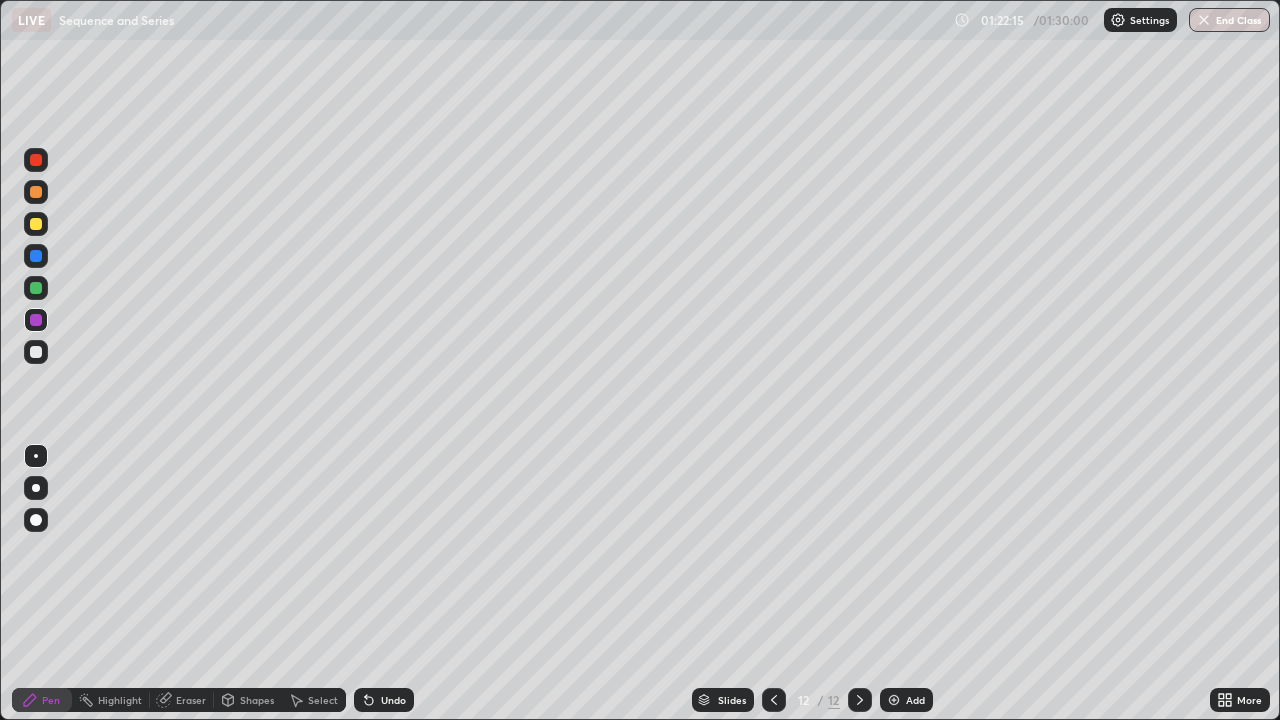 click at bounding box center [36, 352] 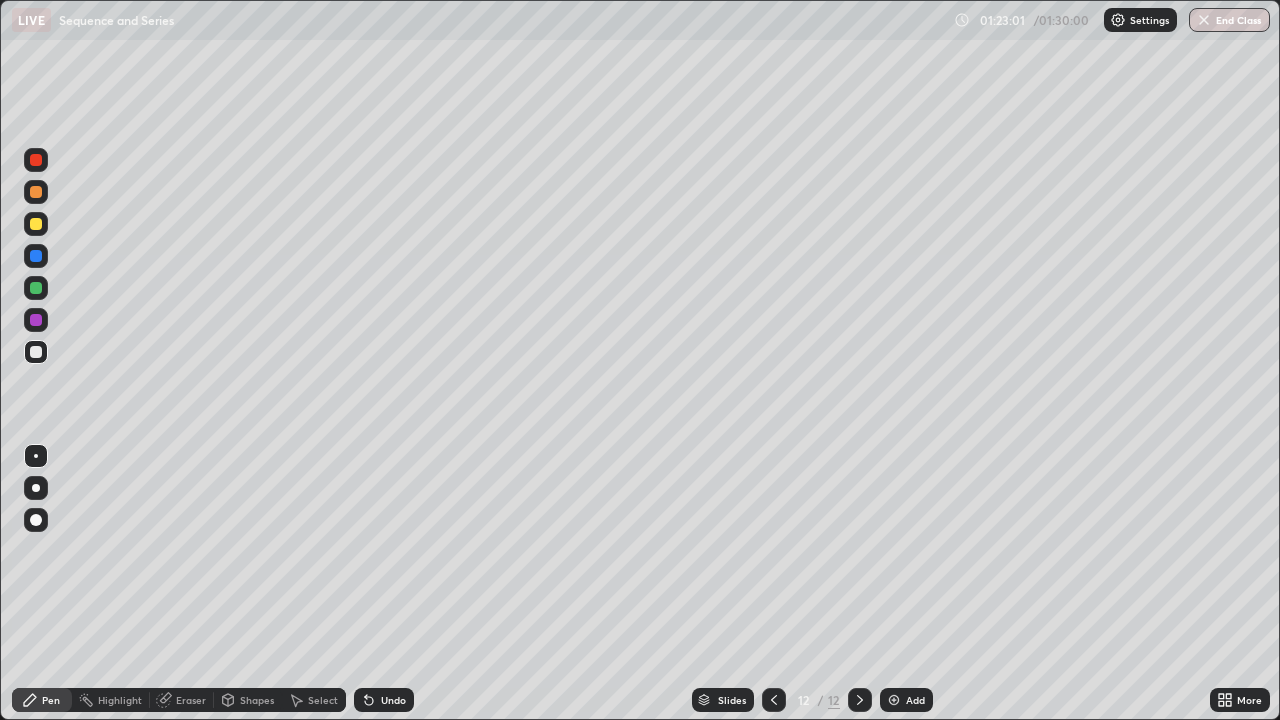 click on "More" at bounding box center (1249, 700) 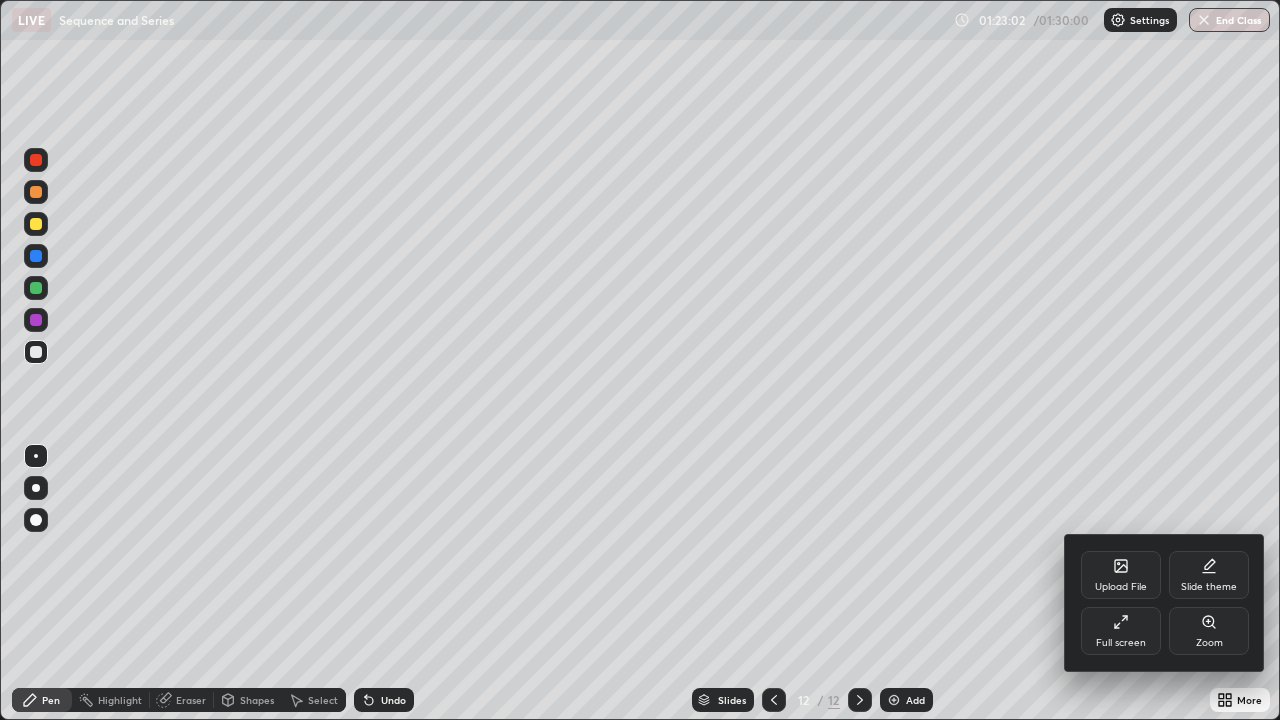 click at bounding box center (640, 360) 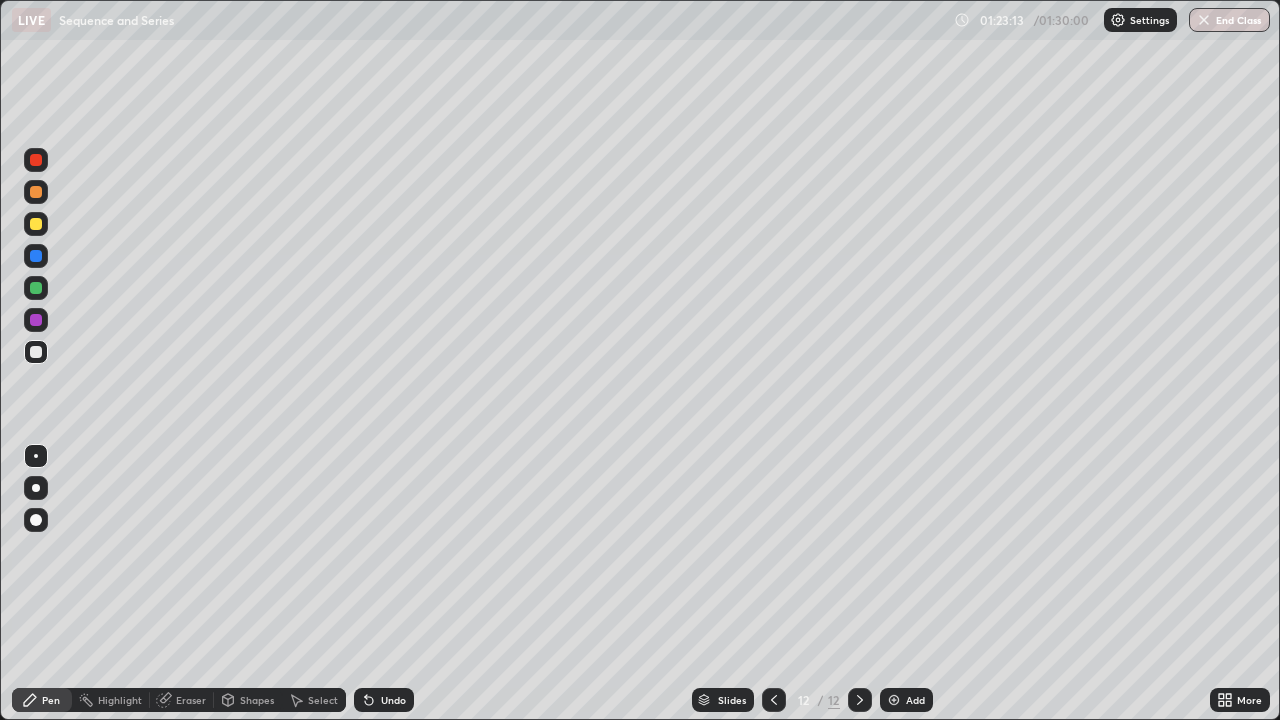 click on "End Class" at bounding box center [1229, 20] 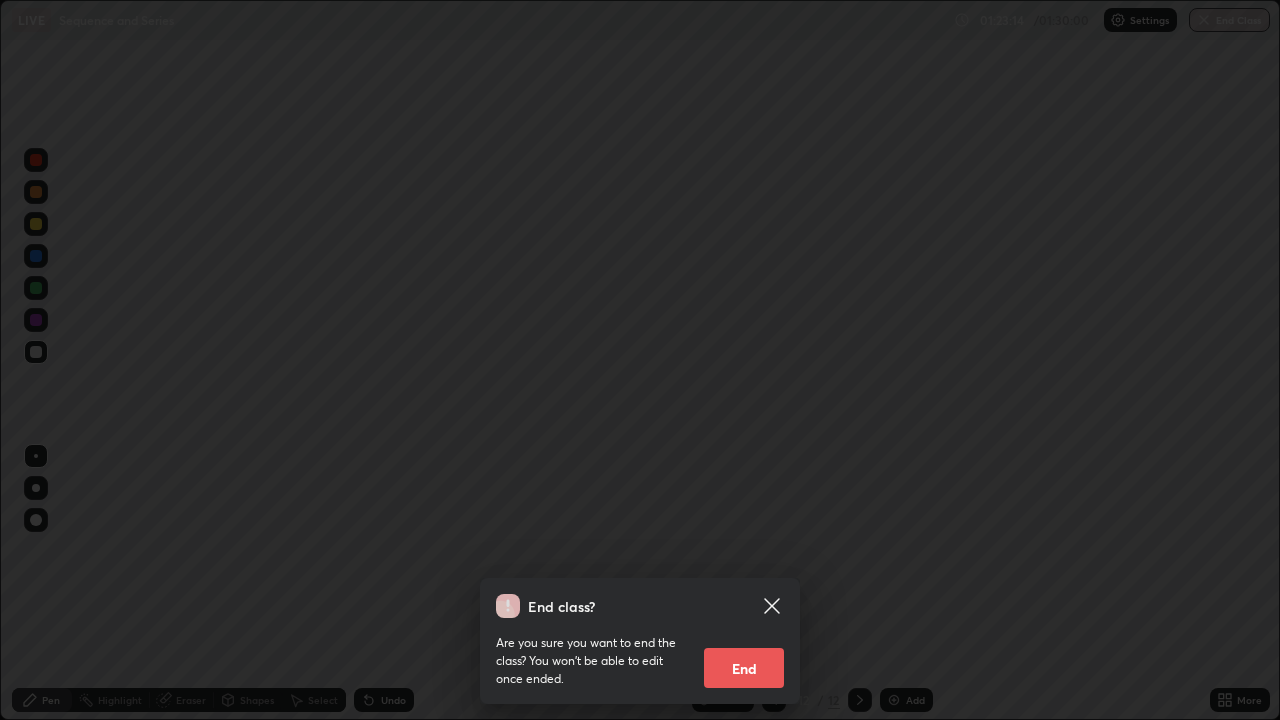 click on "End" at bounding box center [744, 668] 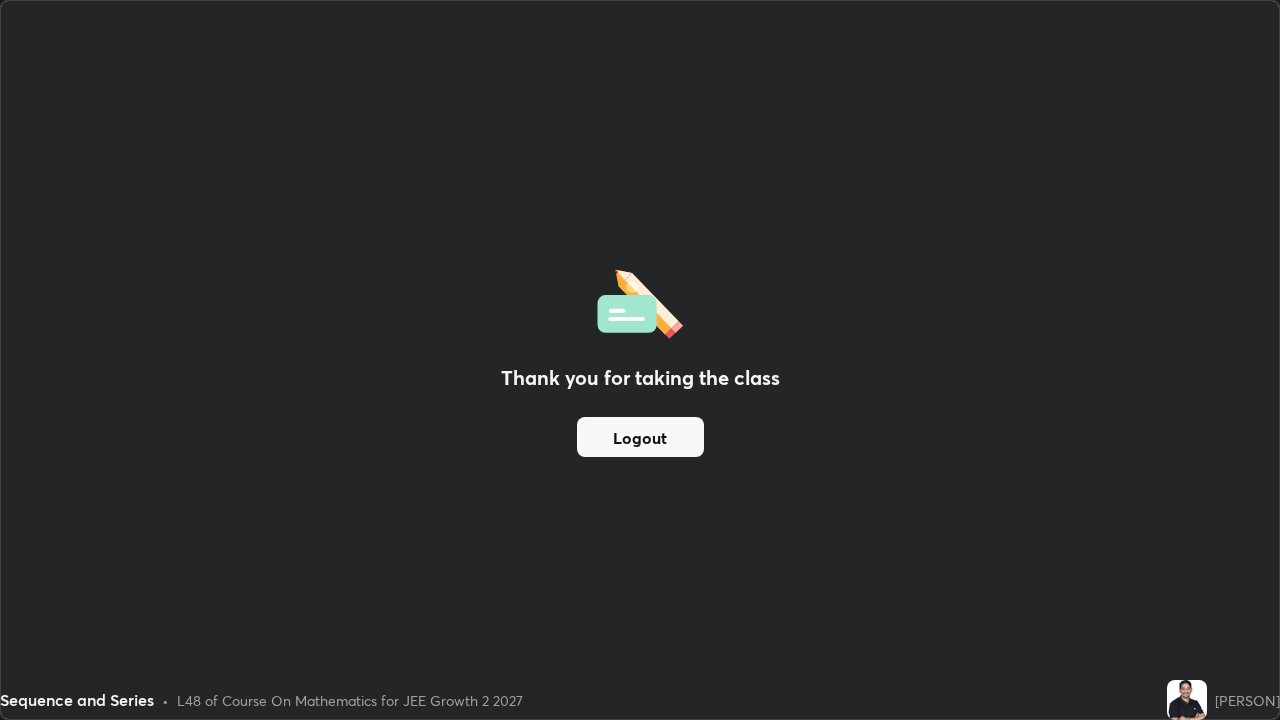 click on "Logout" at bounding box center [640, 437] 